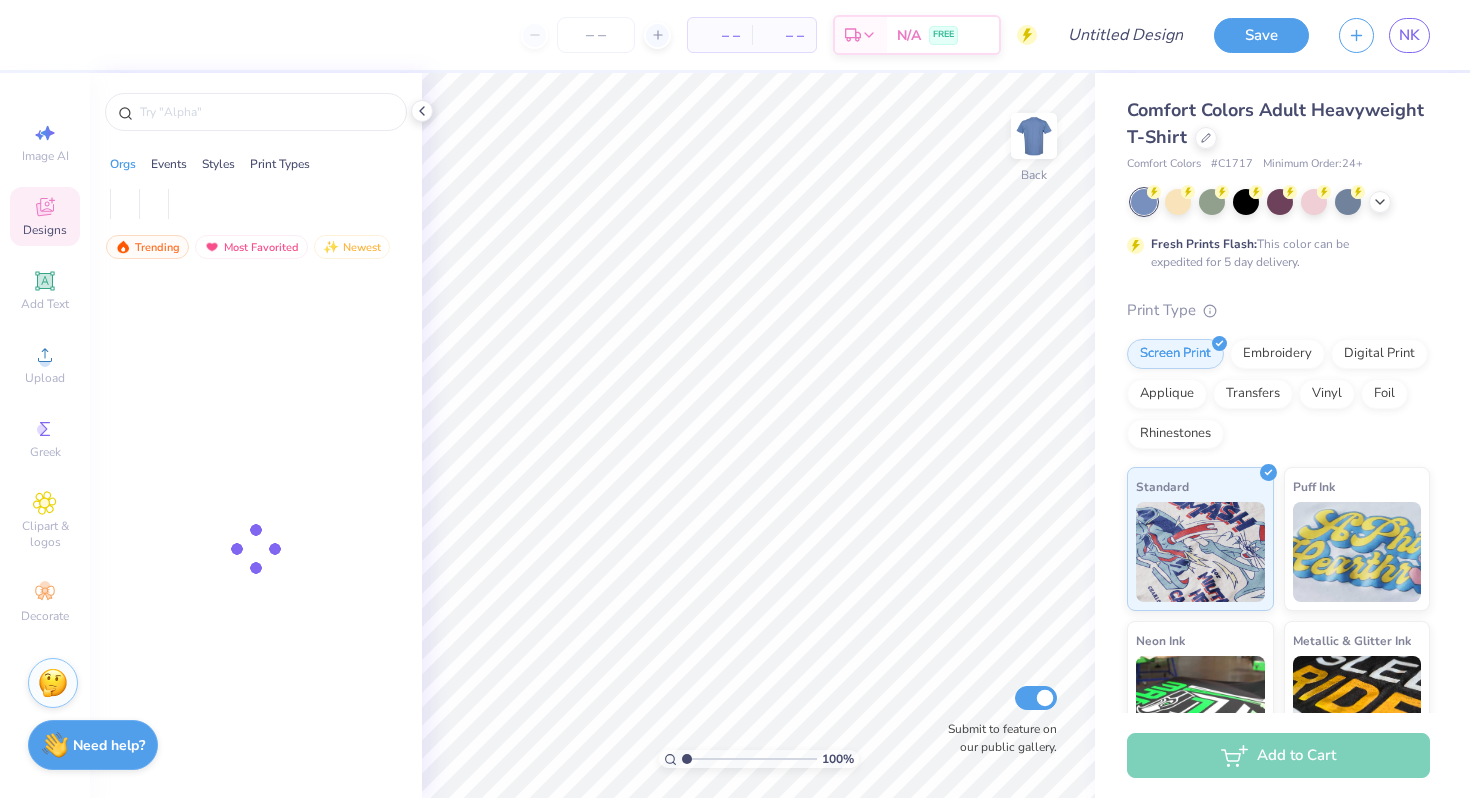 scroll, scrollTop: 0, scrollLeft: 0, axis: both 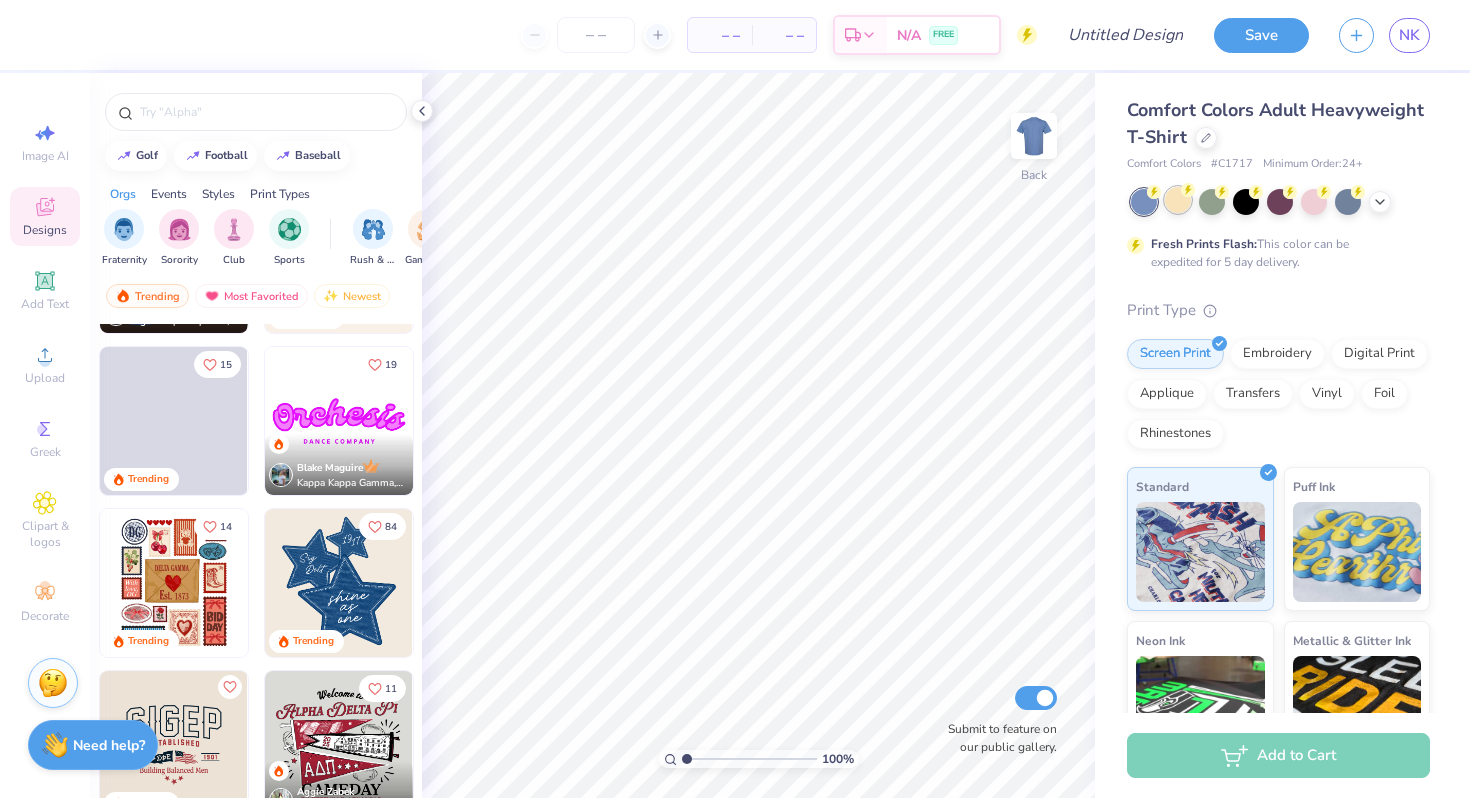 click at bounding box center [1178, 200] 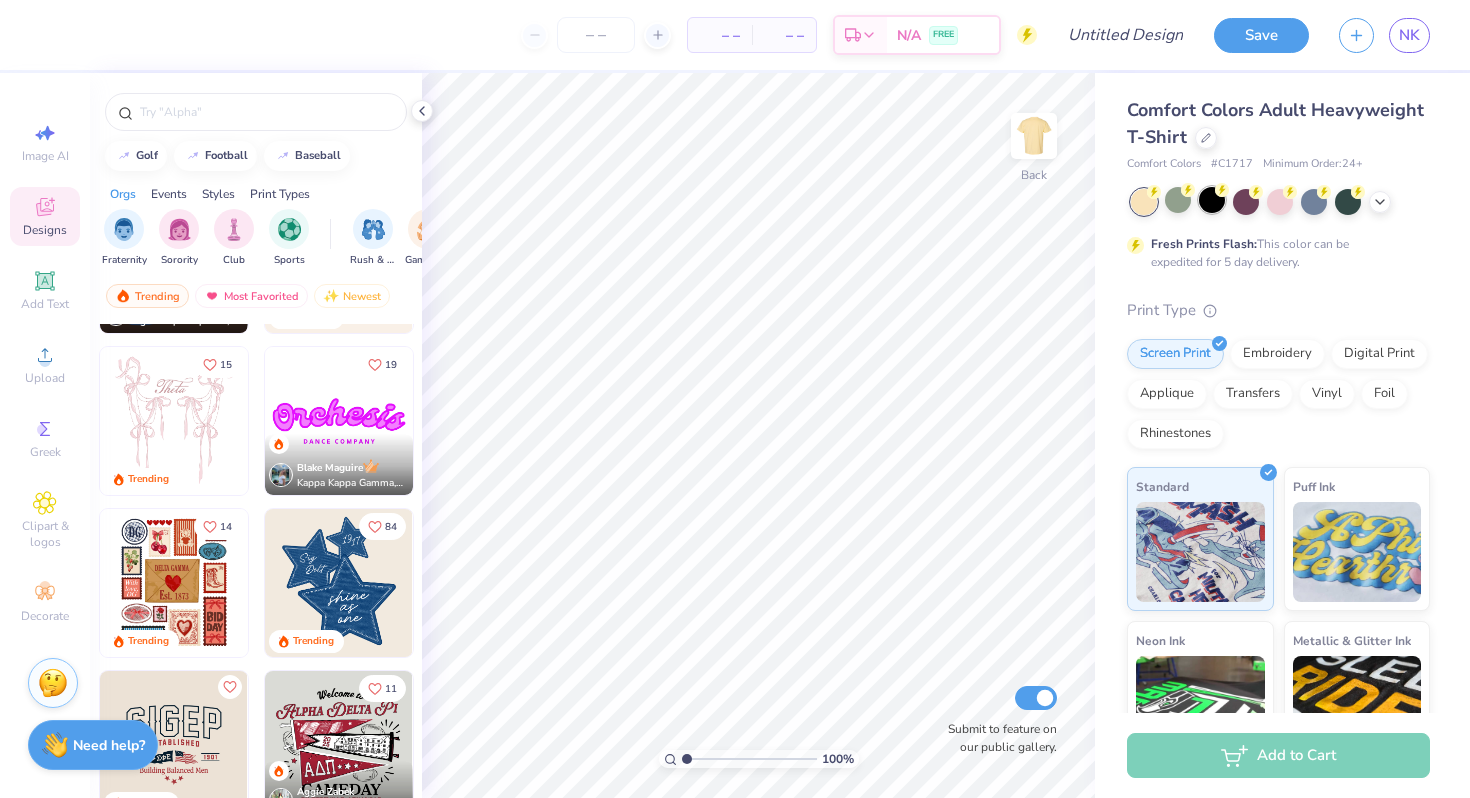 click at bounding box center (1212, 200) 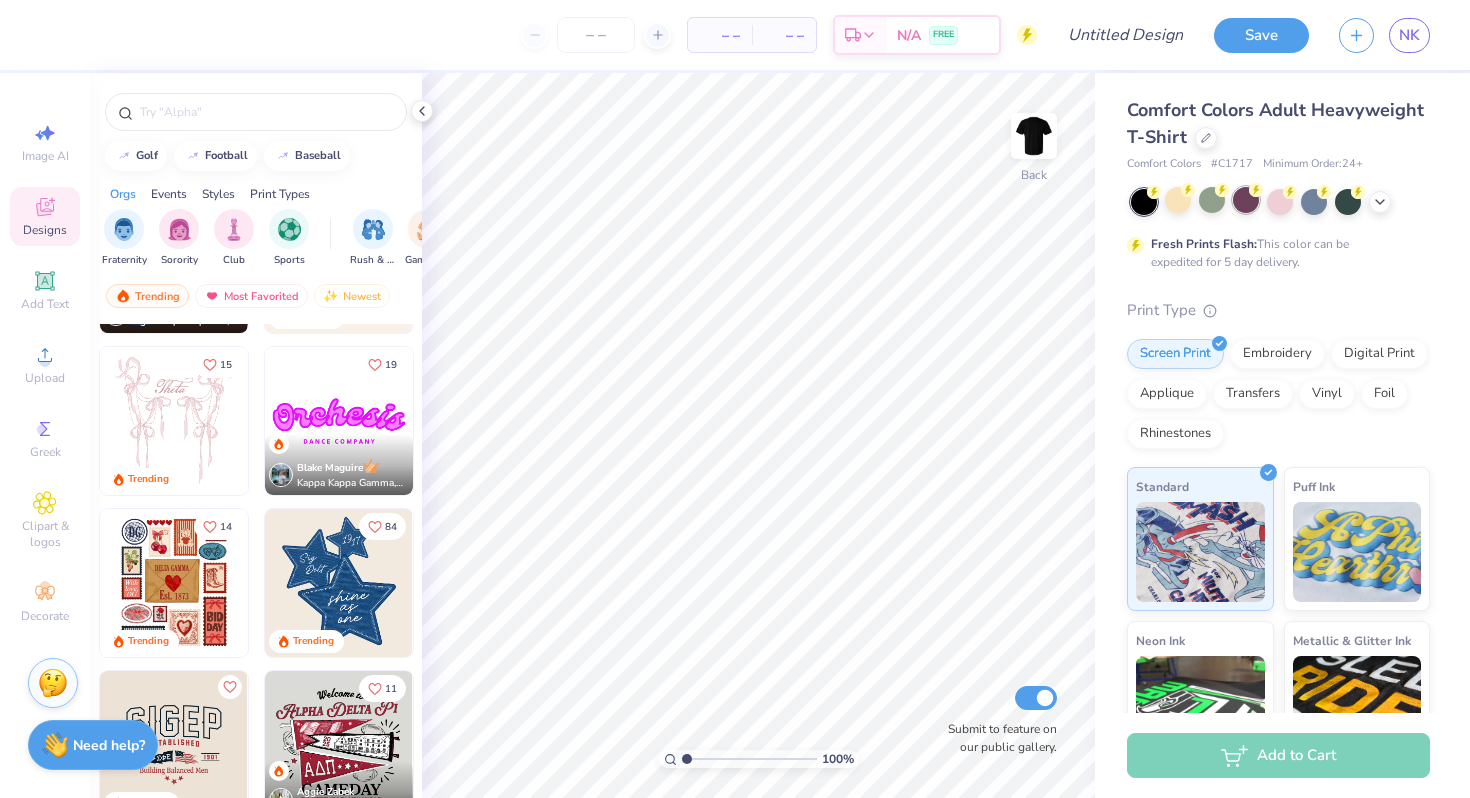 click at bounding box center (1246, 200) 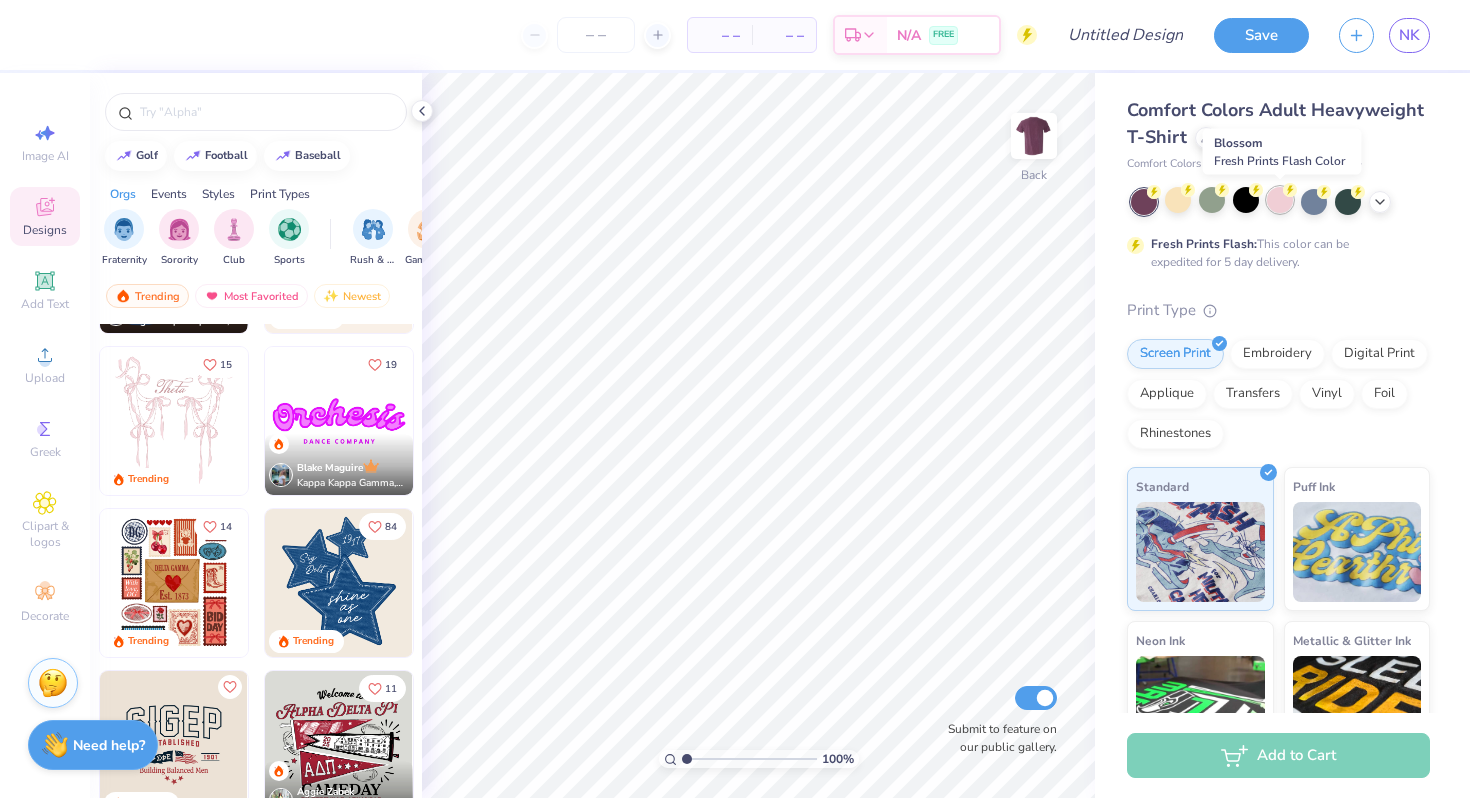 click at bounding box center (1280, 200) 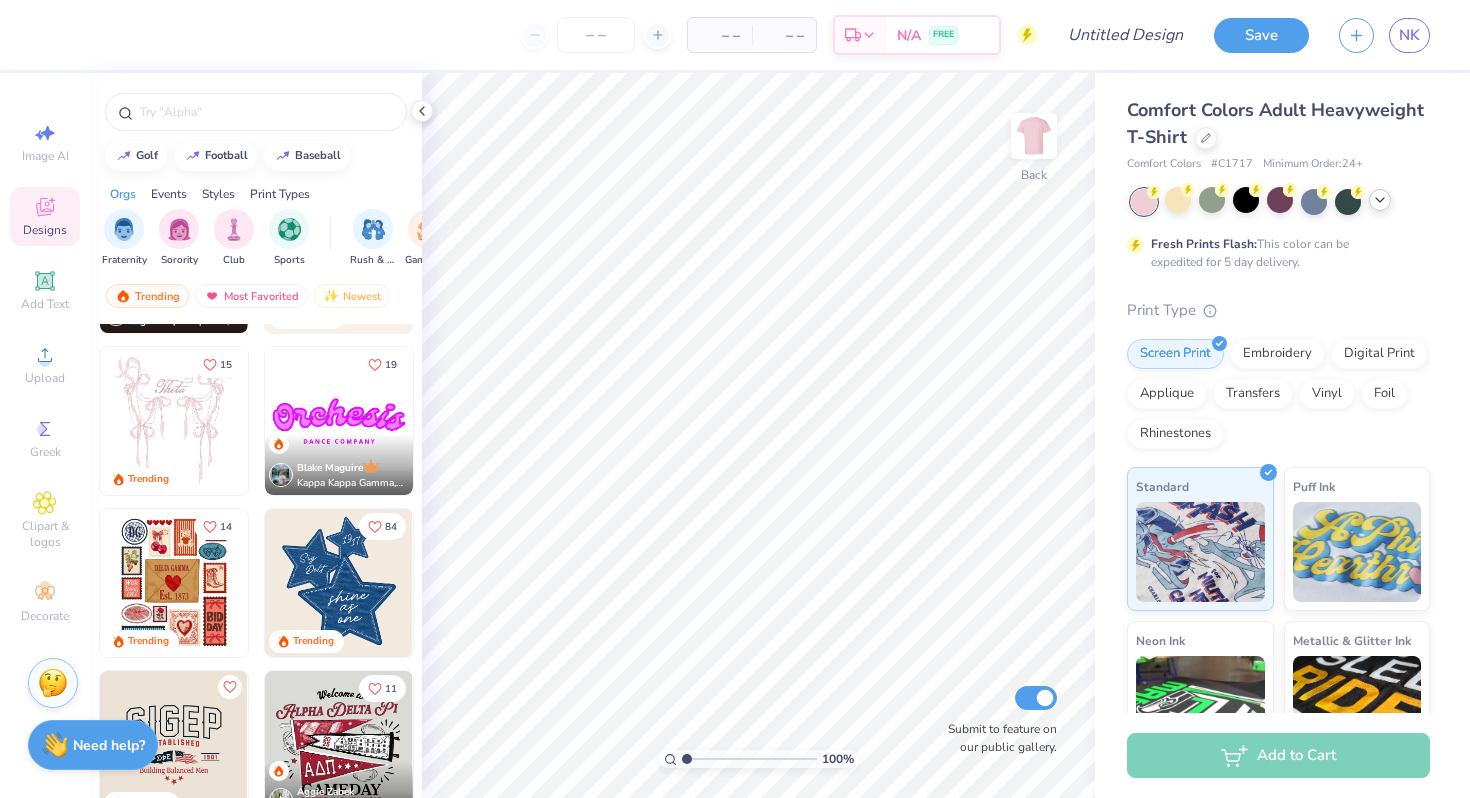 click 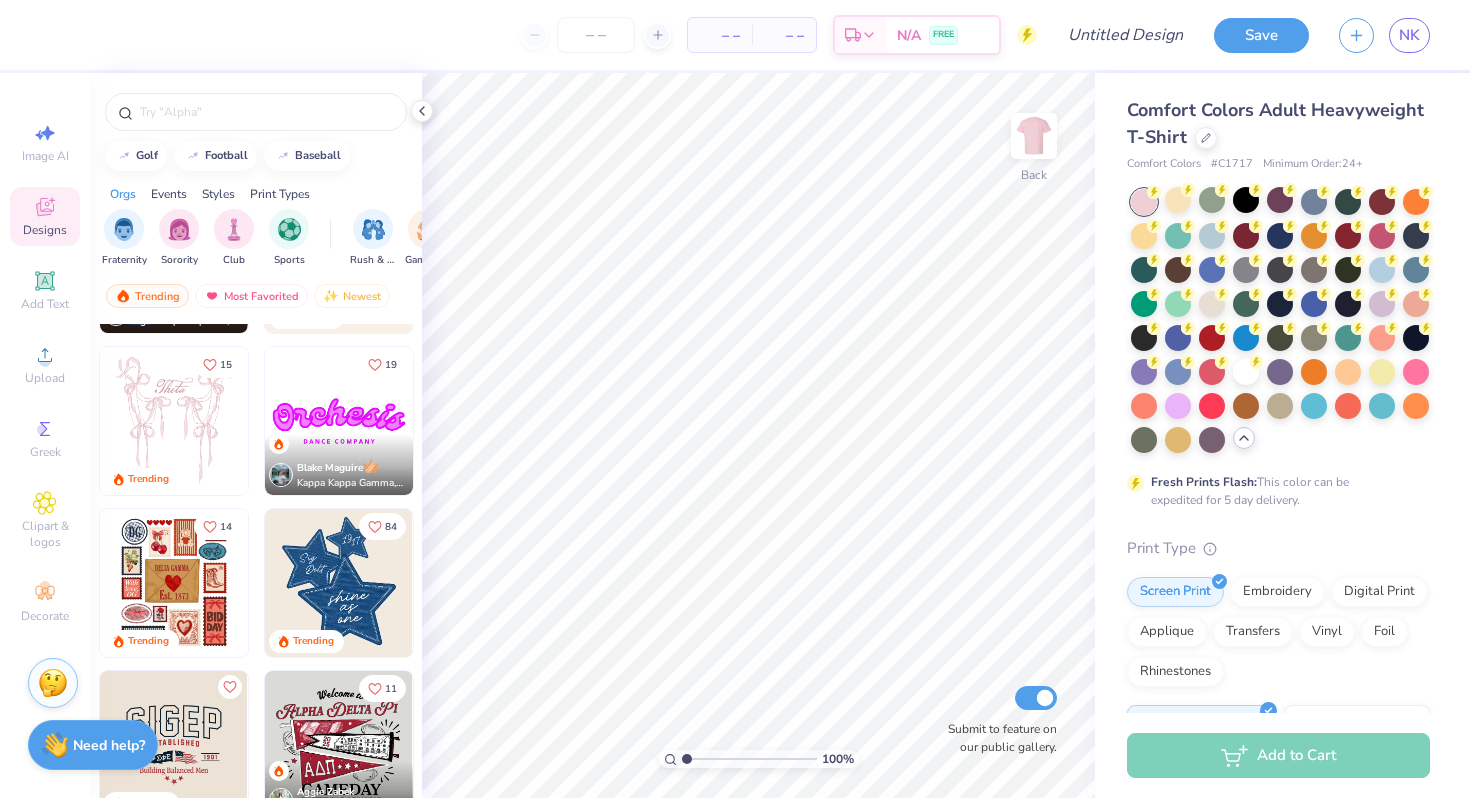 click at bounding box center [1280, 321] 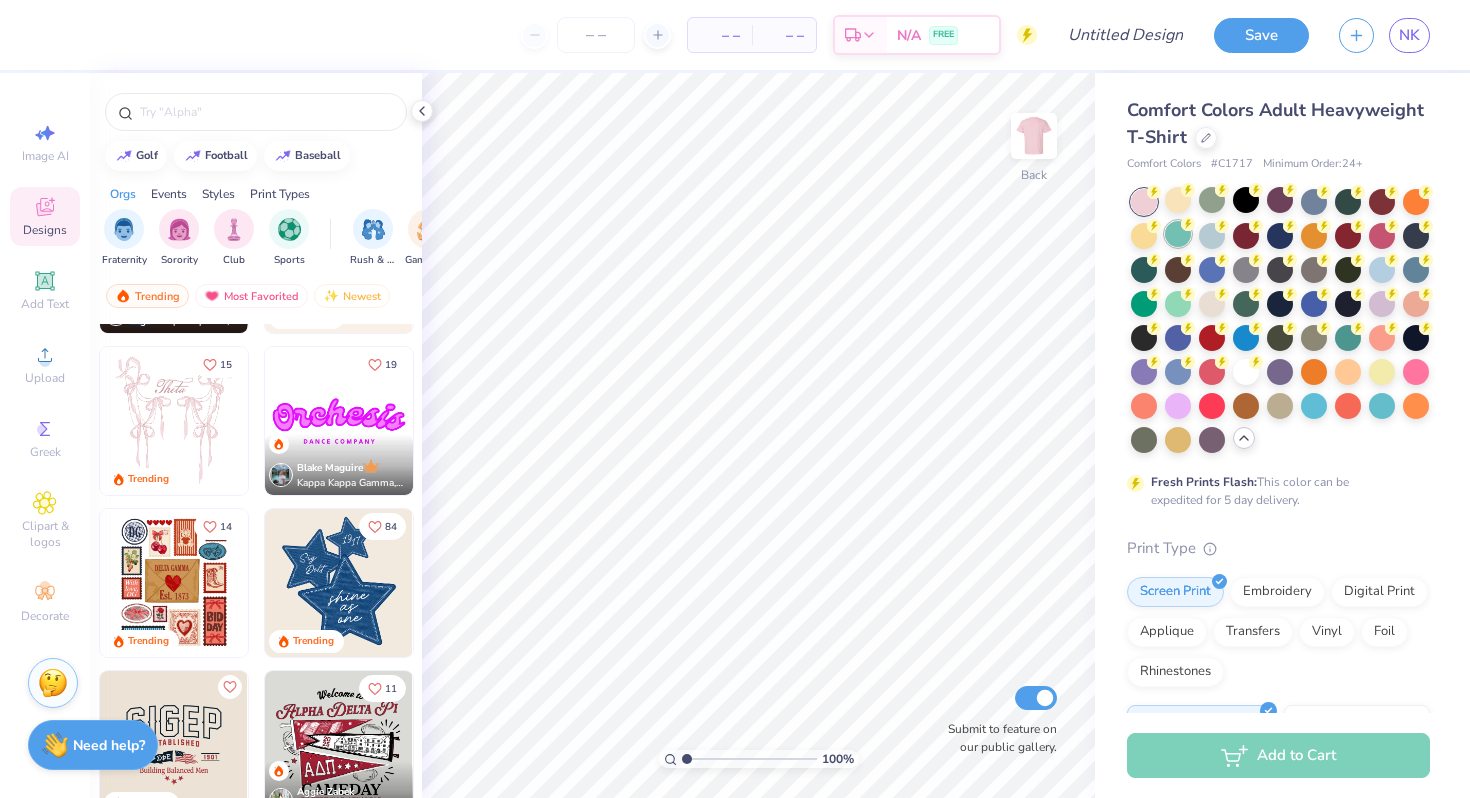 click at bounding box center (1178, 234) 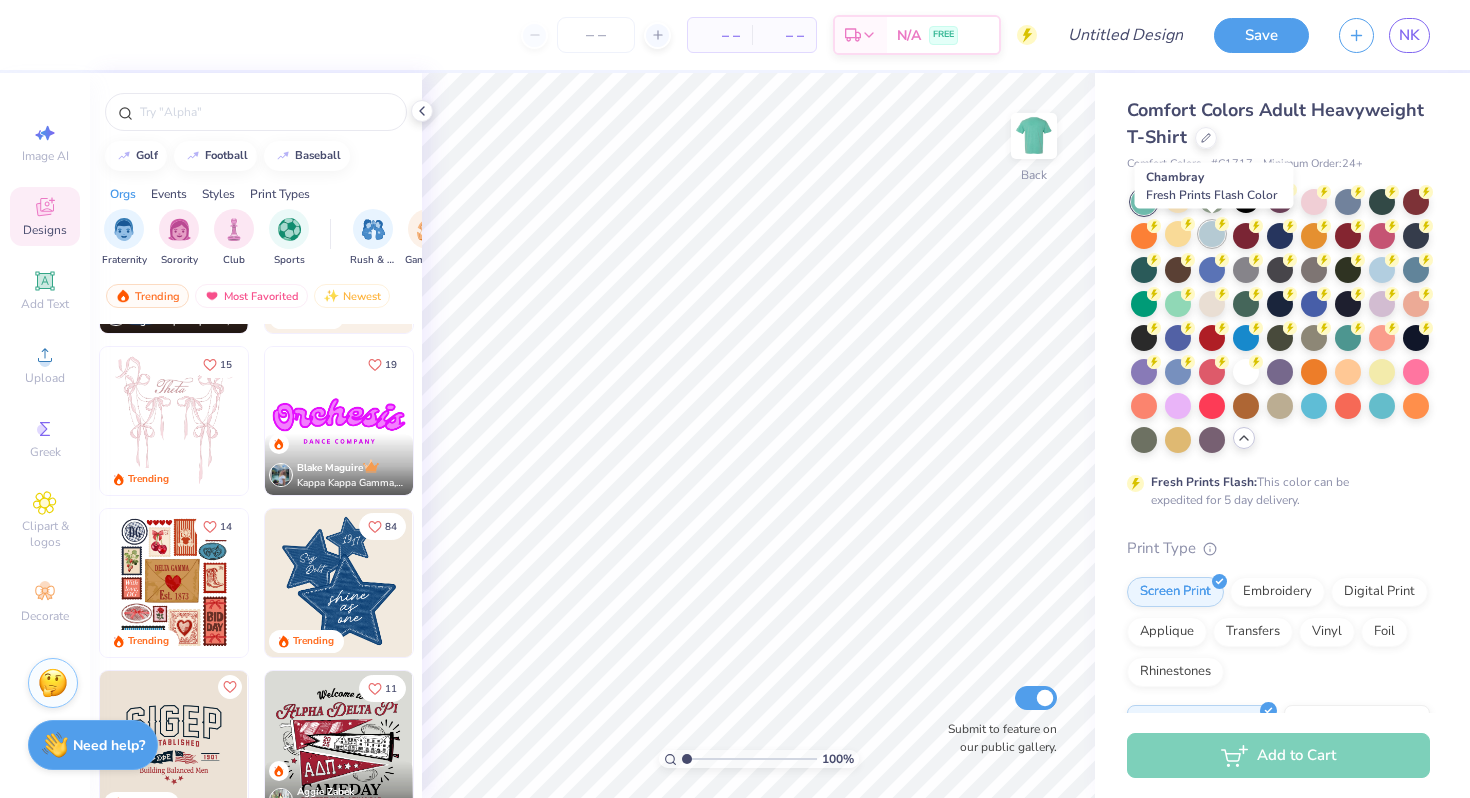 click at bounding box center [1212, 234] 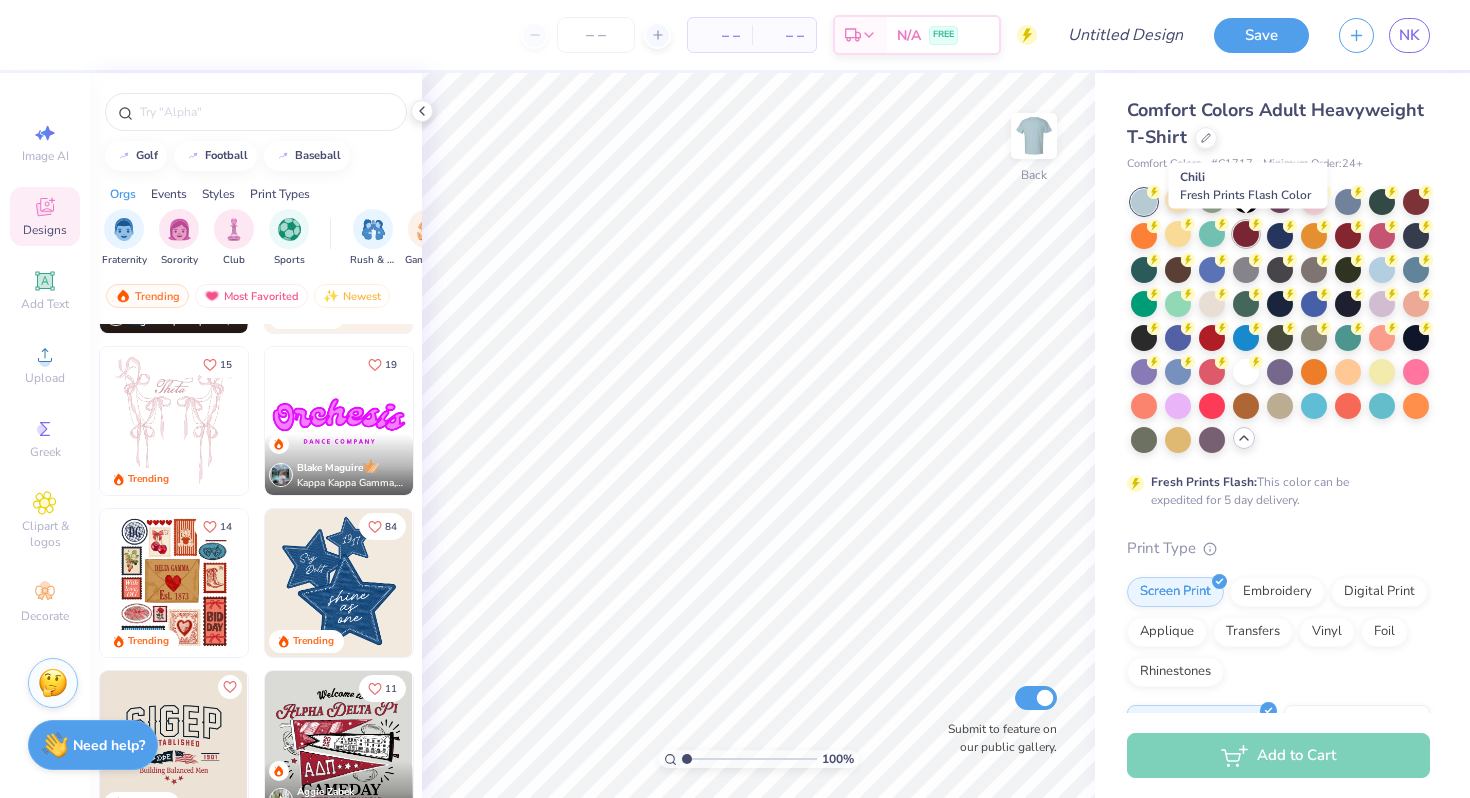 click at bounding box center [1246, 234] 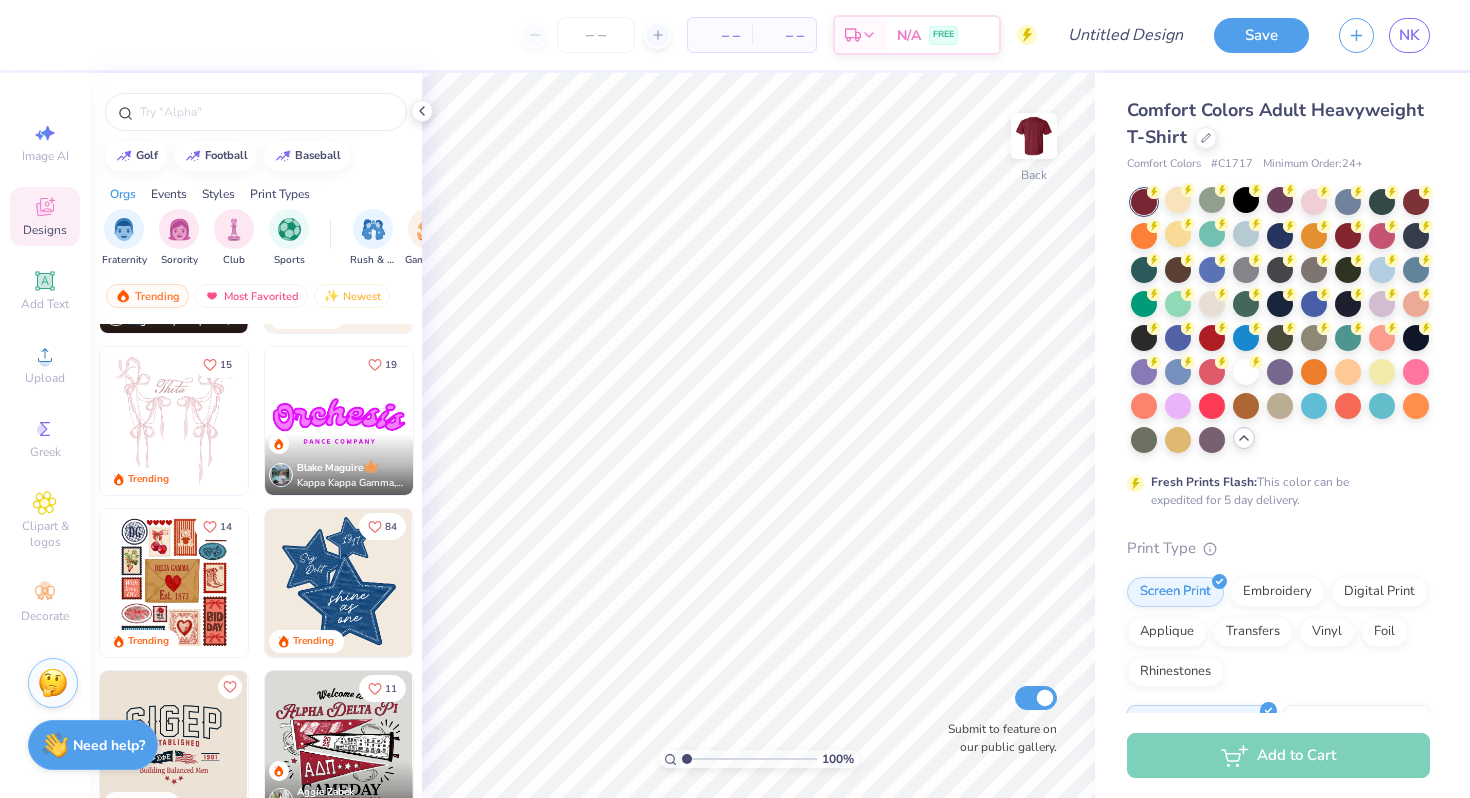 click at bounding box center [1280, 321] 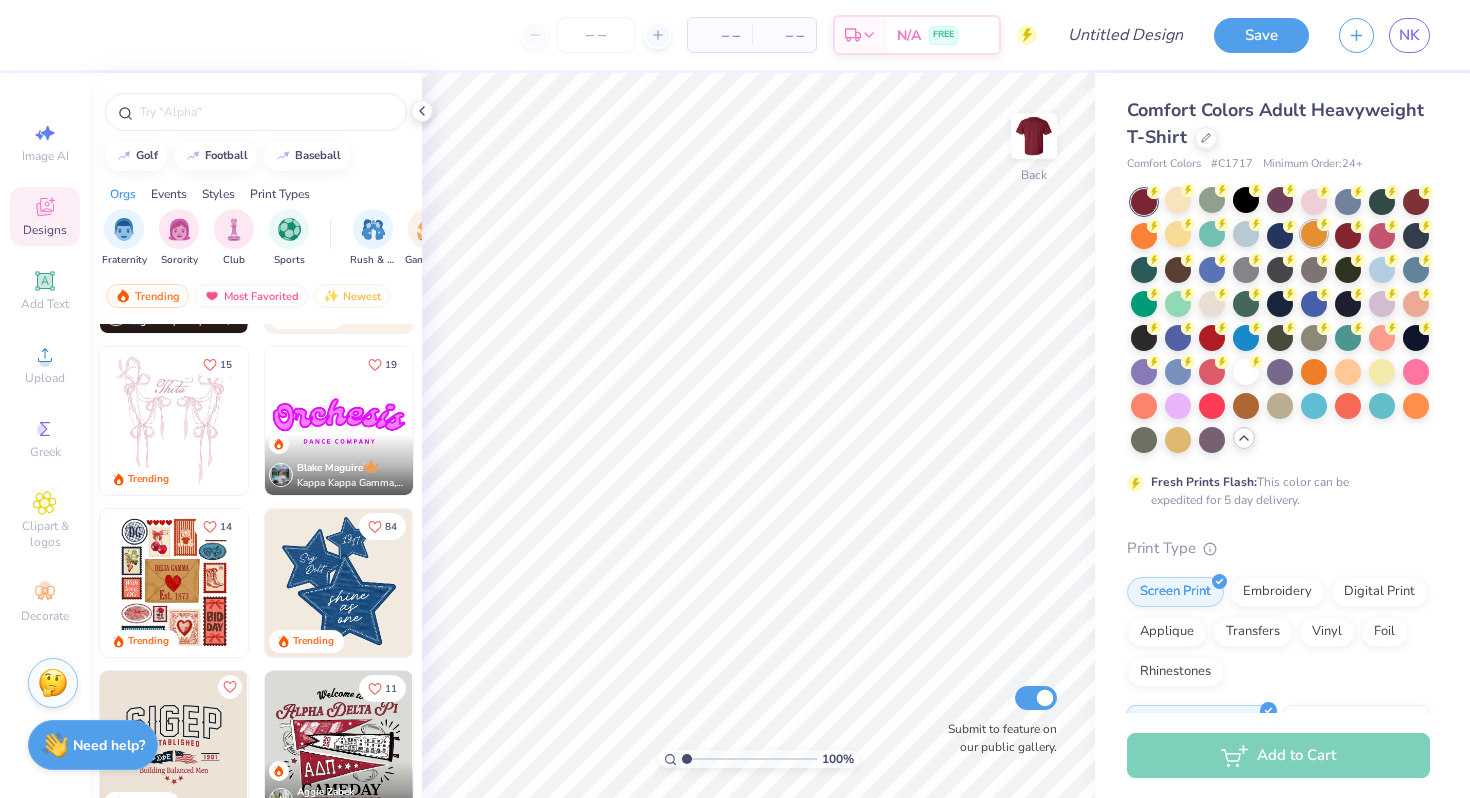 click at bounding box center (1314, 234) 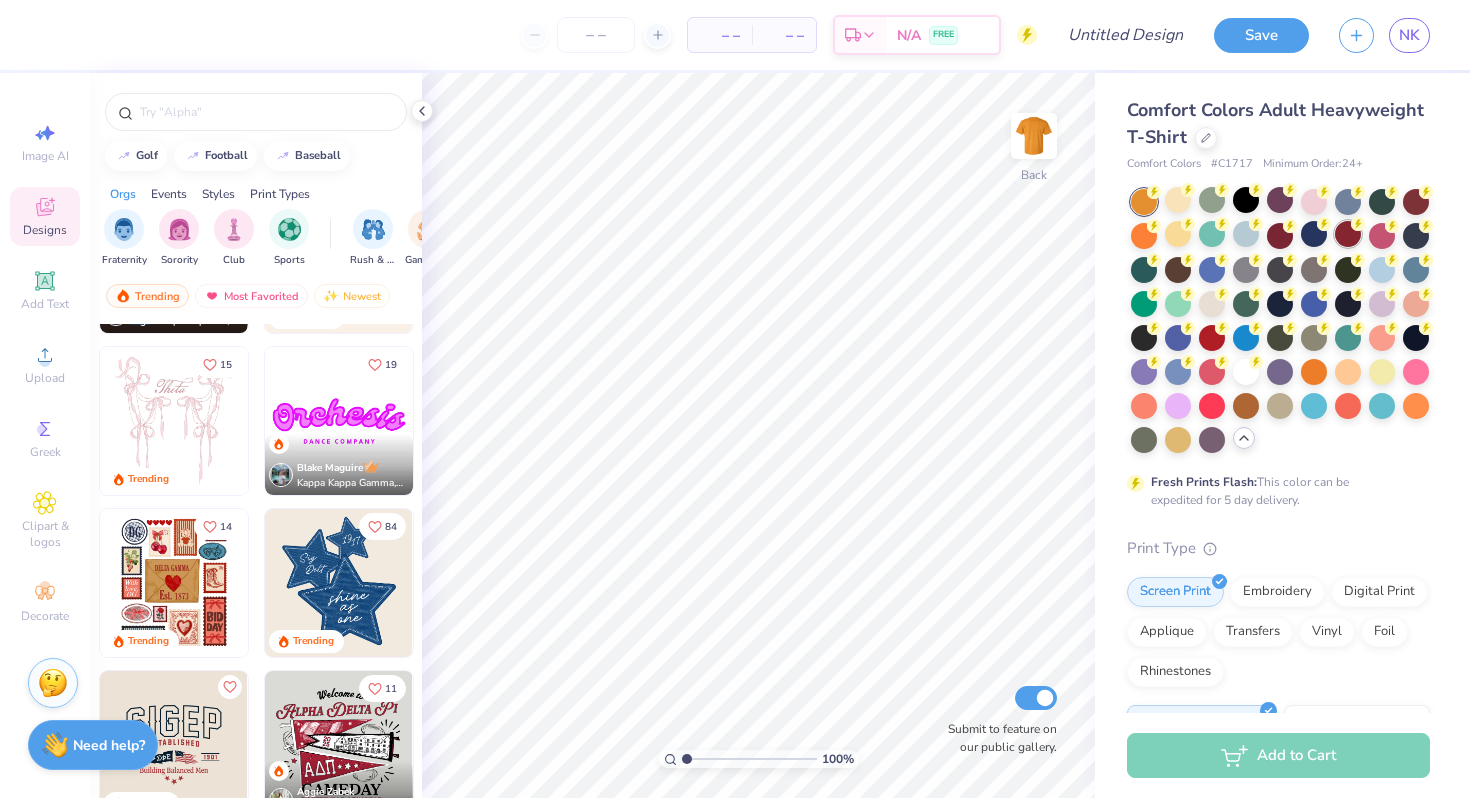 click at bounding box center (1348, 234) 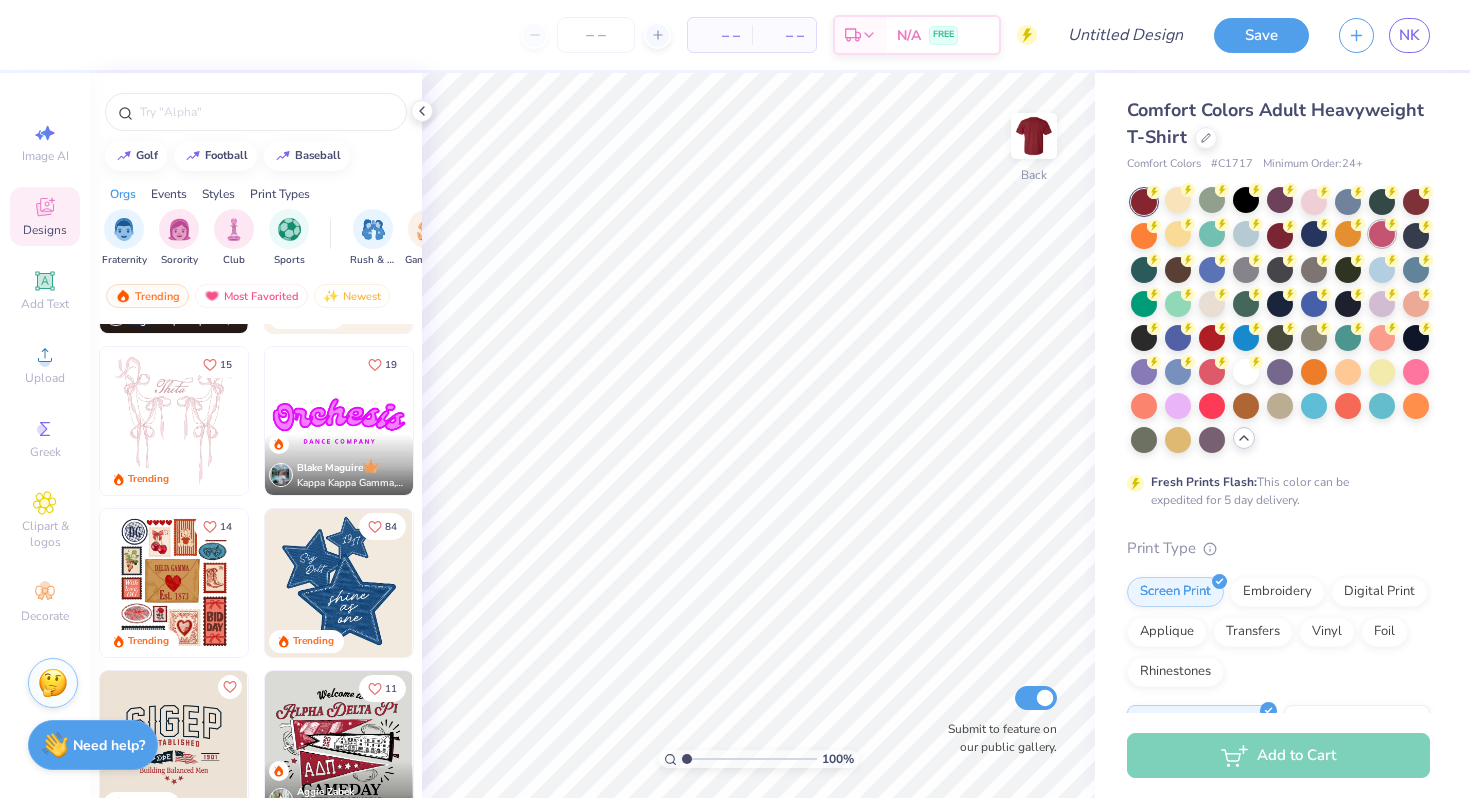 click at bounding box center (1382, 234) 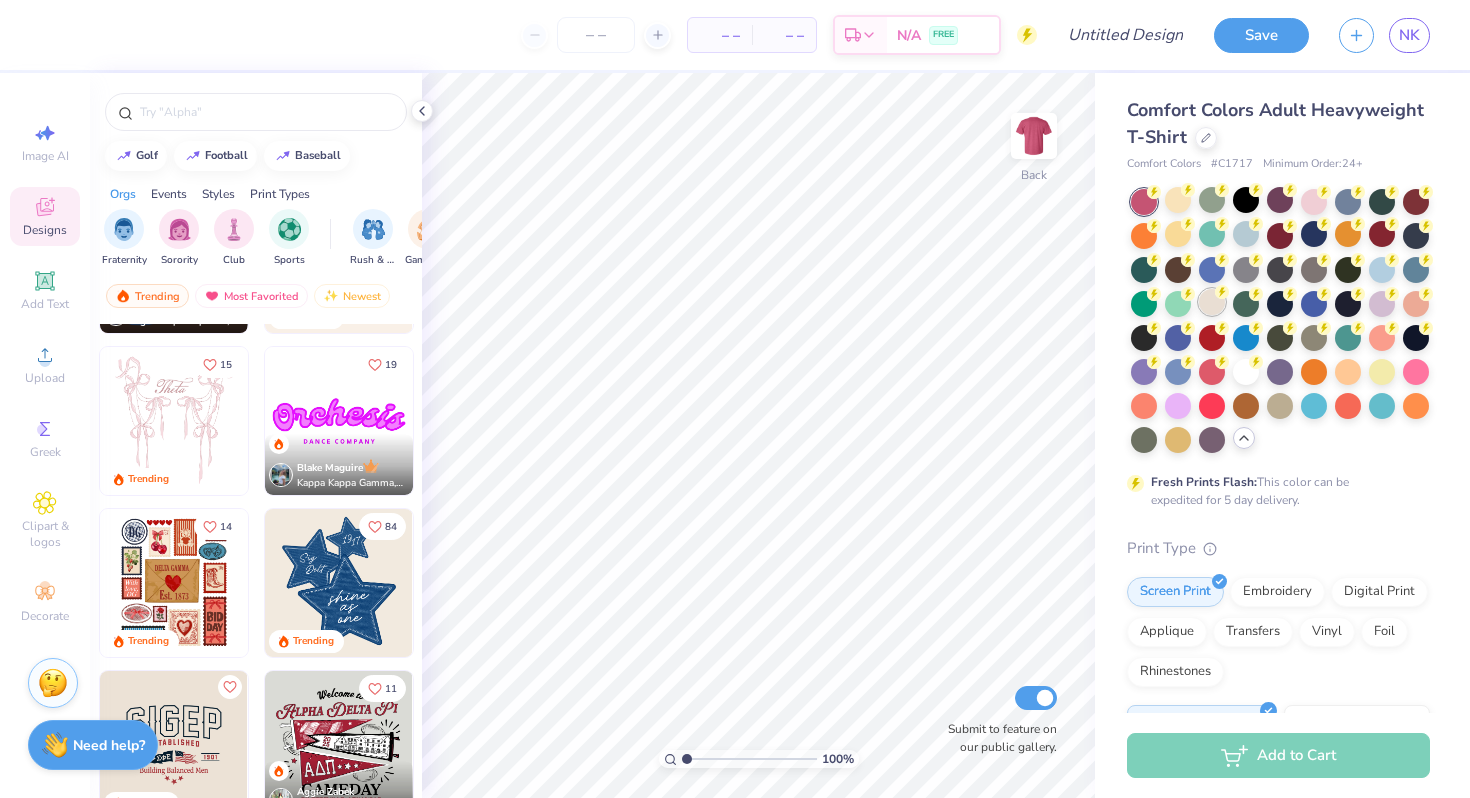 click at bounding box center (1212, 302) 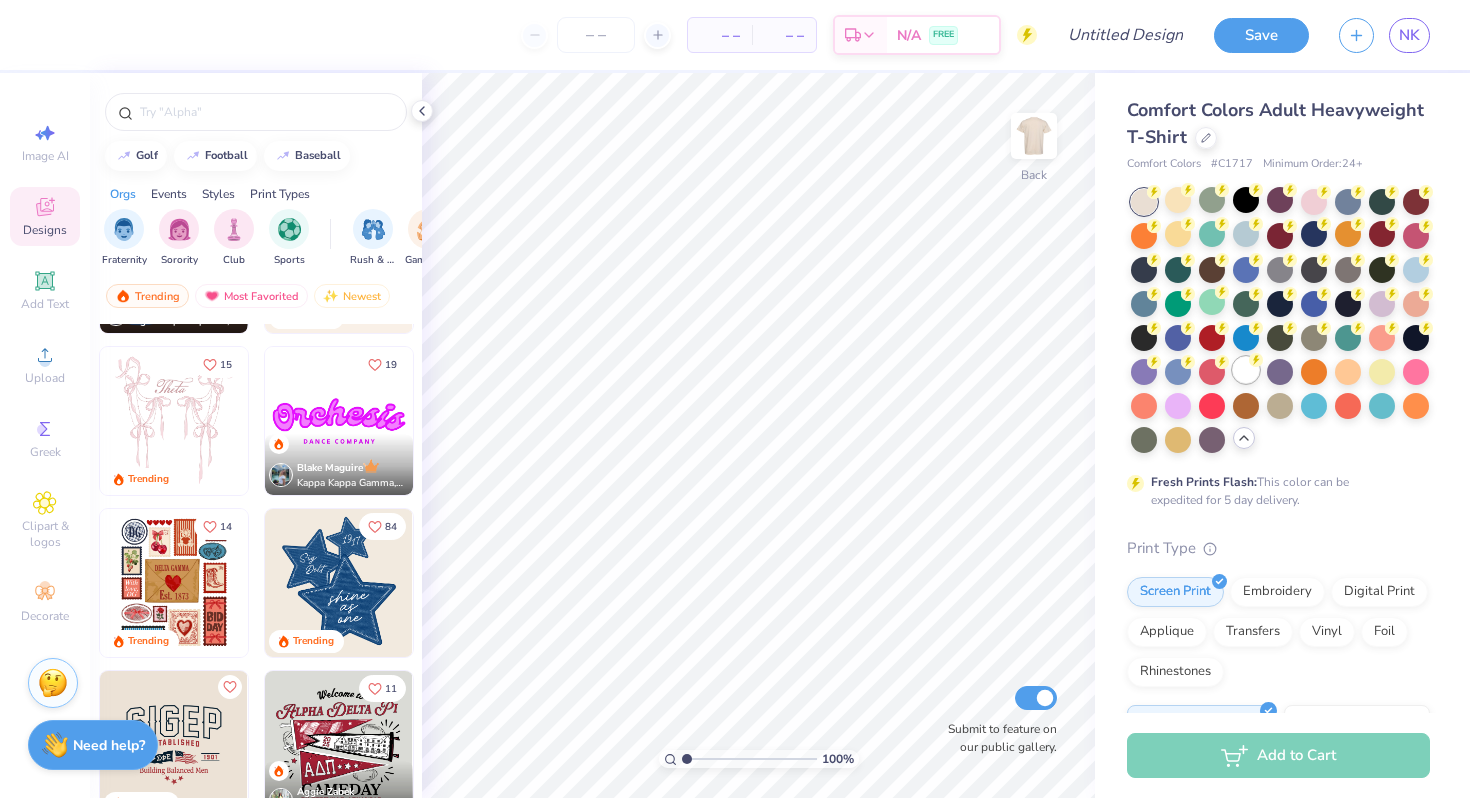 click at bounding box center [1246, 370] 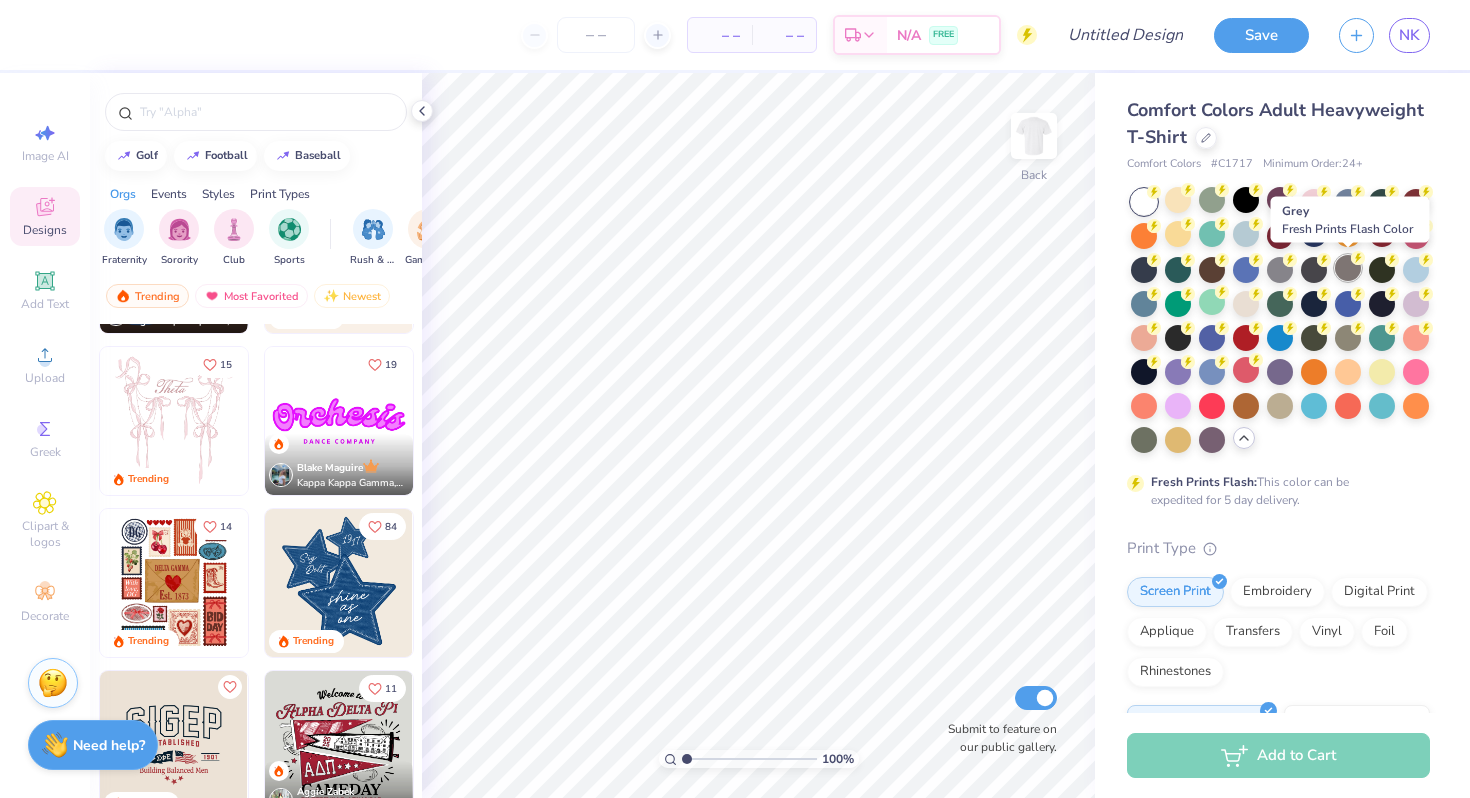click at bounding box center (1348, 268) 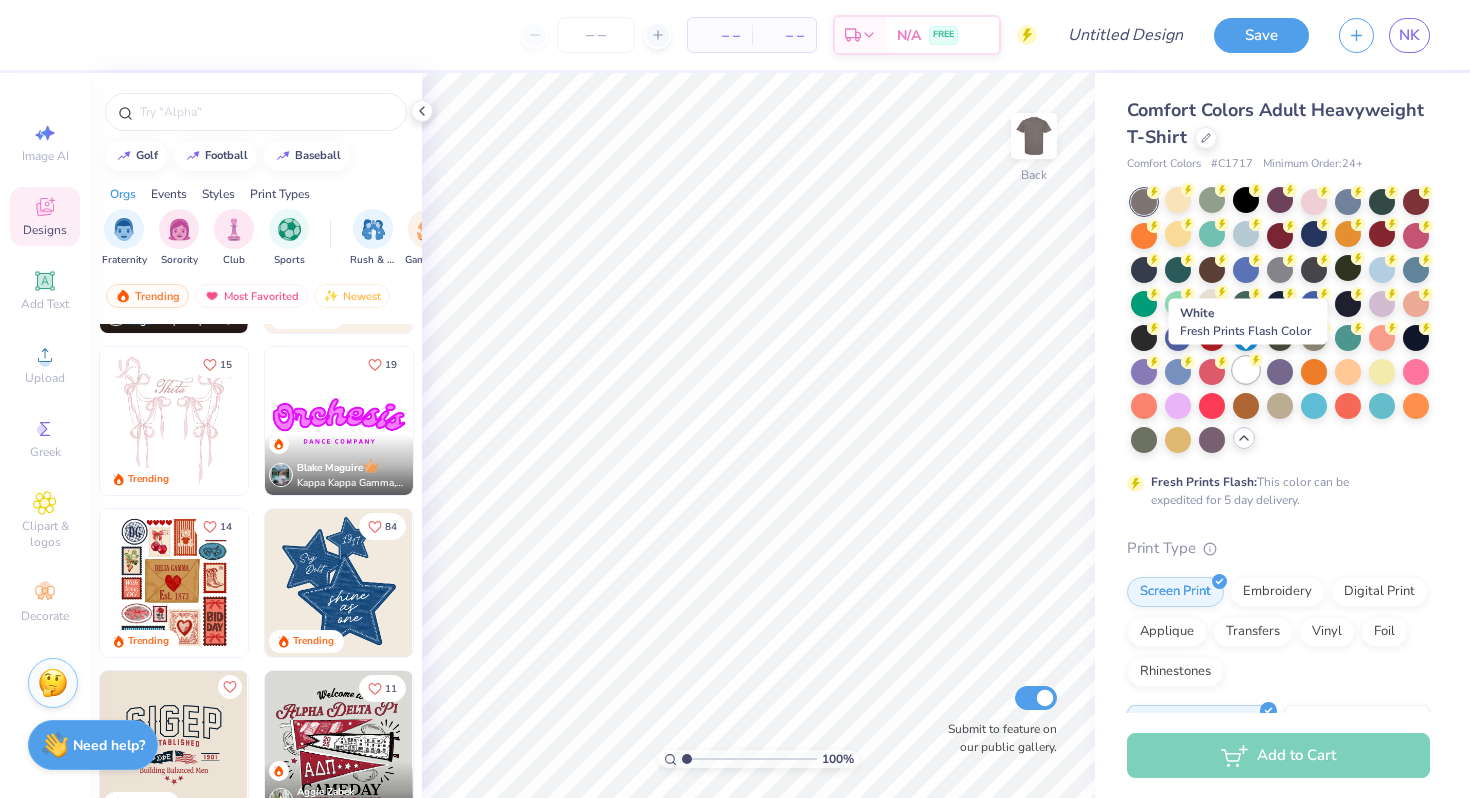click at bounding box center [1246, 370] 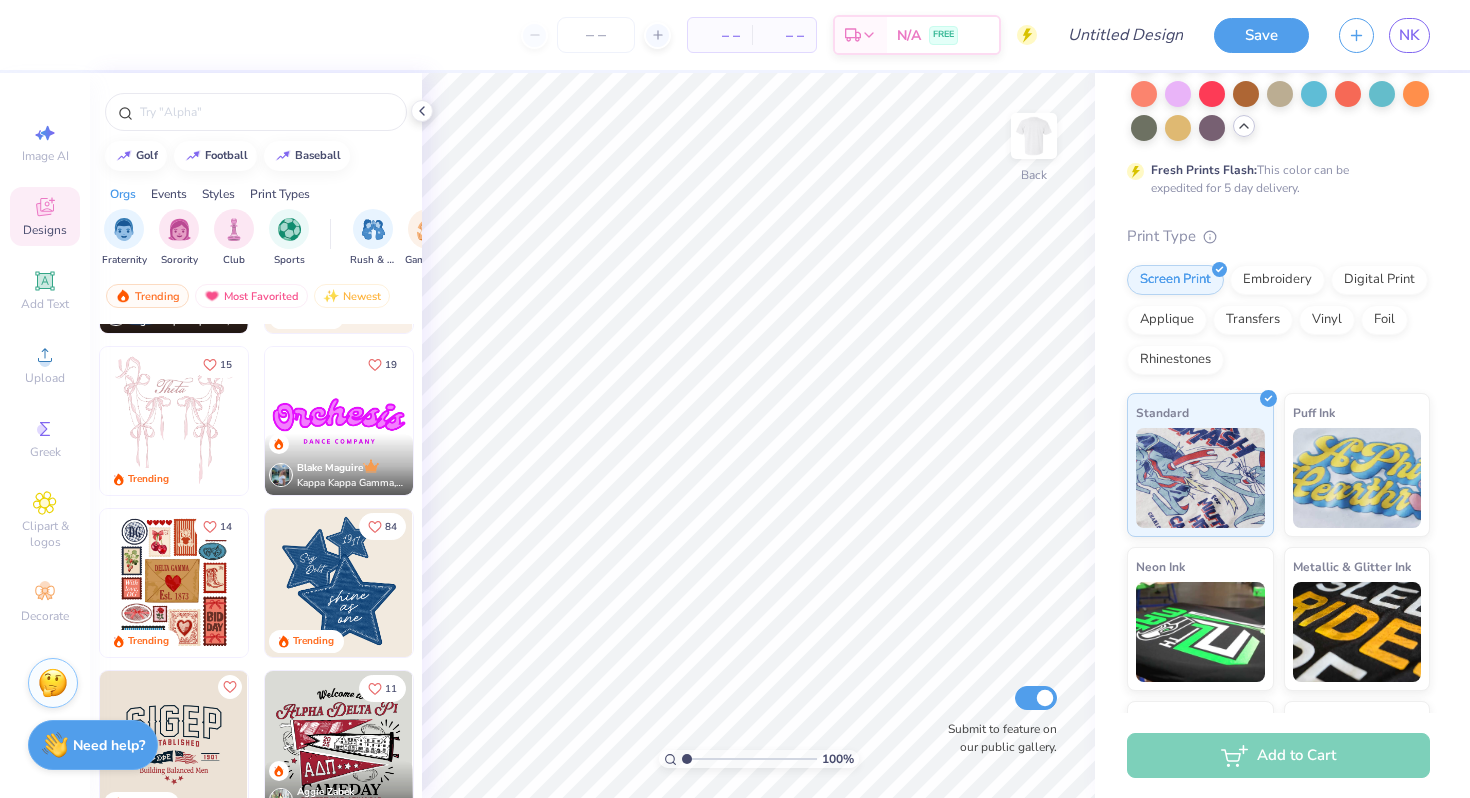scroll, scrollTop: 316, scrollLeft: 0, axis: vertical 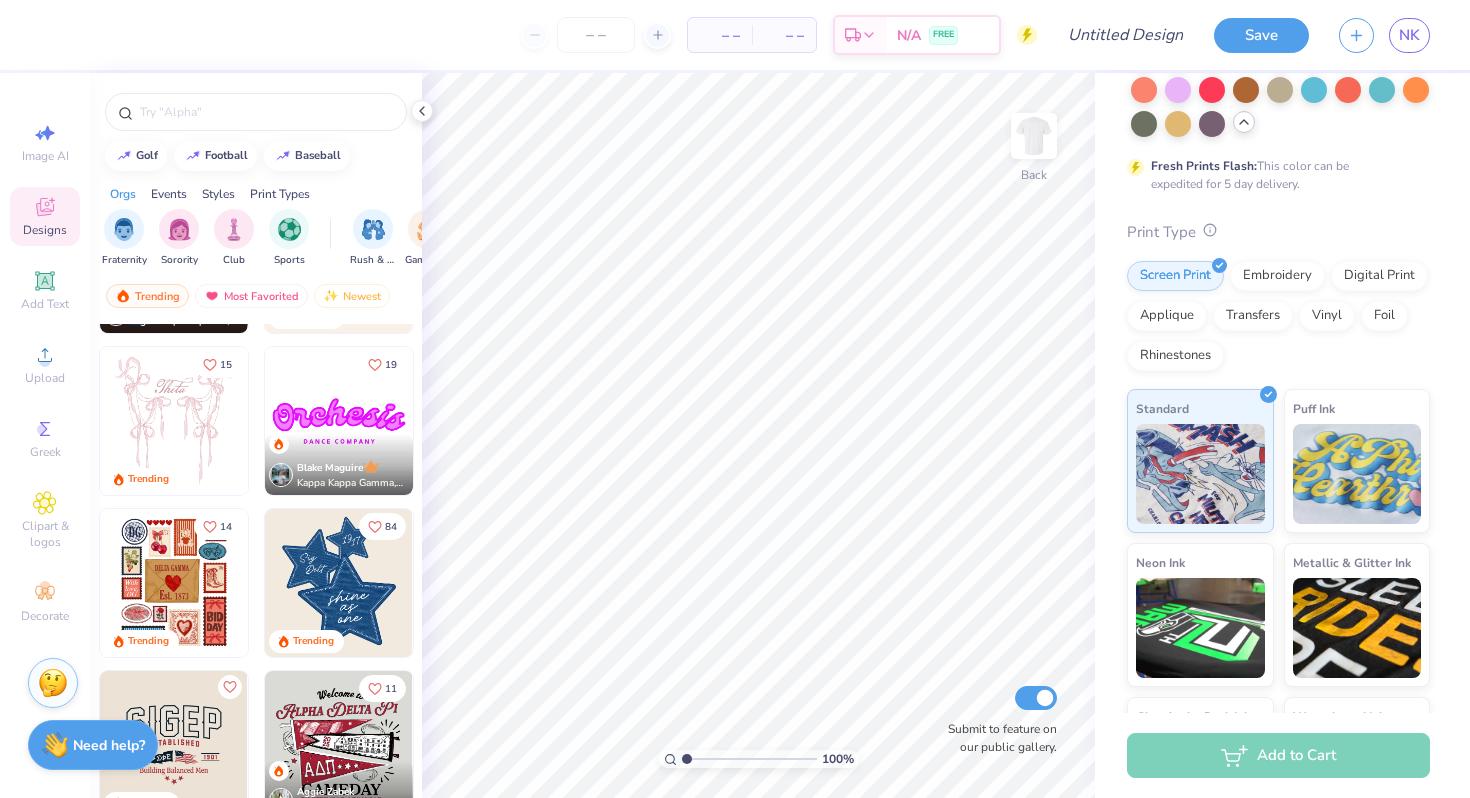 click 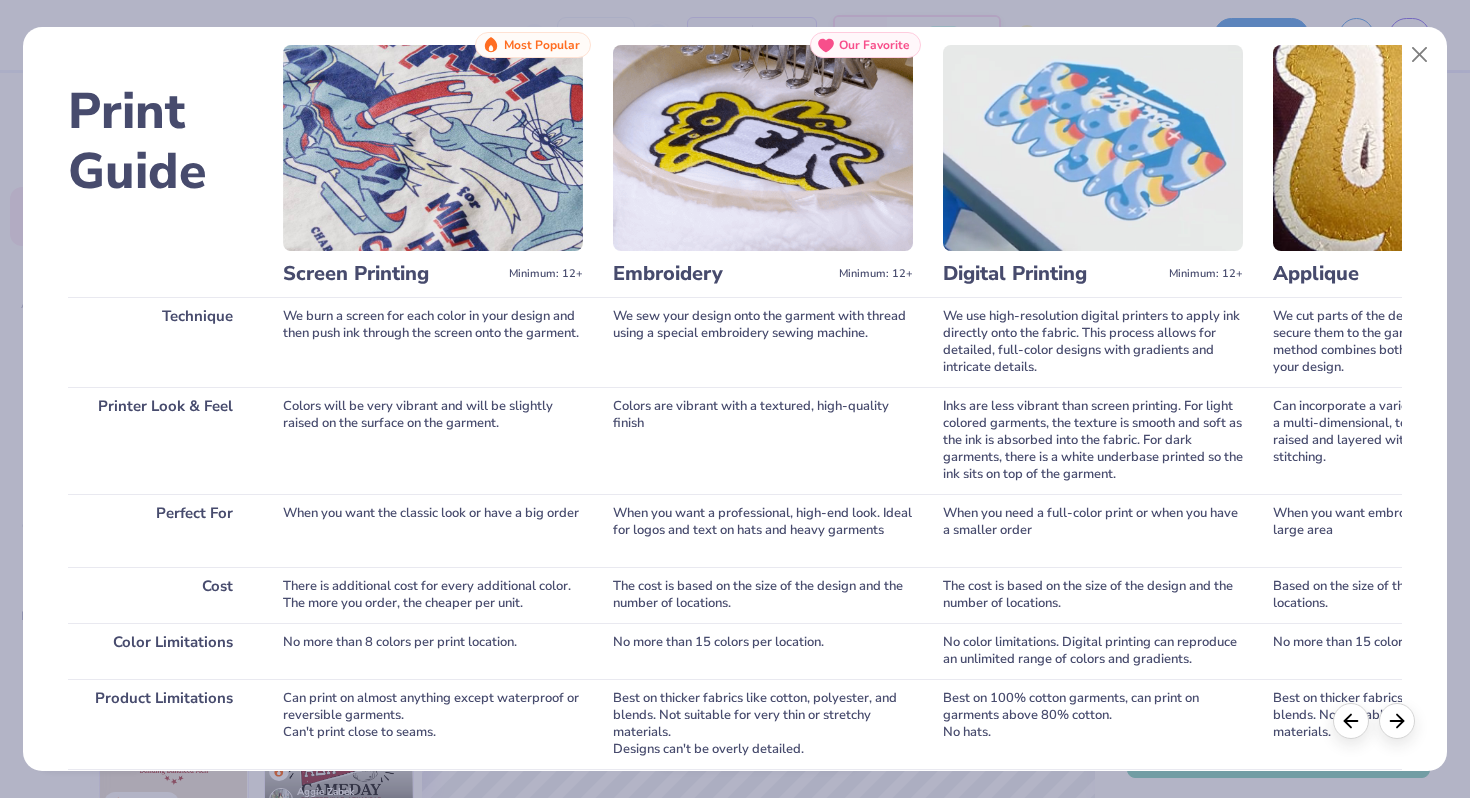 scroll, scrollTop: 42, scrollLeft: 0, axis: vertical 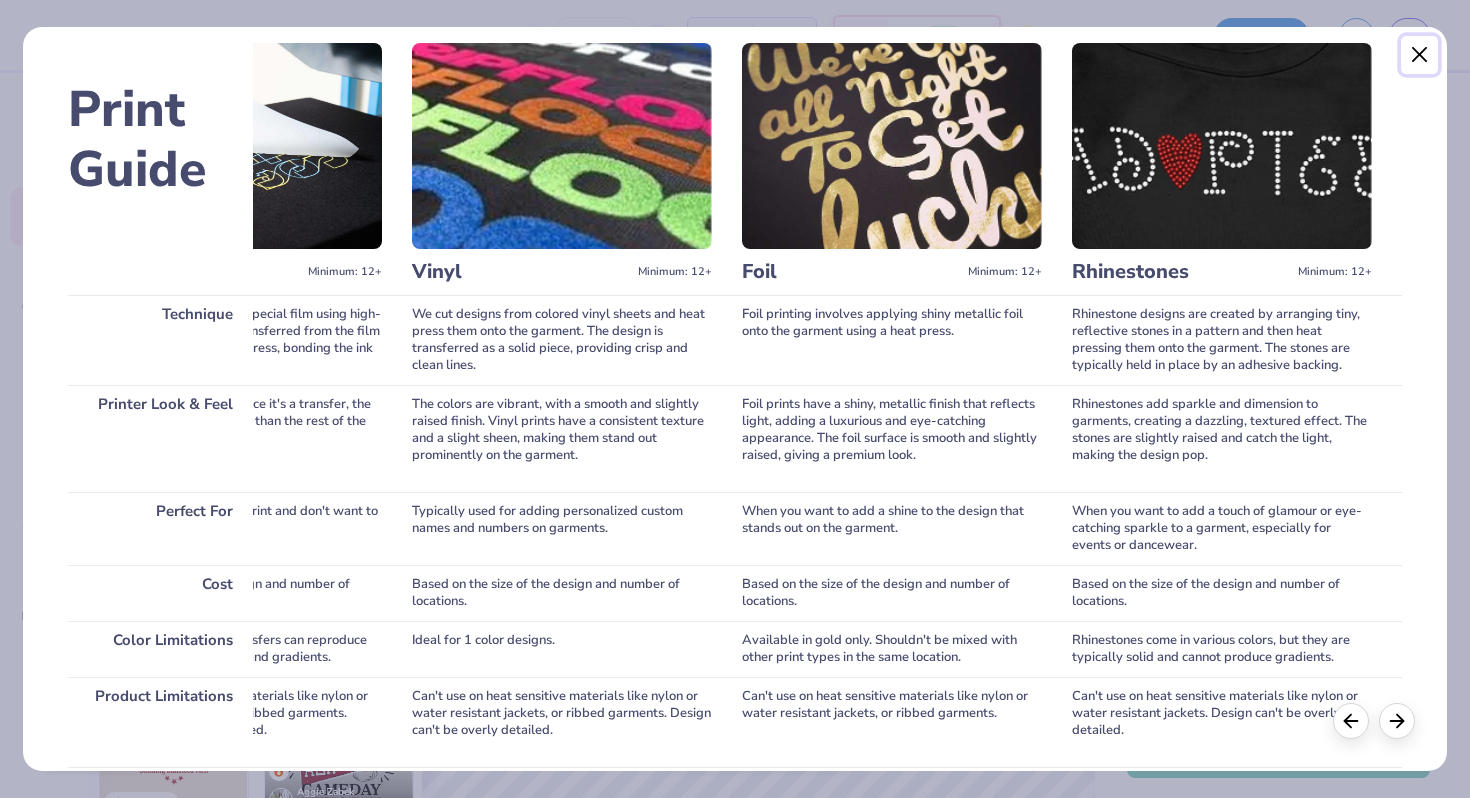 click at bounding box center [1420, 55] 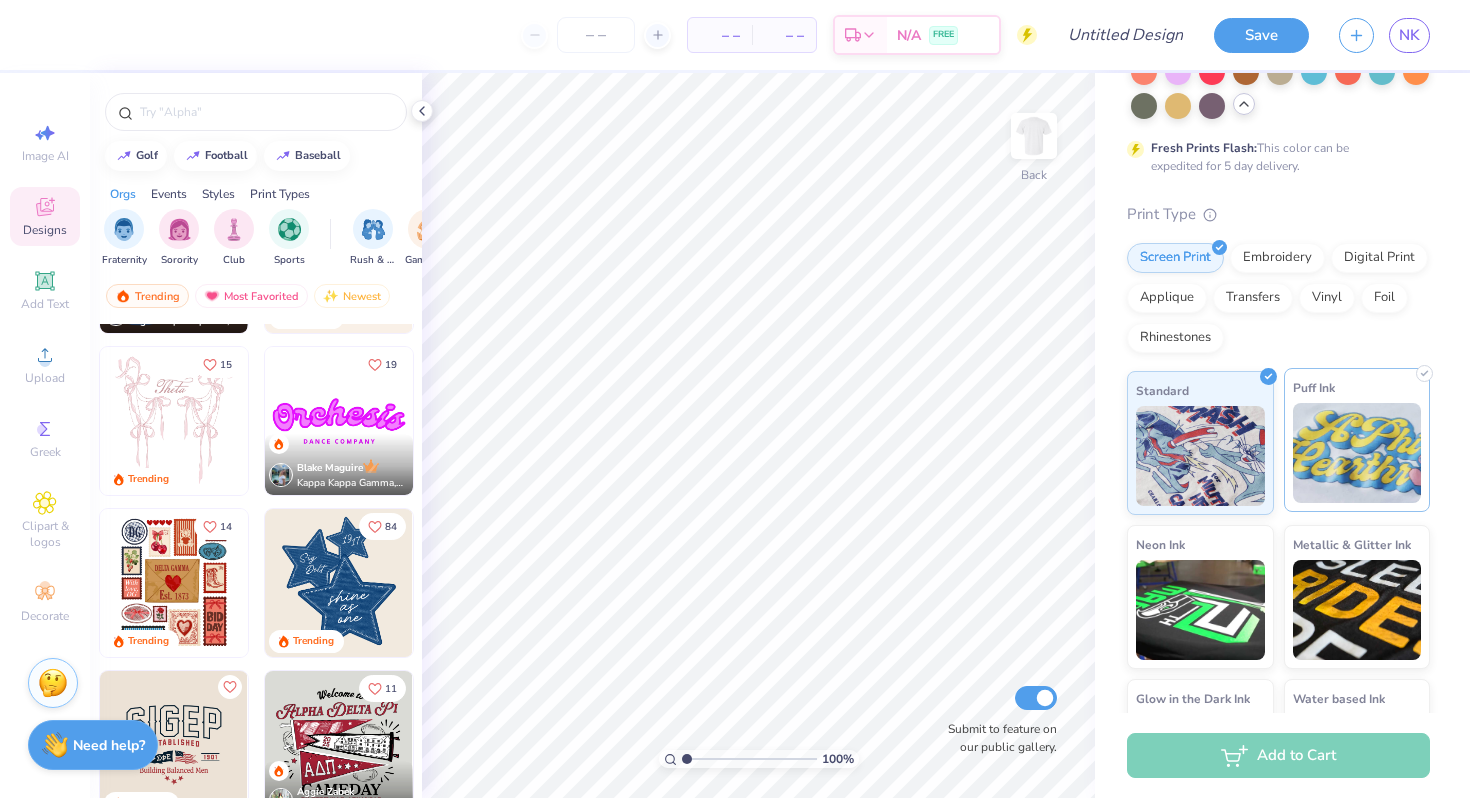 scroll, scrollTop: 324, scrollLeft: 0, axis: vertical 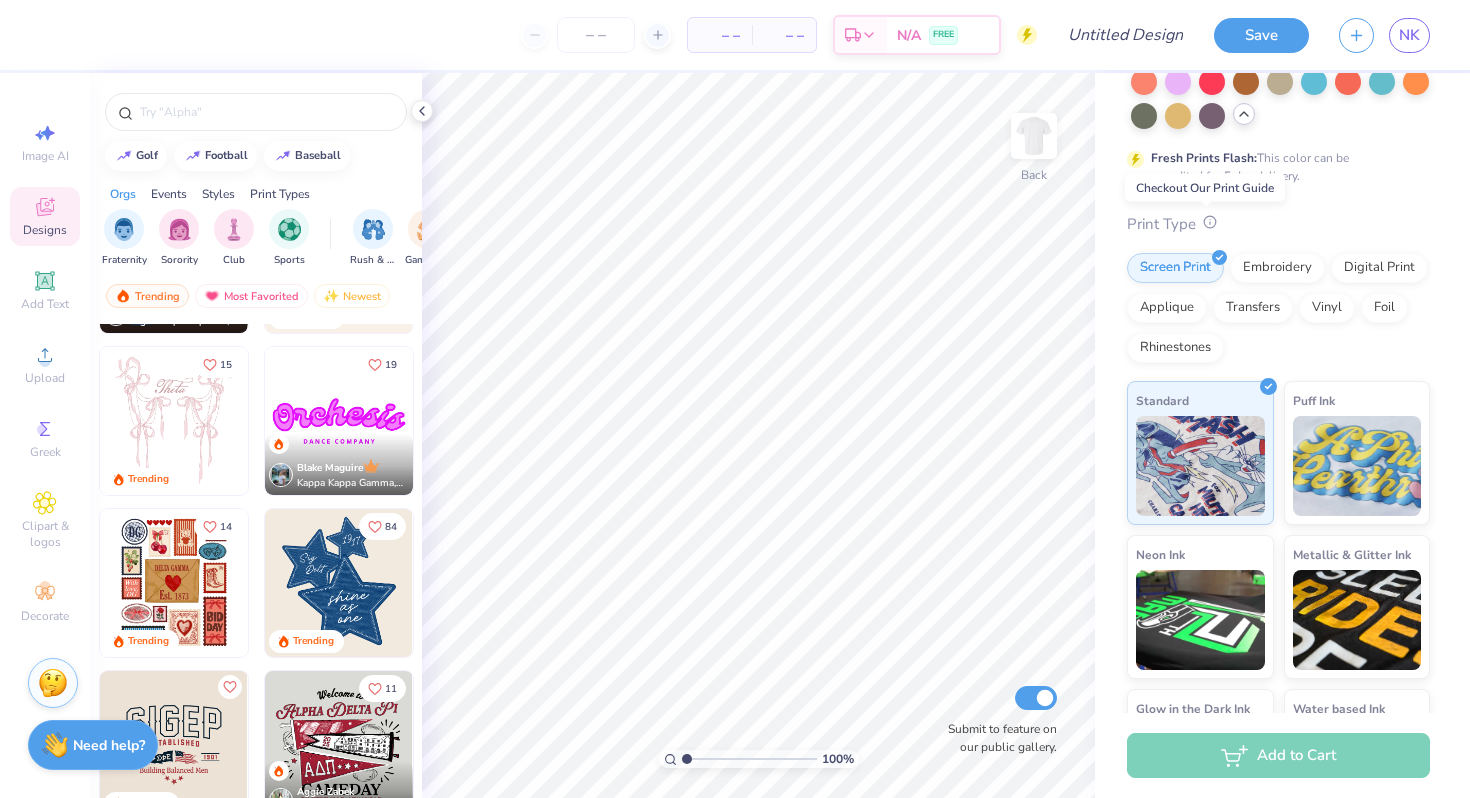 click 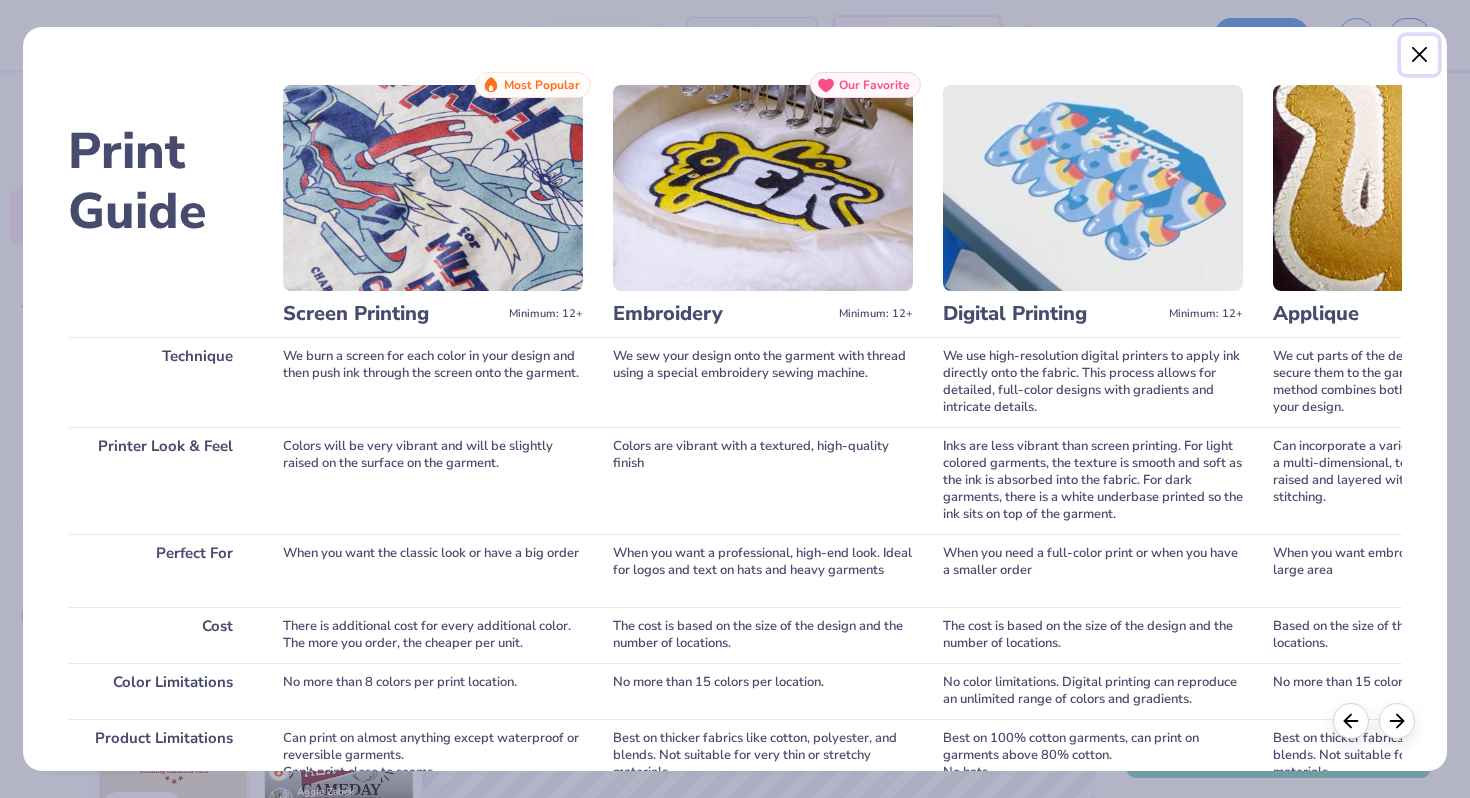click at bounding box center (1420, 55) 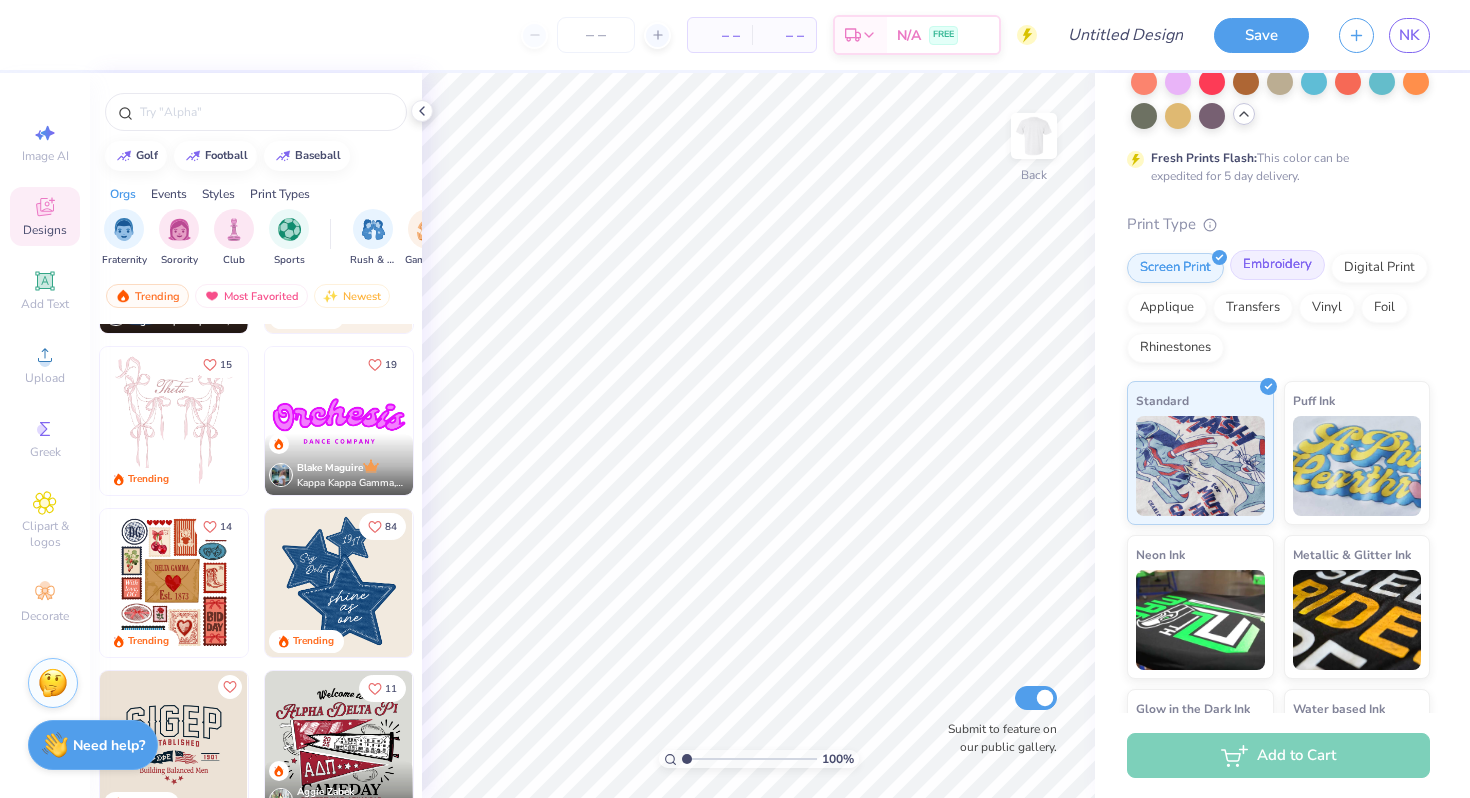 click on "Embroidery" at bounding box center [1277, 265] 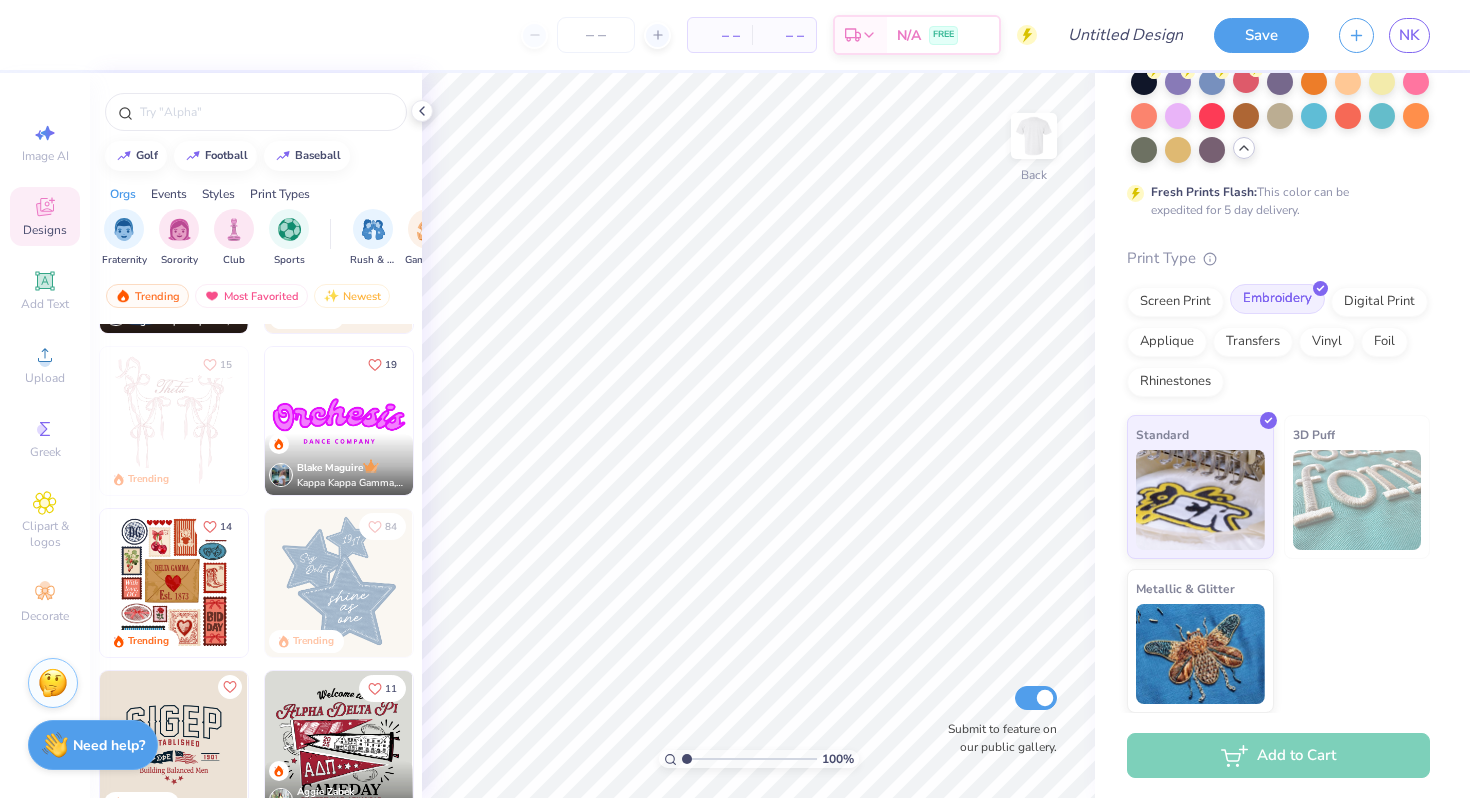 scroll, scrollTop: 290, scrollLeft: 0, axis: vertical 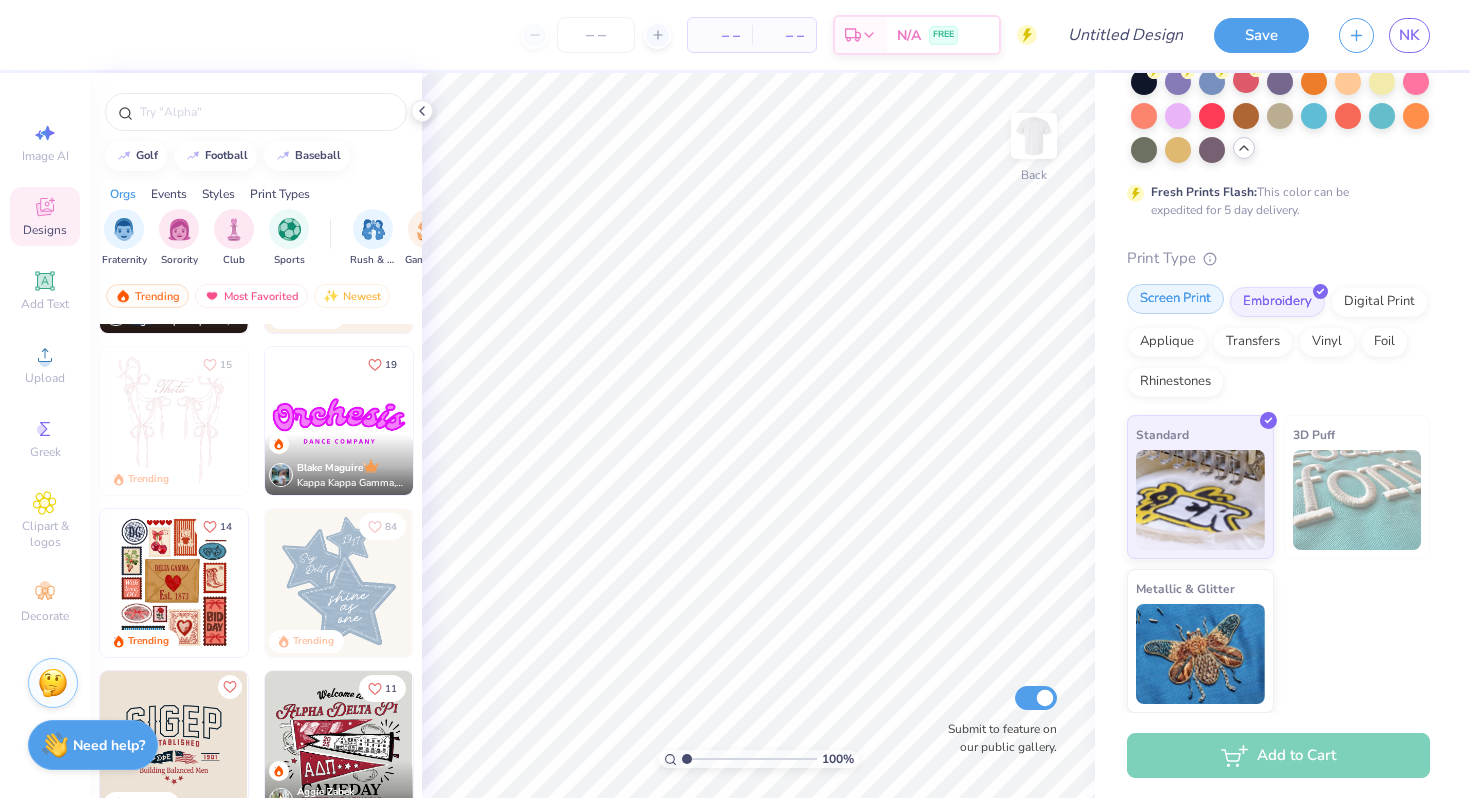 click on "Screen Print" at bounding box center (1175, 299) 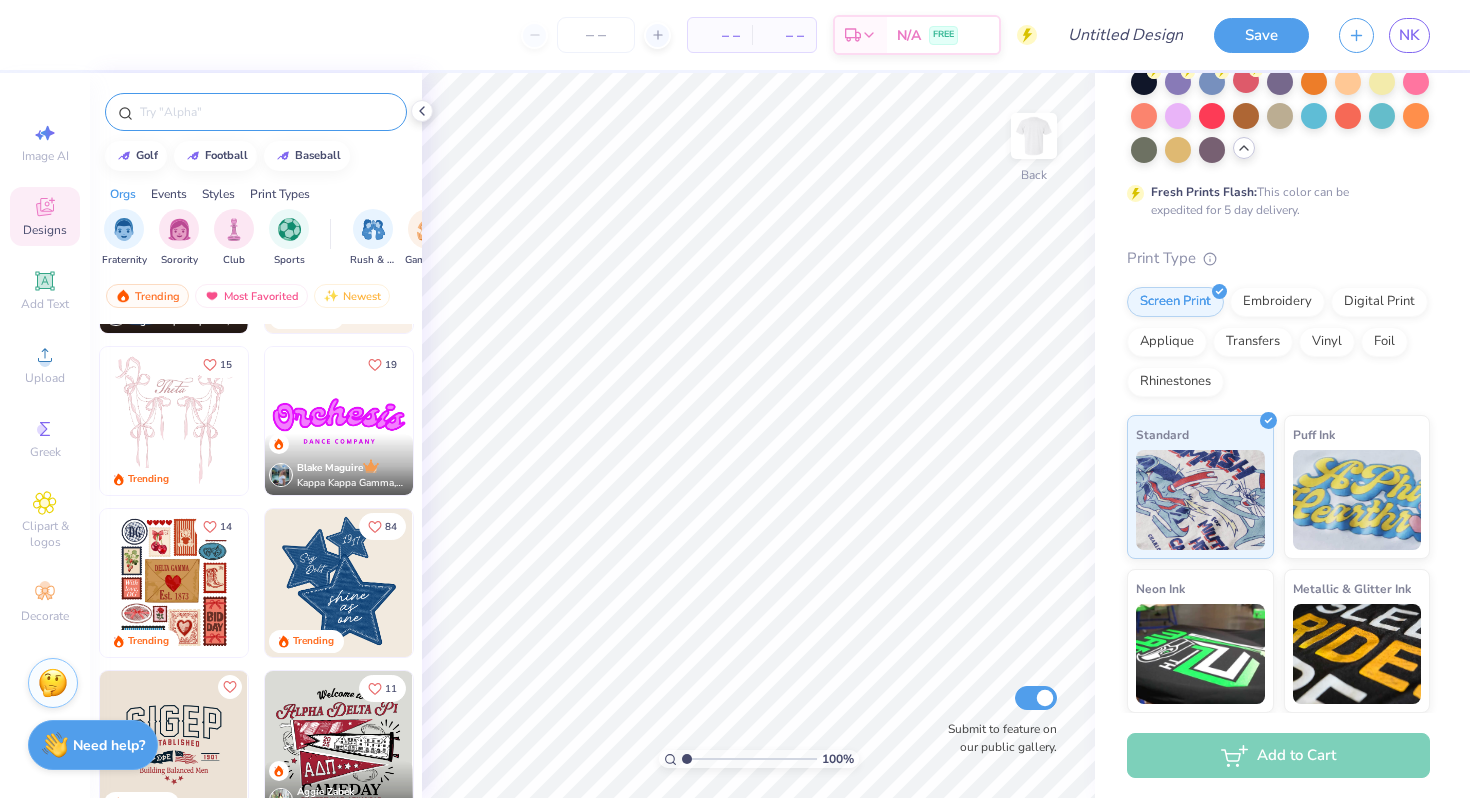 click at bounding box center (266, 112) 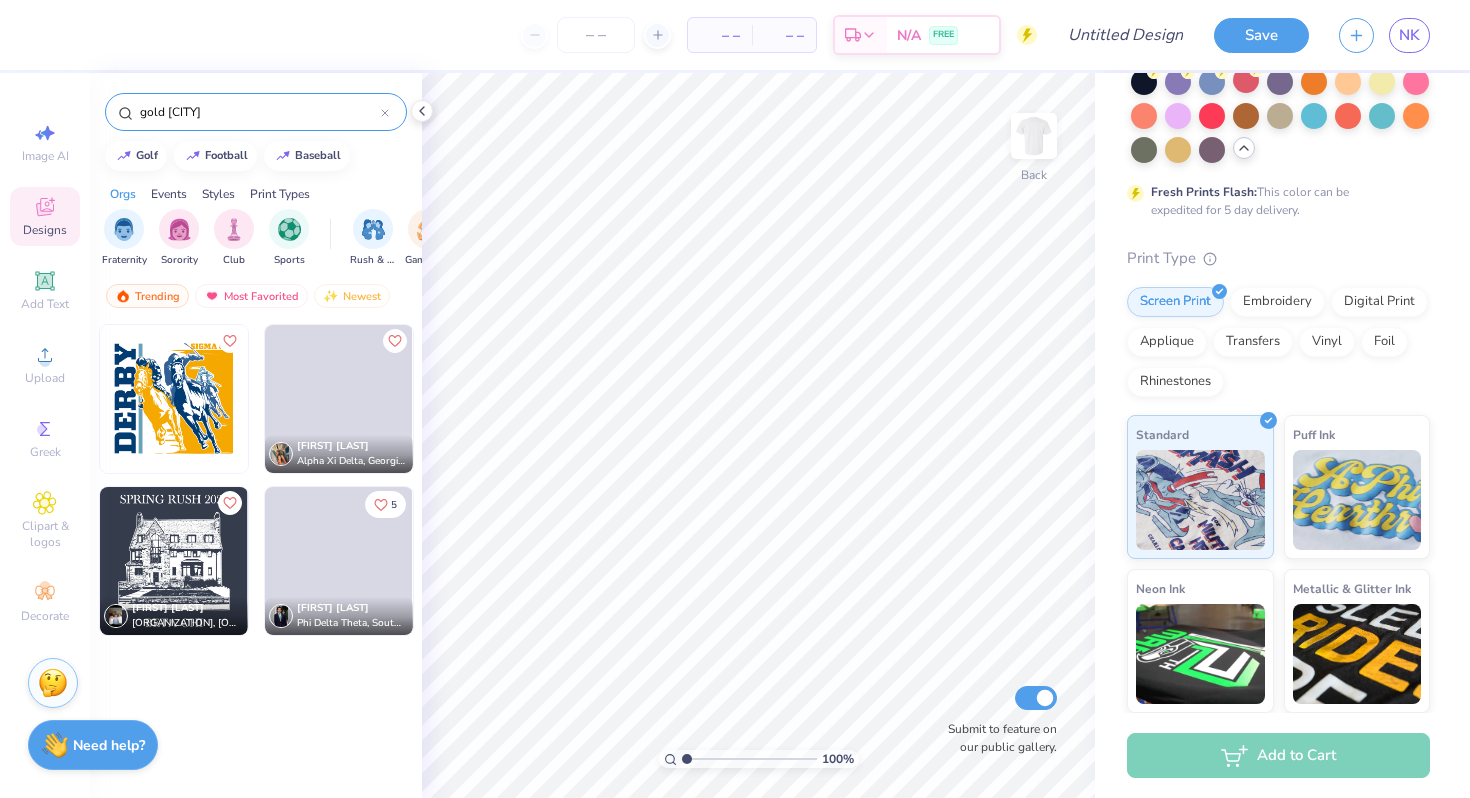 click on "gold [CITY]" at bounding box center (259, 112) 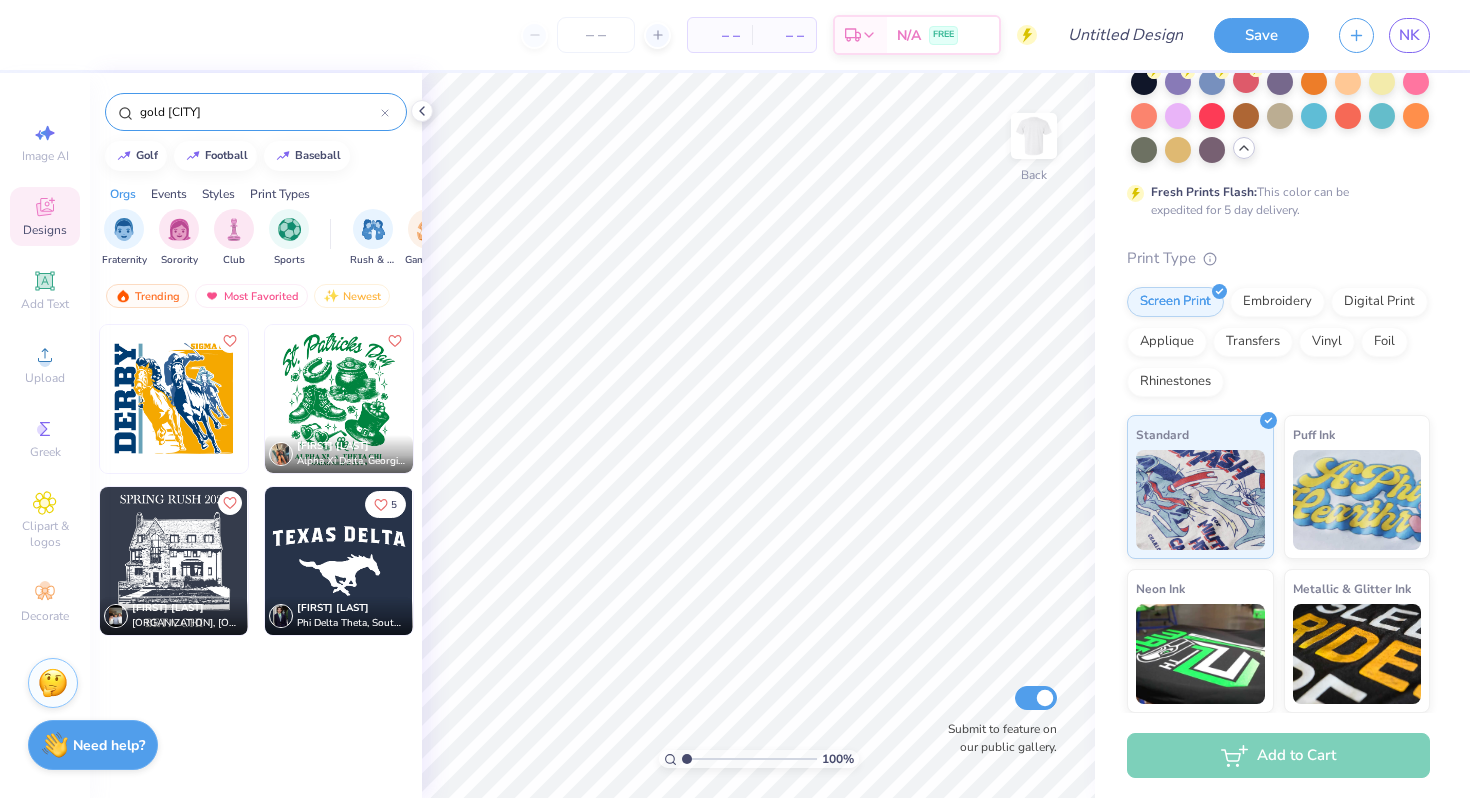 click on "gold [CITY]" at bounding box center (259, 112) 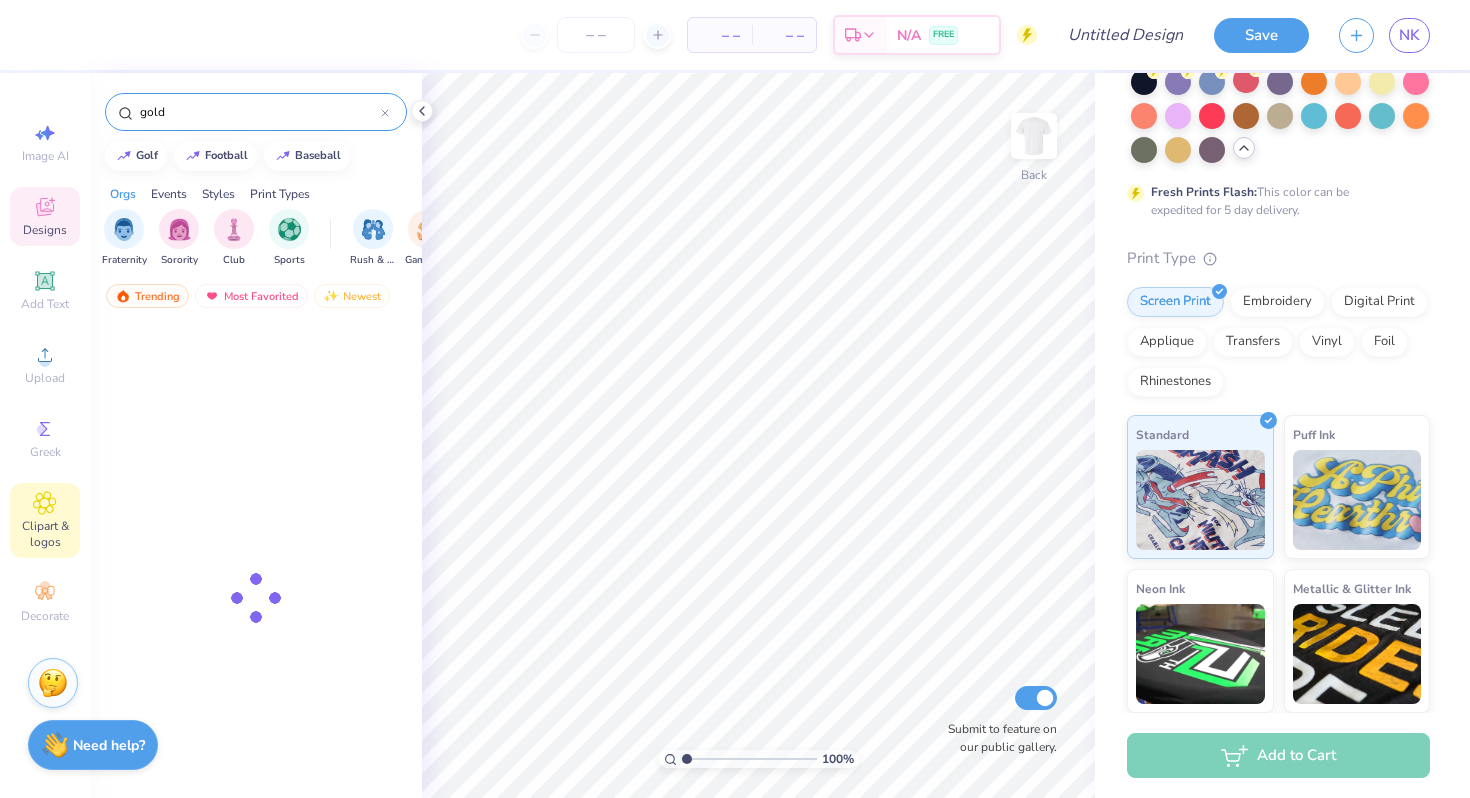 type on "gold" 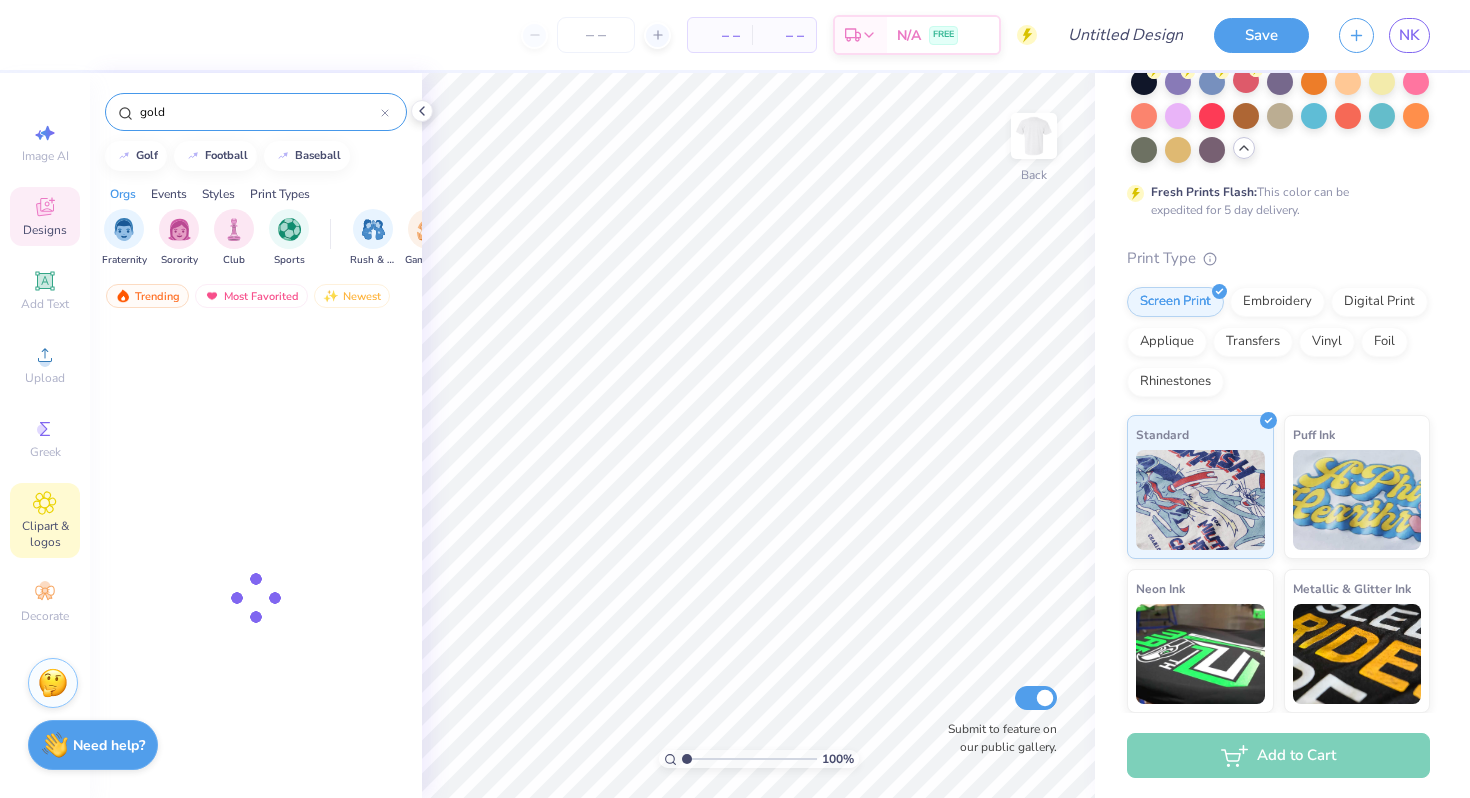 click 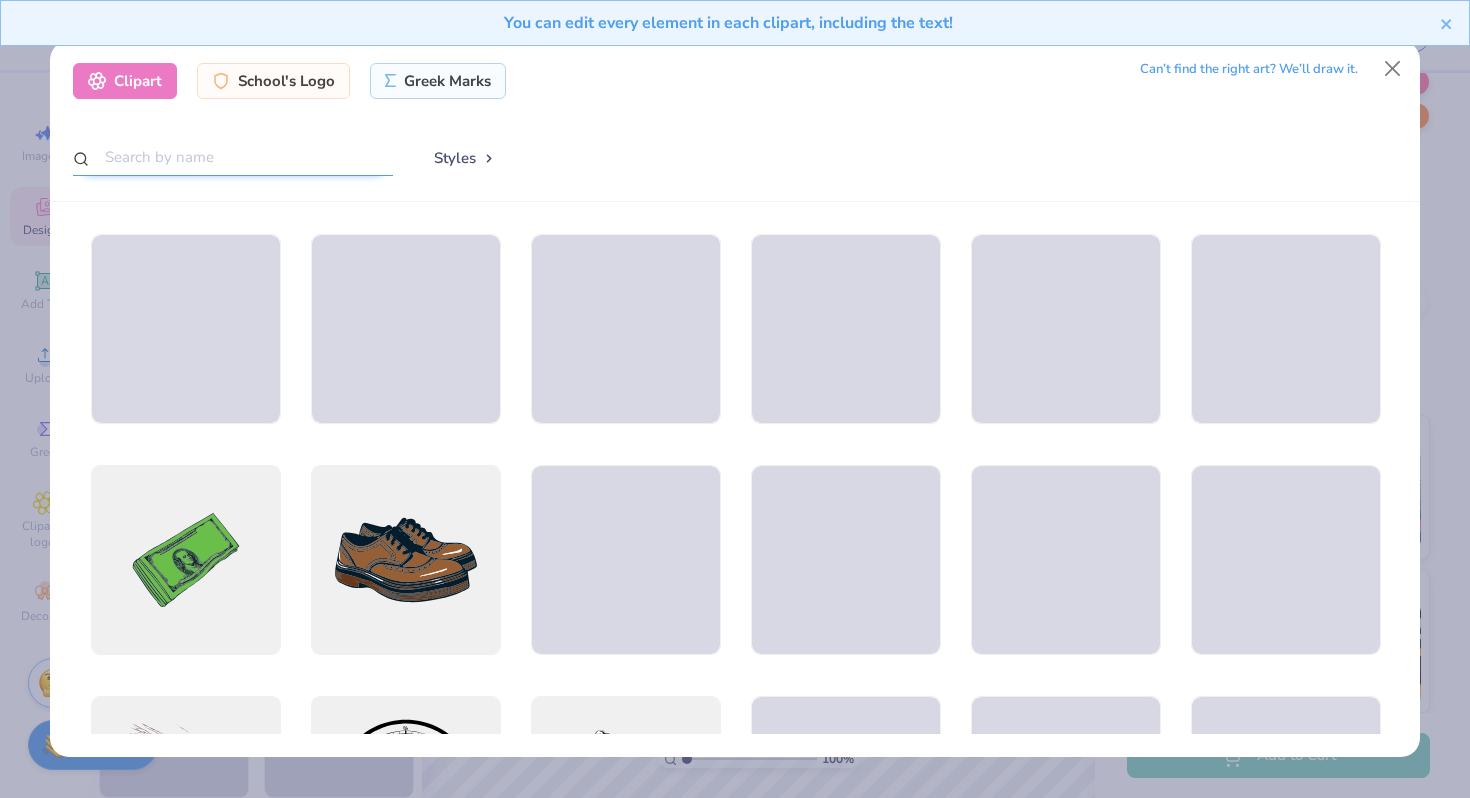 click at bounding box center (233, 157) 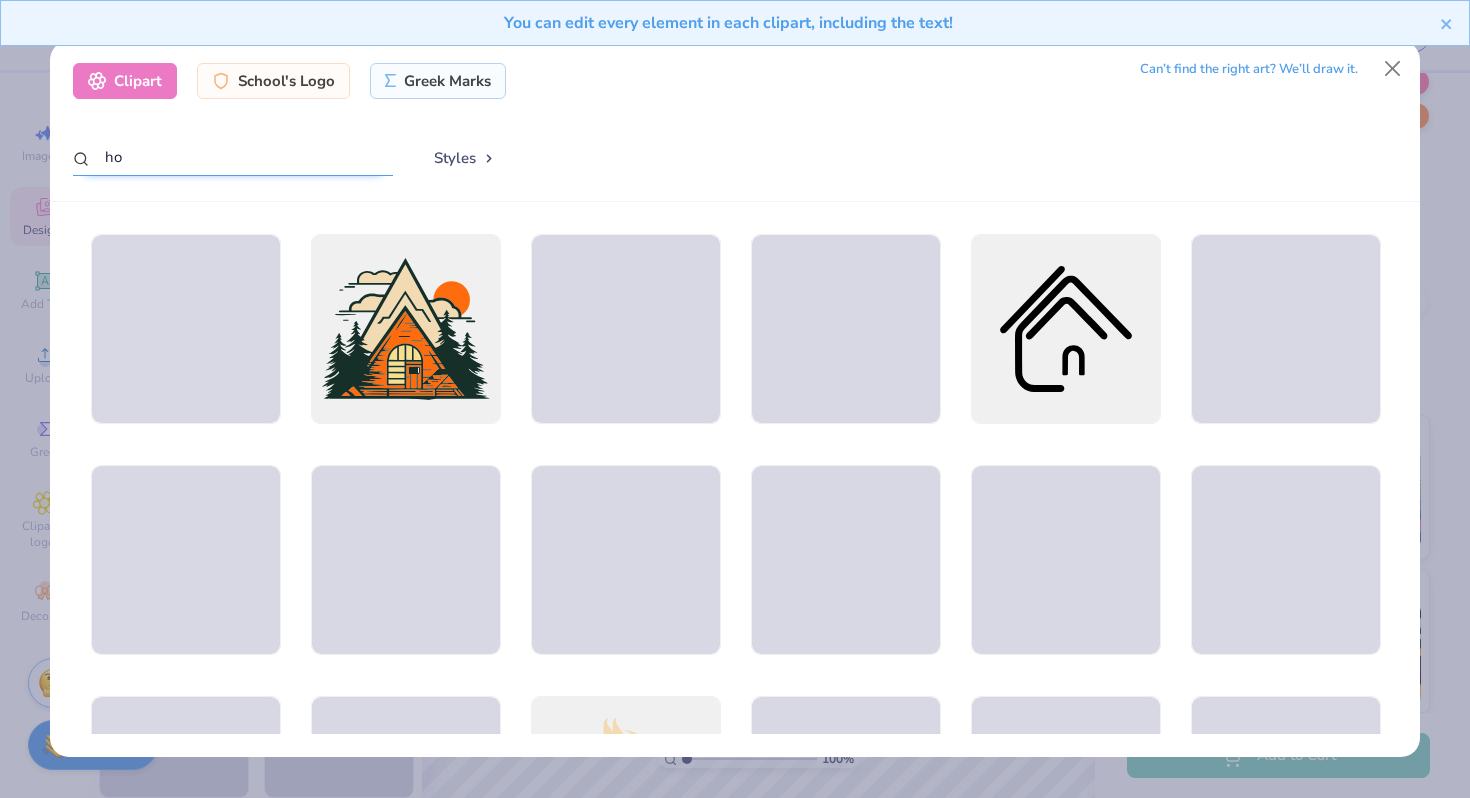 type on "h" 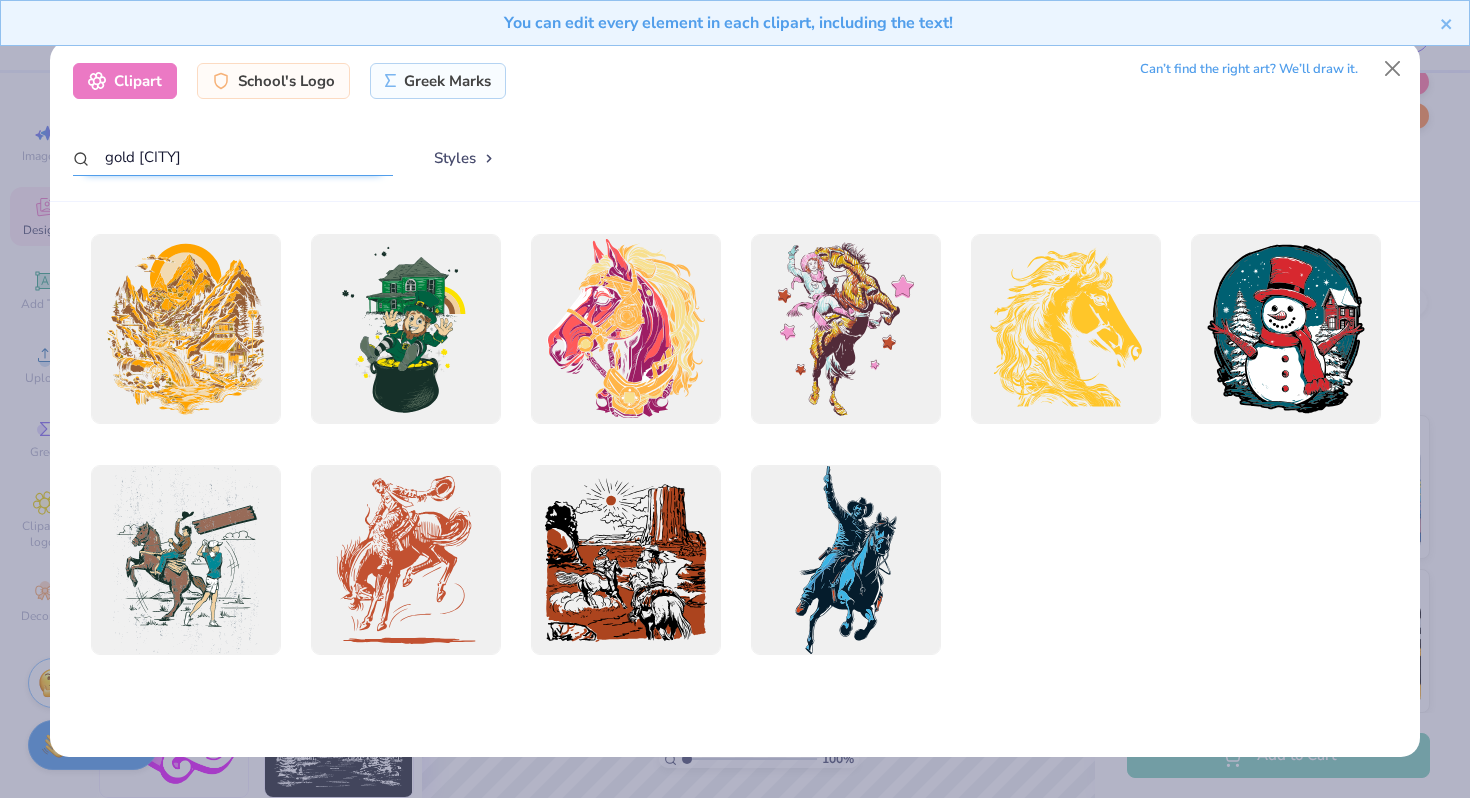 click on "gold [CITY]" at bounding box center [233, 157] 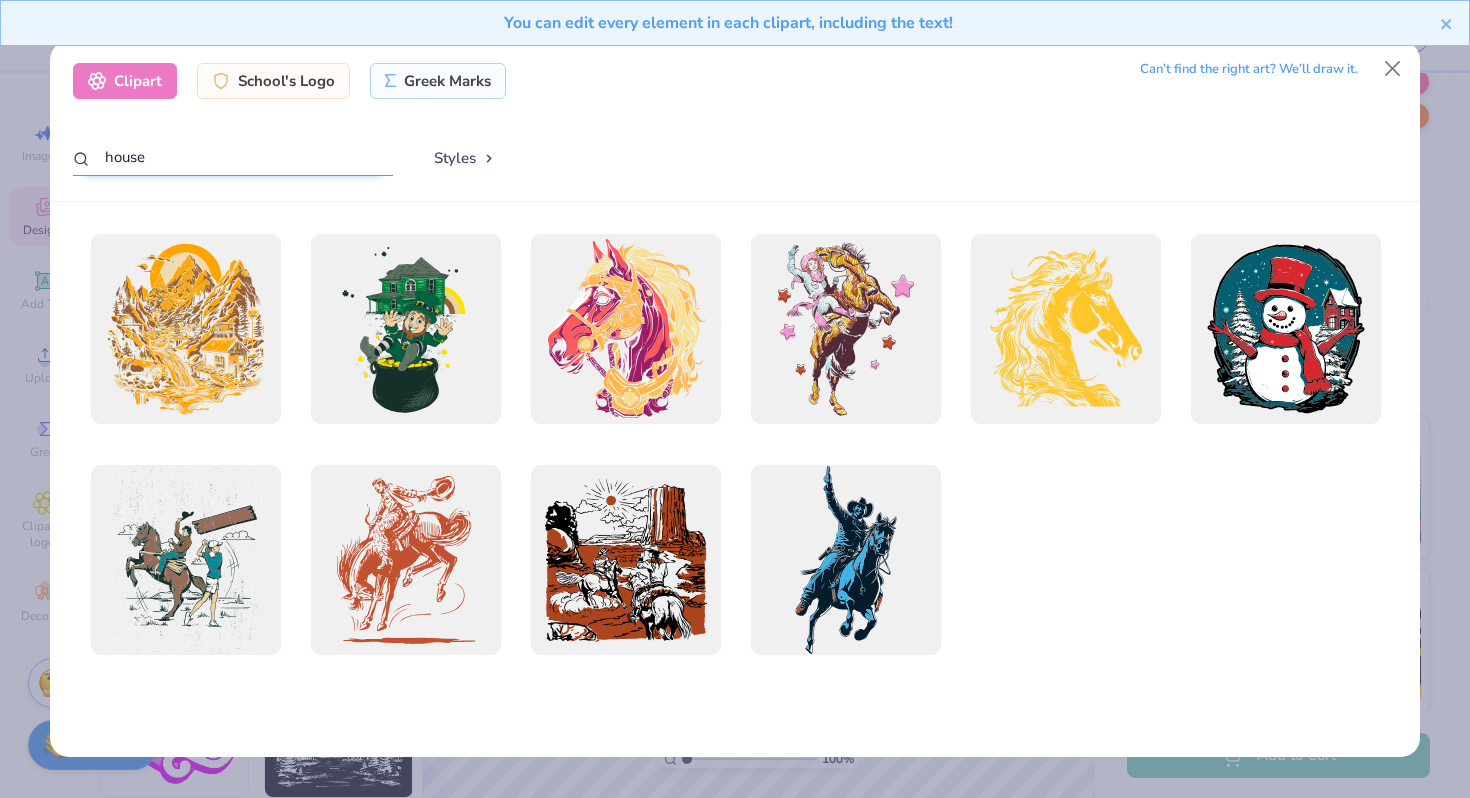 type on "house" 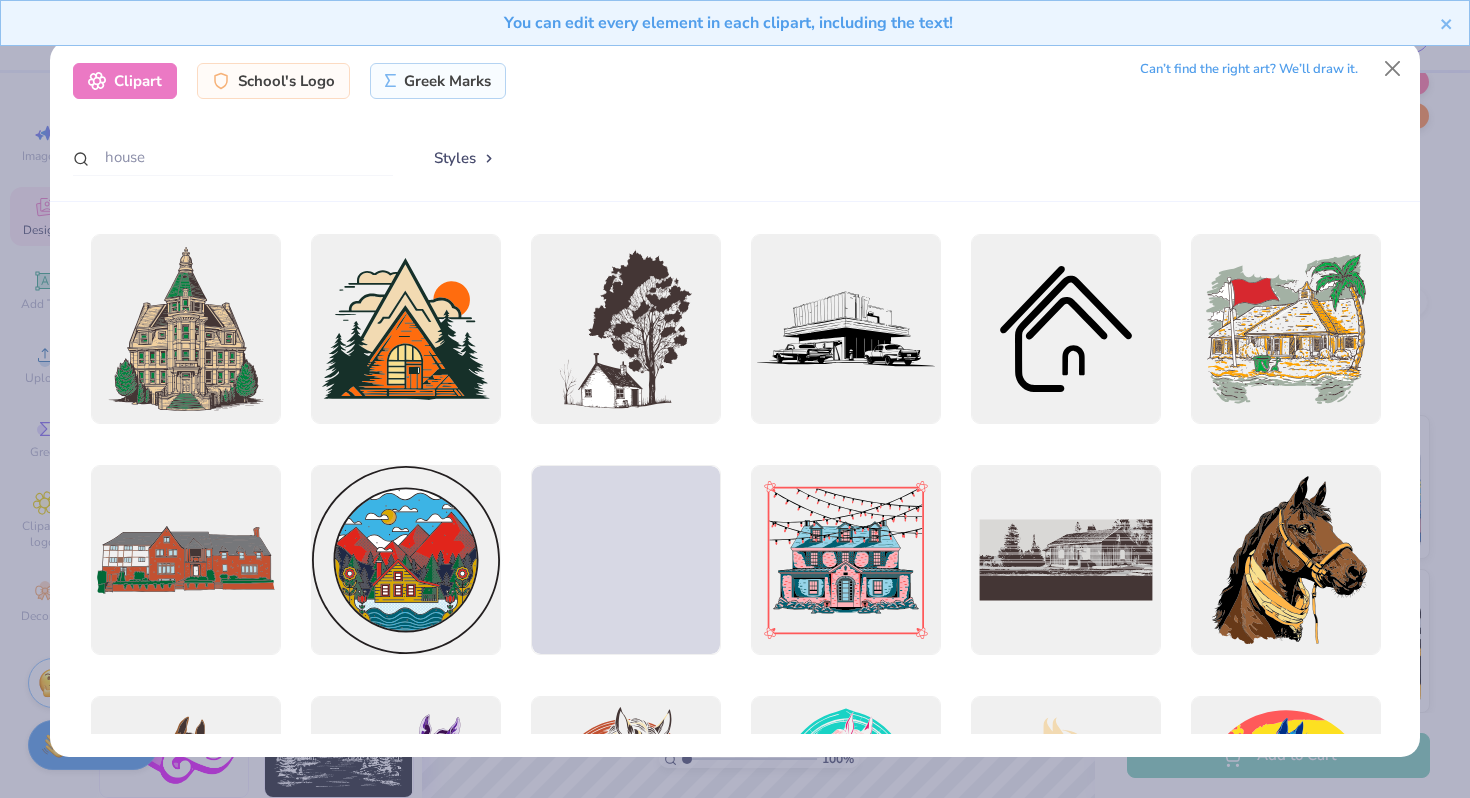 click on "Styles" at bounding box center [465, 158] 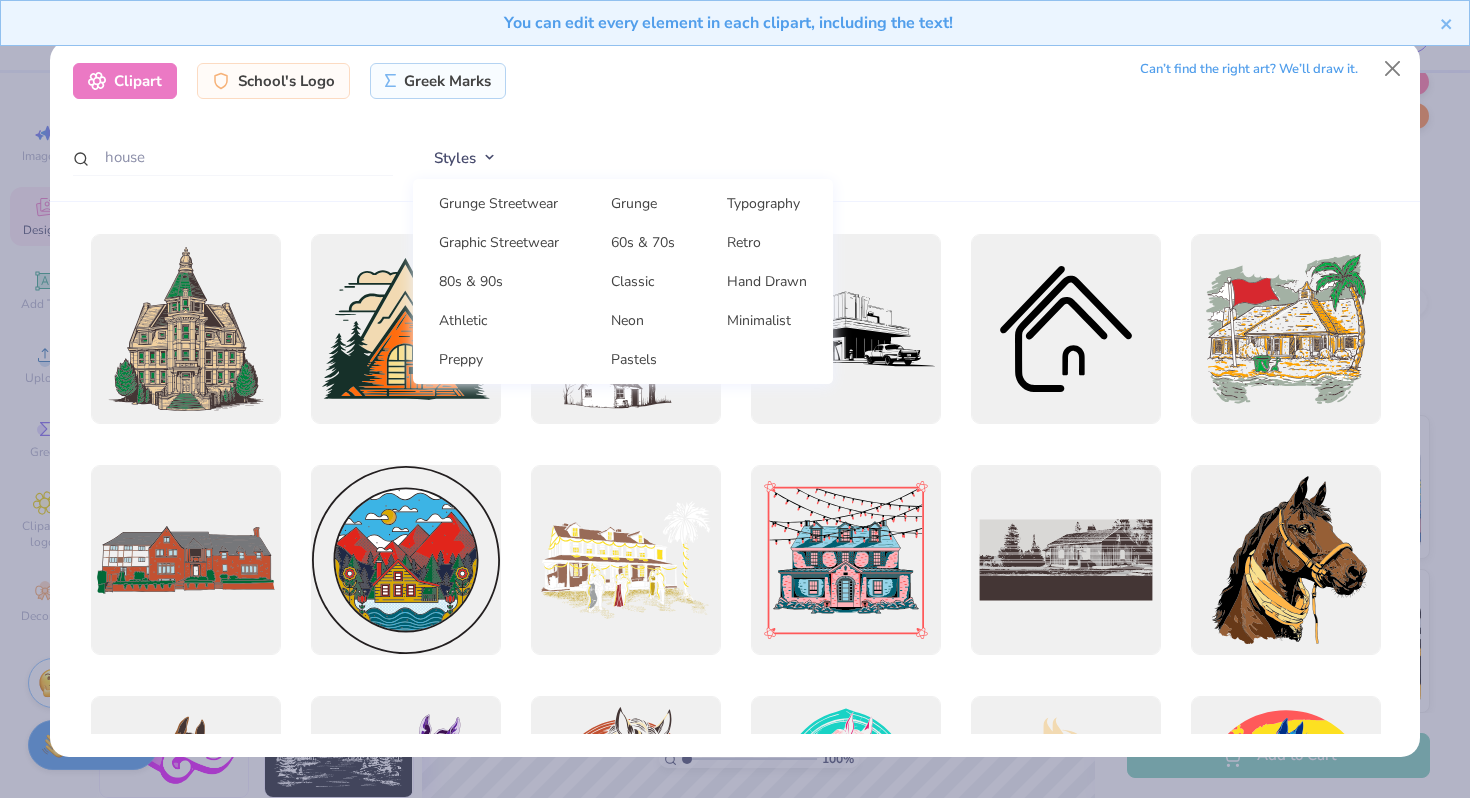 click on "Styles" at bounding box center (465, 158) 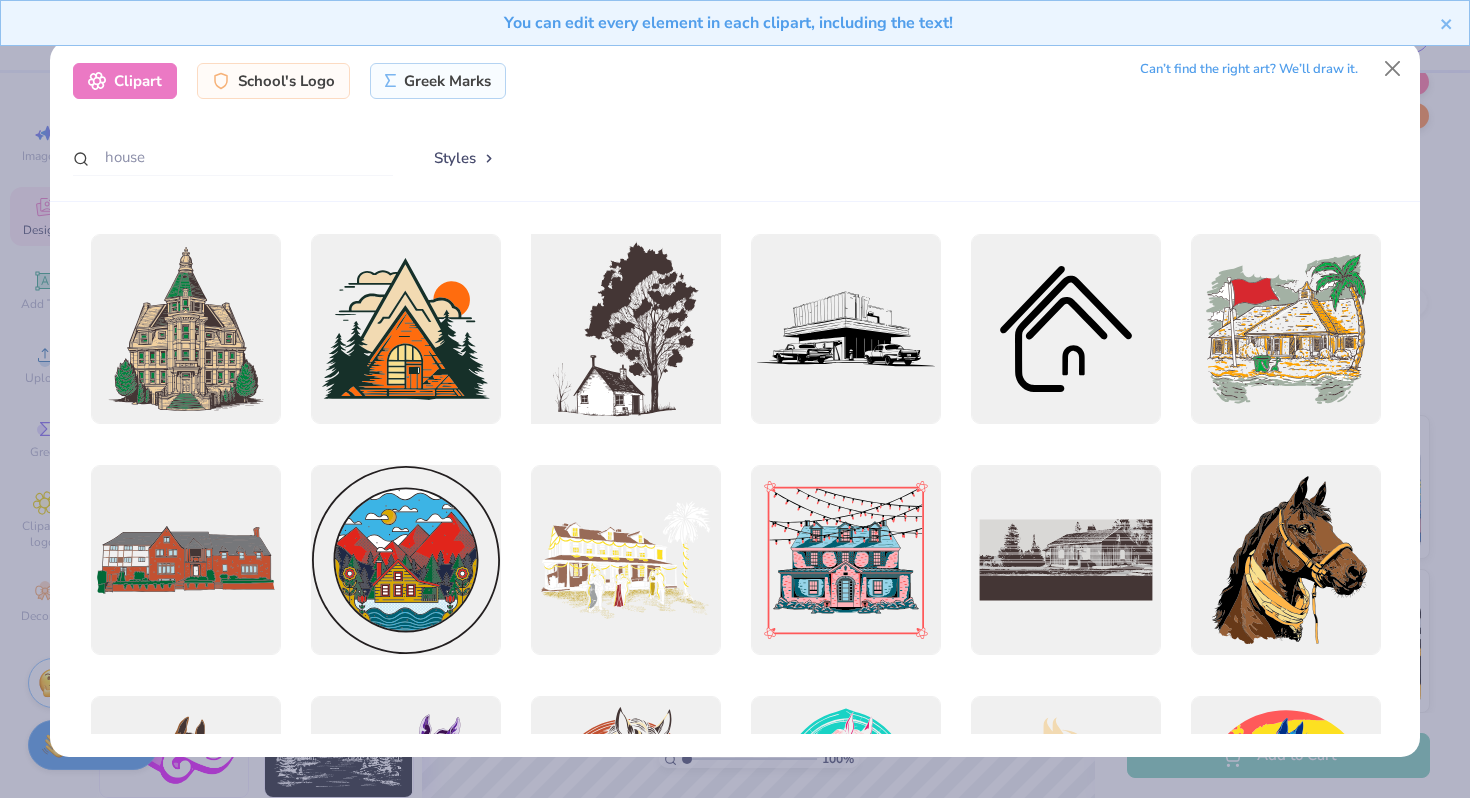 click at bounding box center (625, 329) 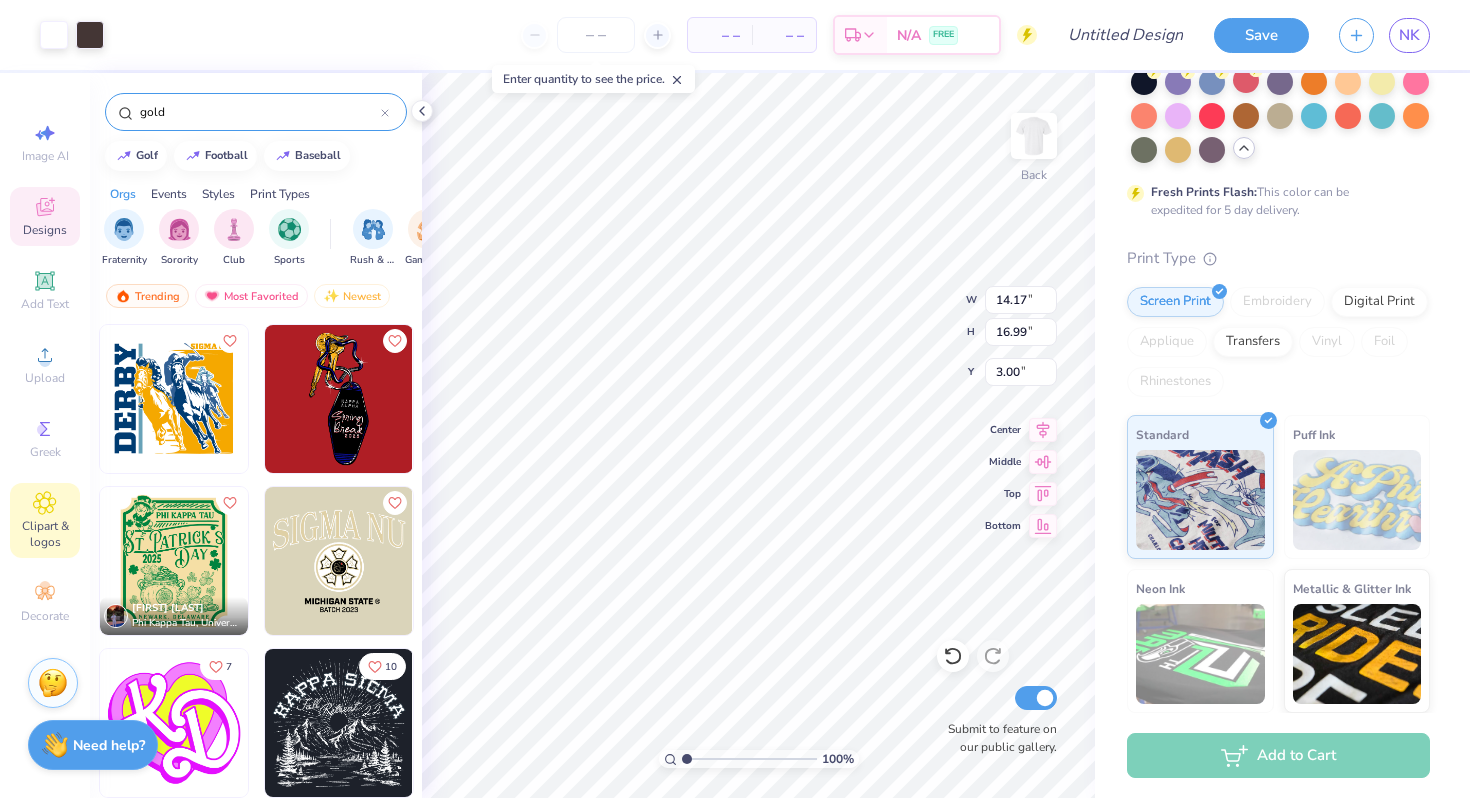 click on "Clipart & logos" at bounding box center [45, 520] 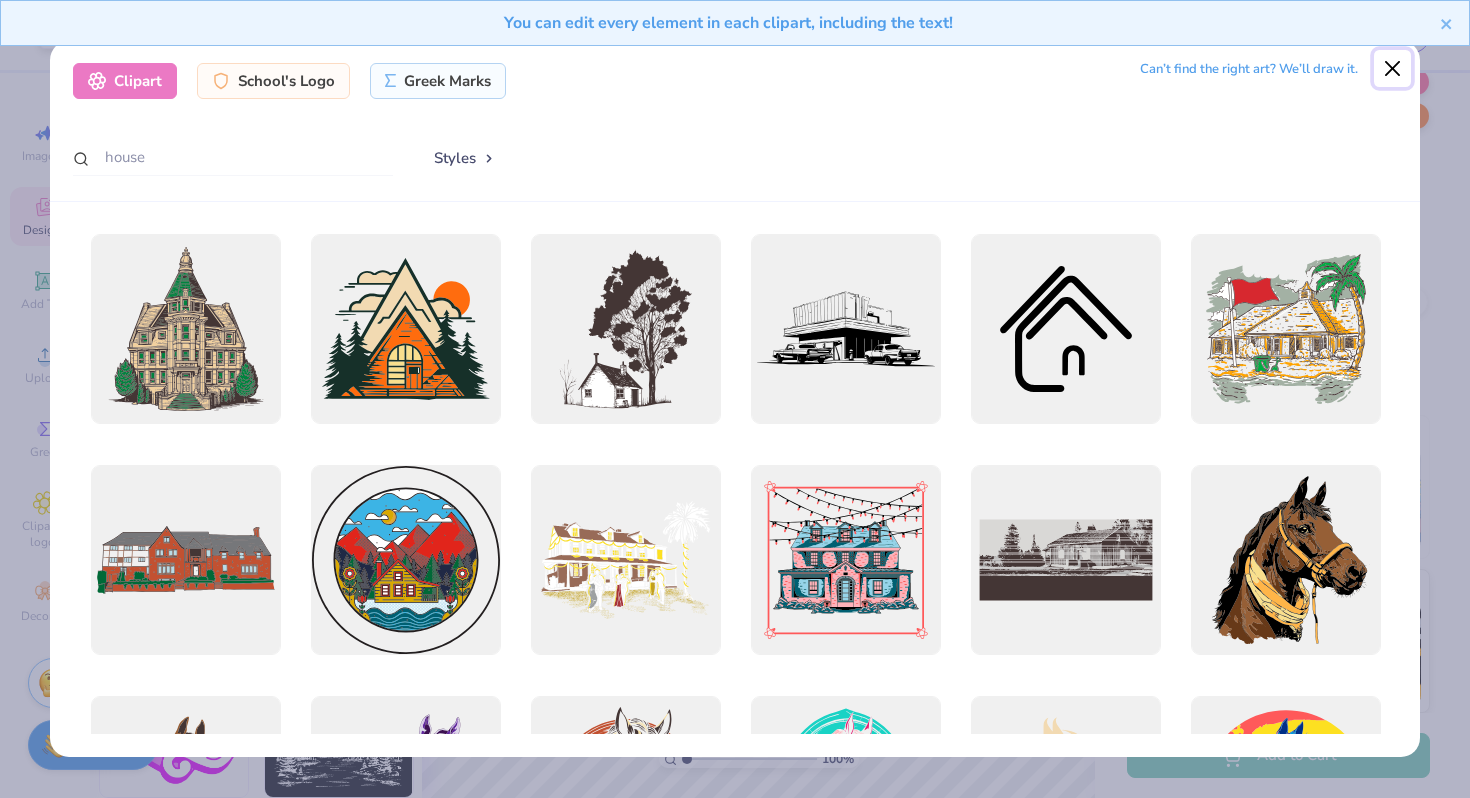 click at bounding box center [1393, 69] 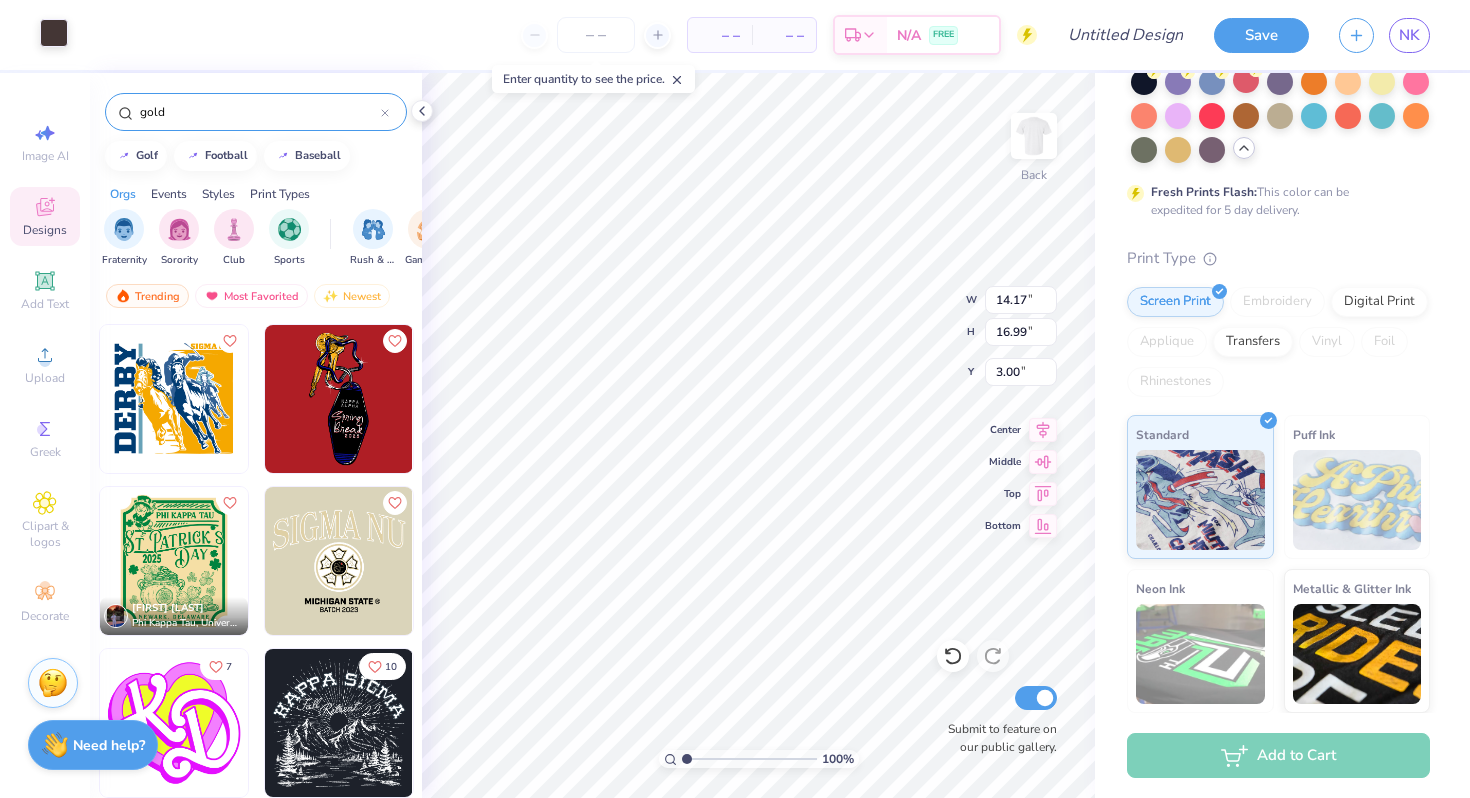click at bounding box center (54, 33) 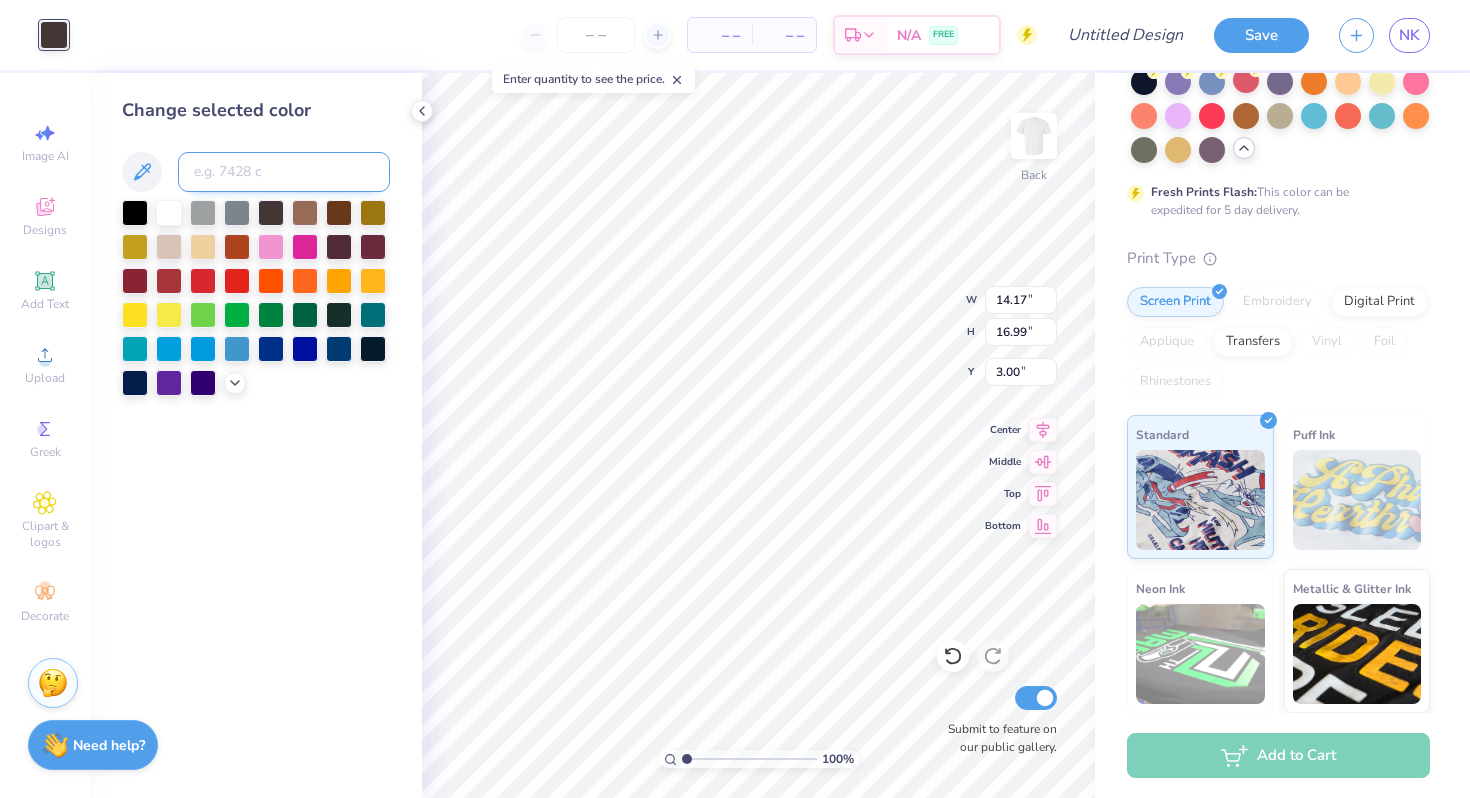click at bounding box center [284, 172] 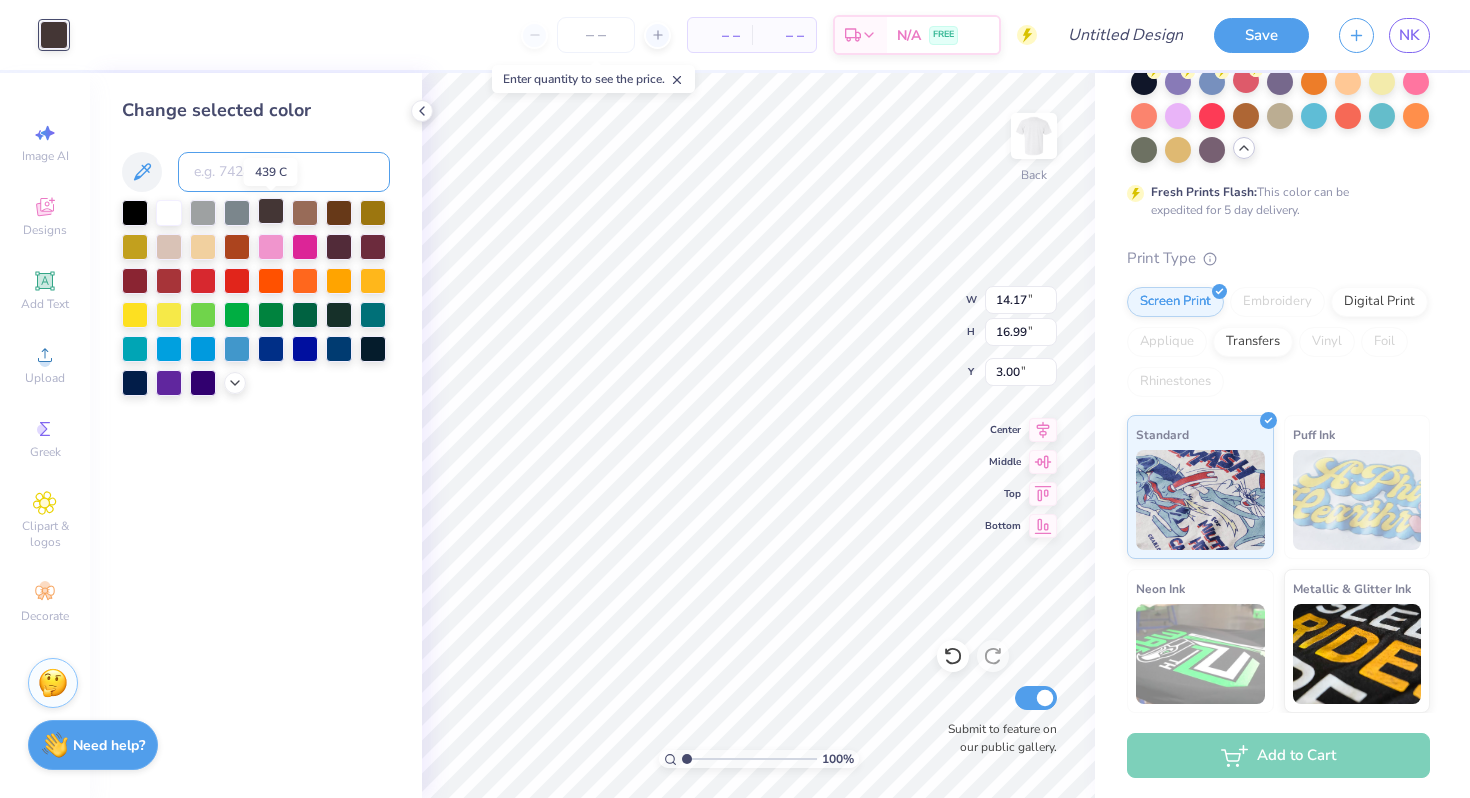 paste on "CFB87C" 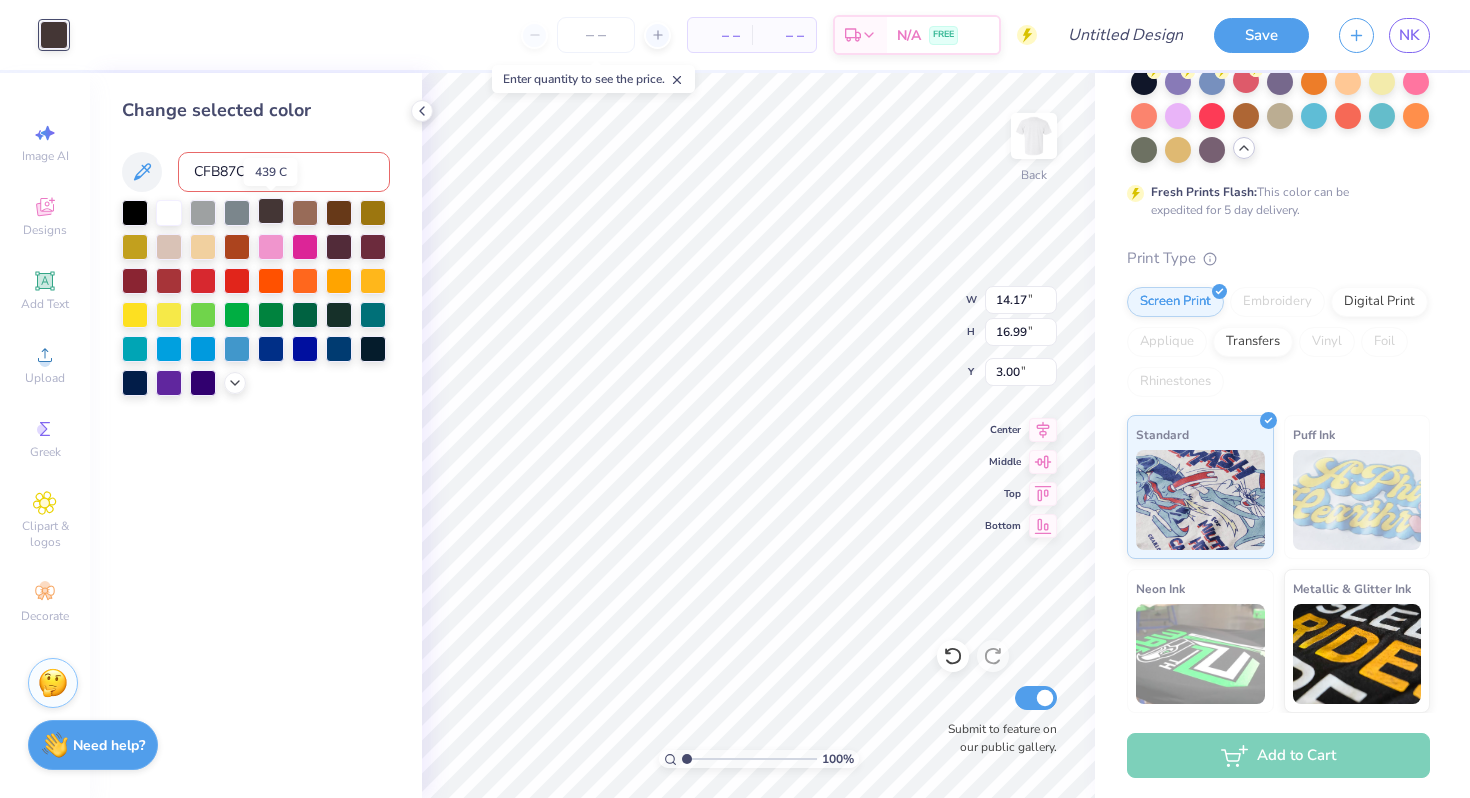 type on "CFB87C" 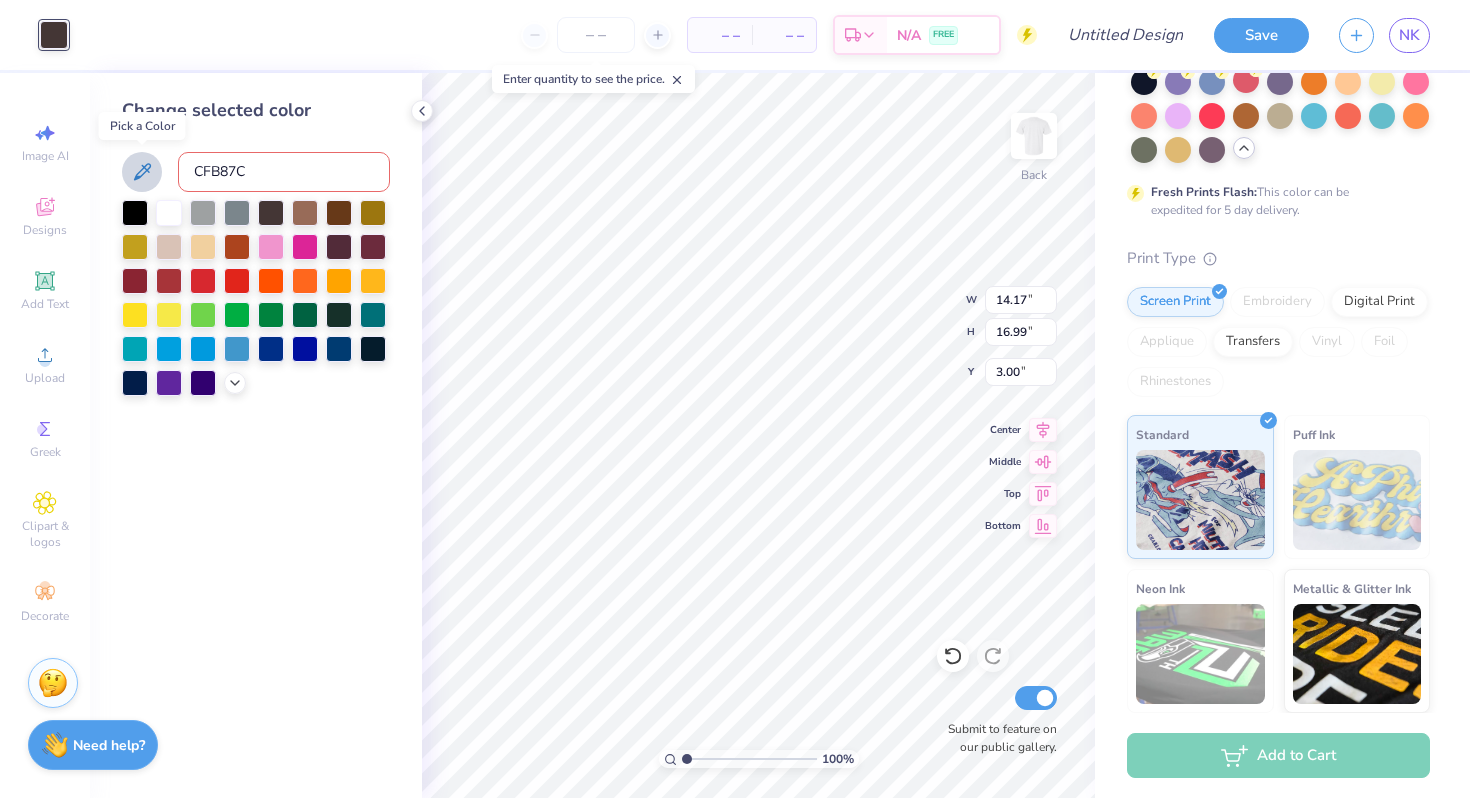 click 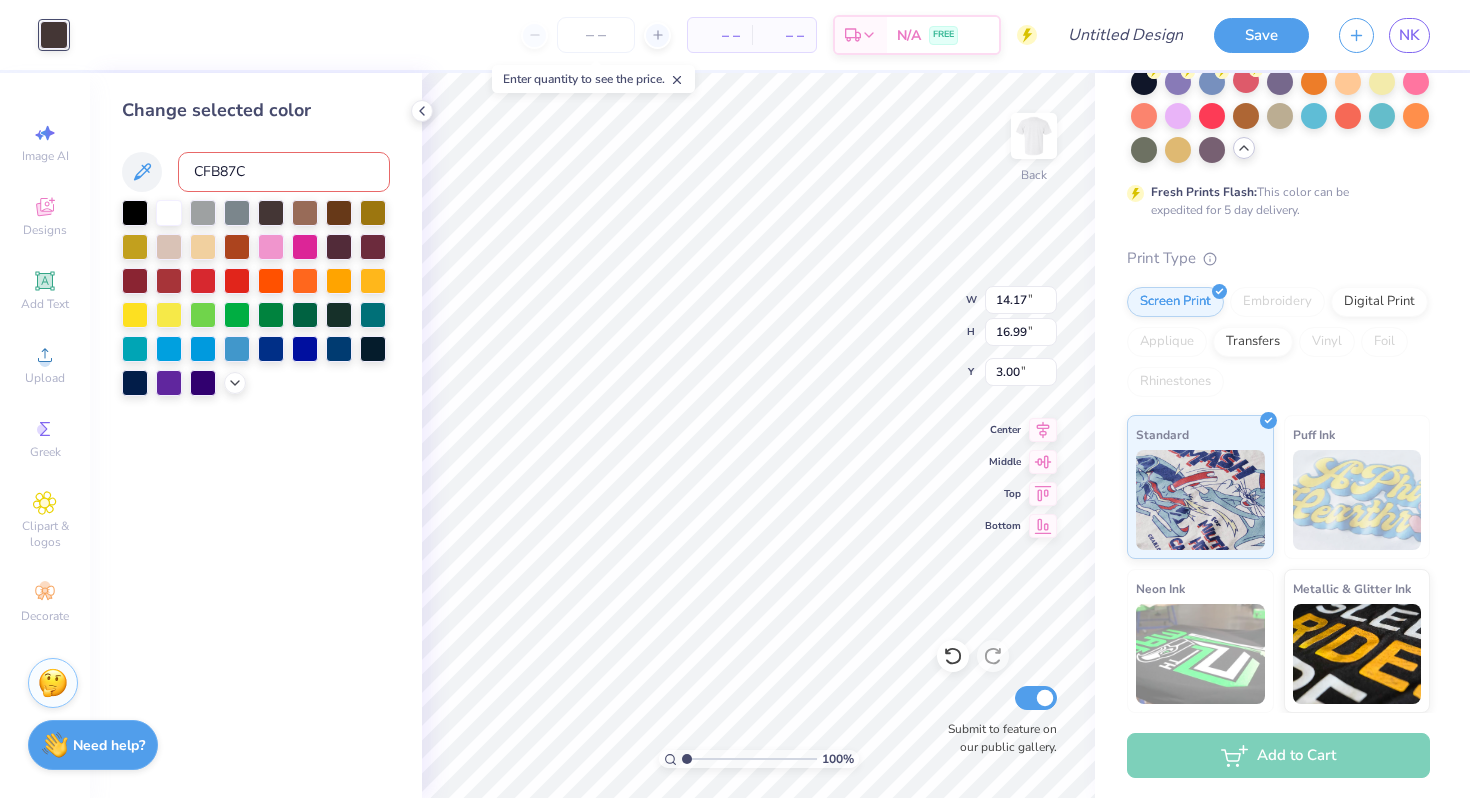 click on "CFB87C" at bounding box center [284, 172] 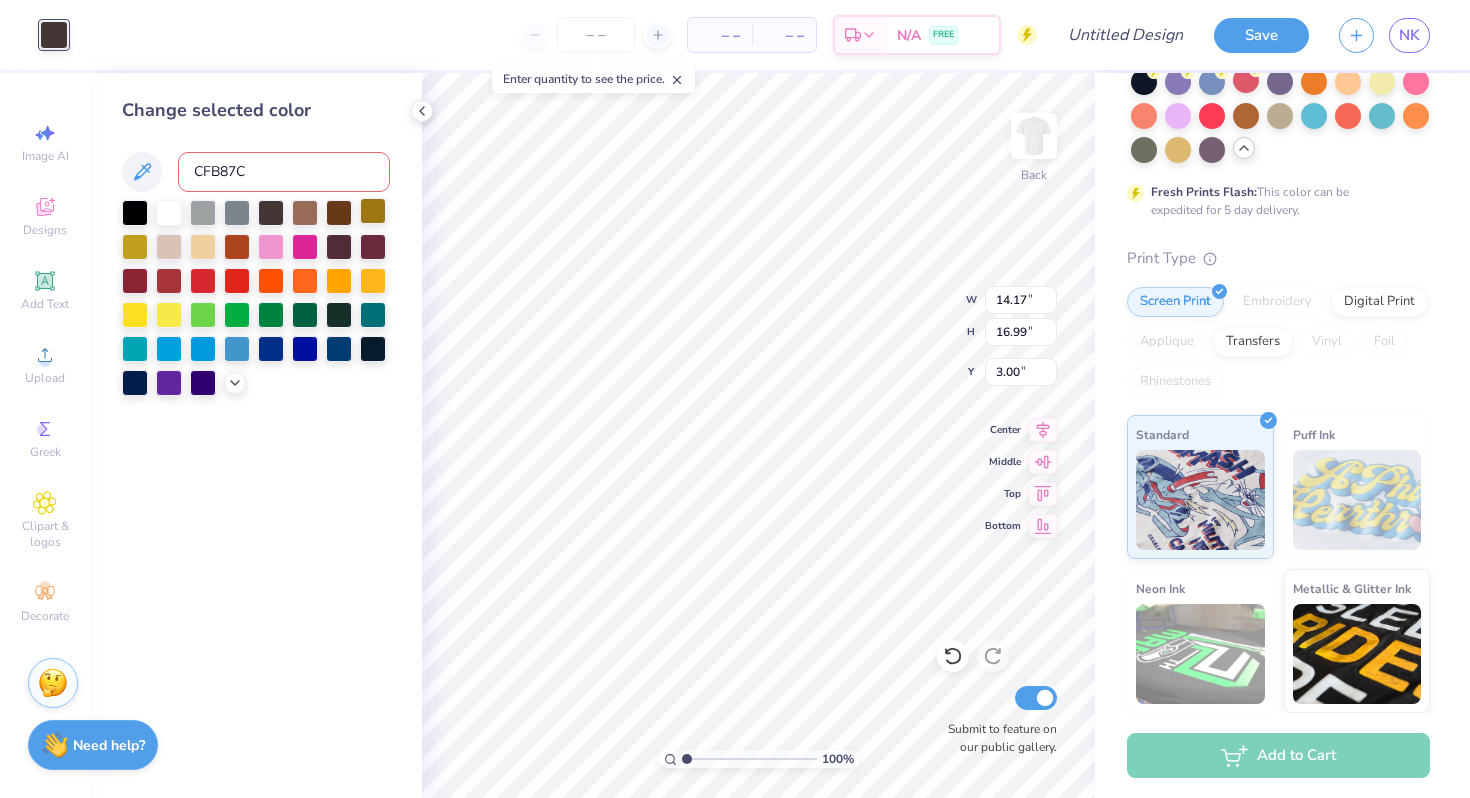 click at bounding box center (373, 211) 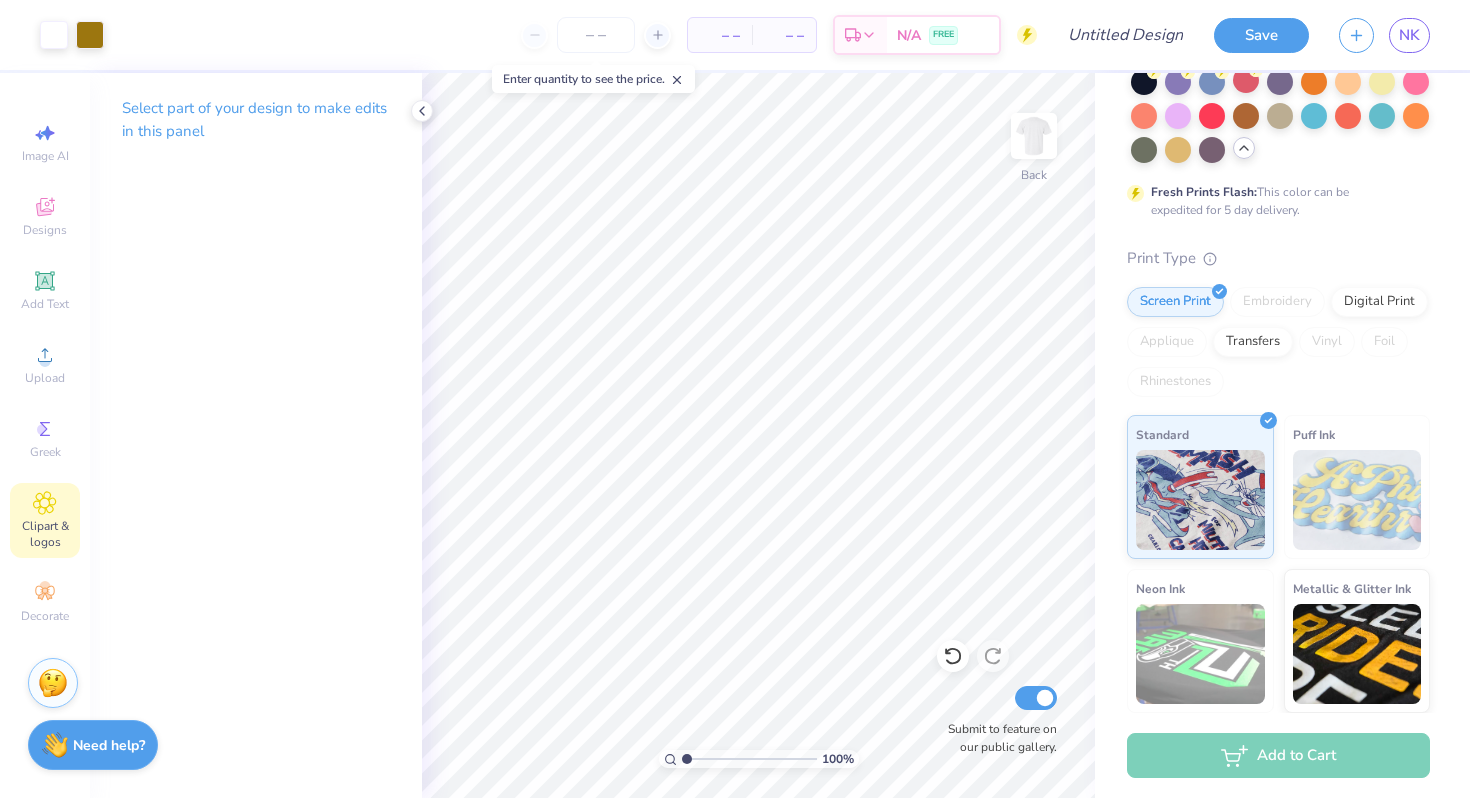 click 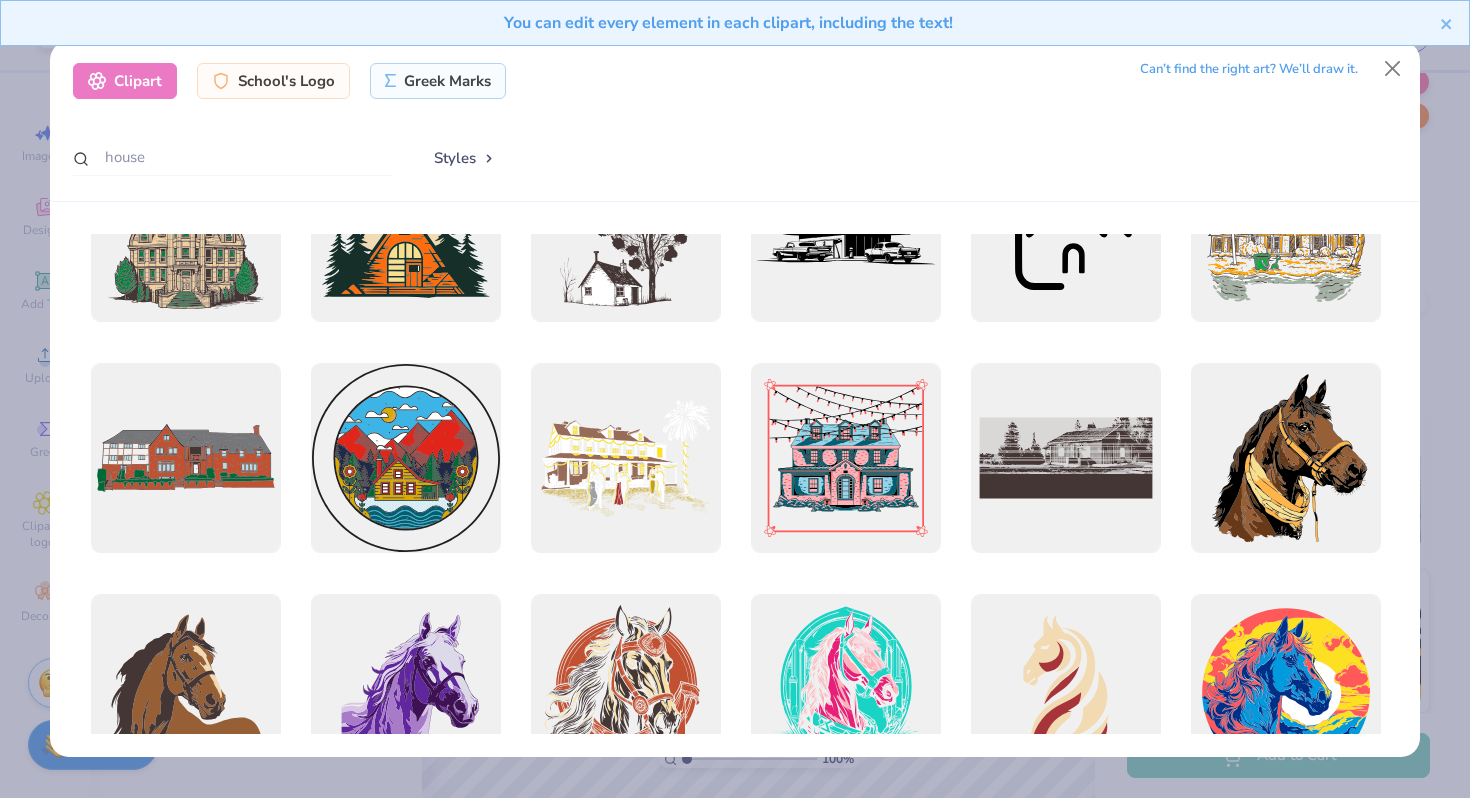 scroll, scrollTop: 0, scrollLeft: 0, axis: both 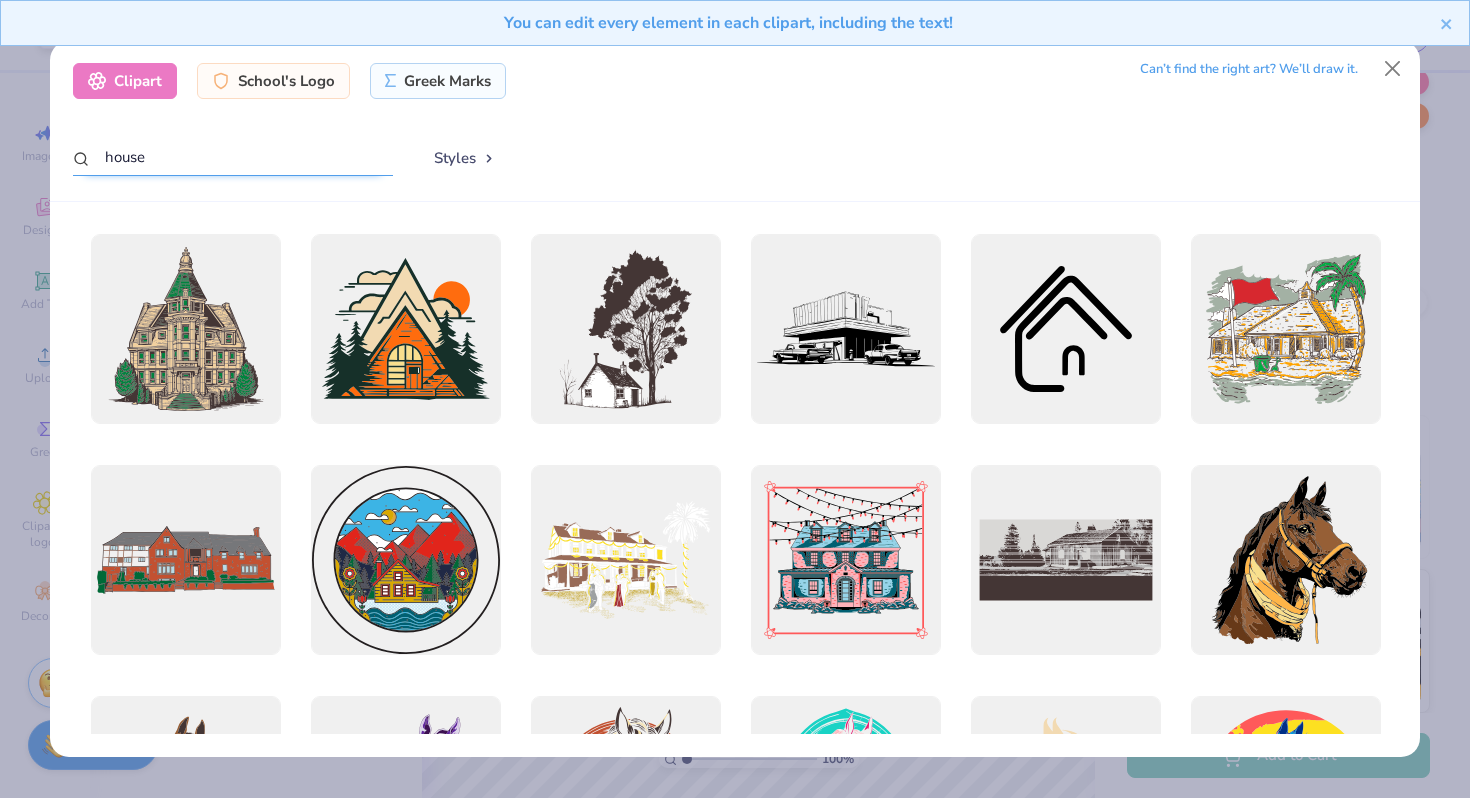 click on "house" at bounding box center (233, 157) 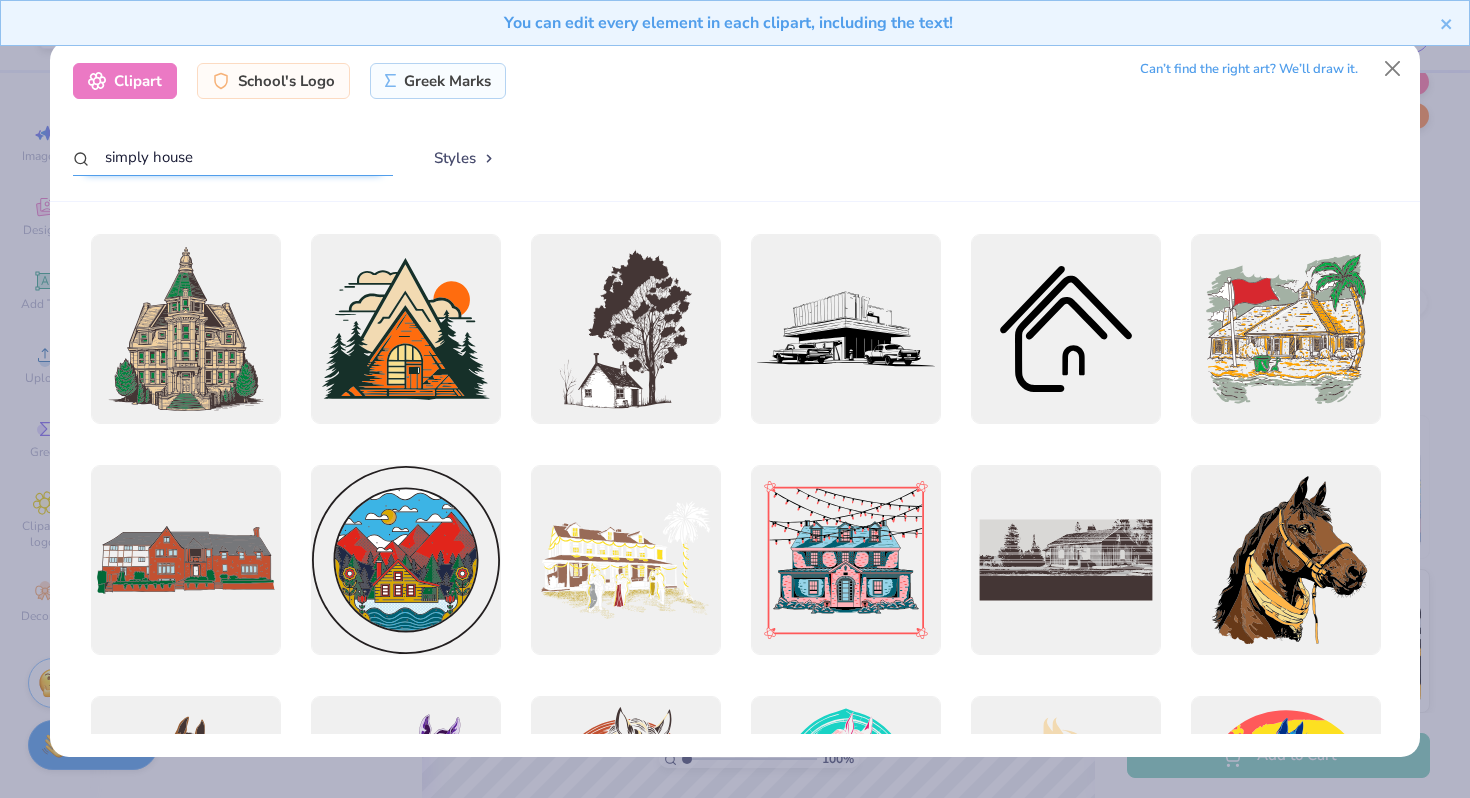 type on "simply house" 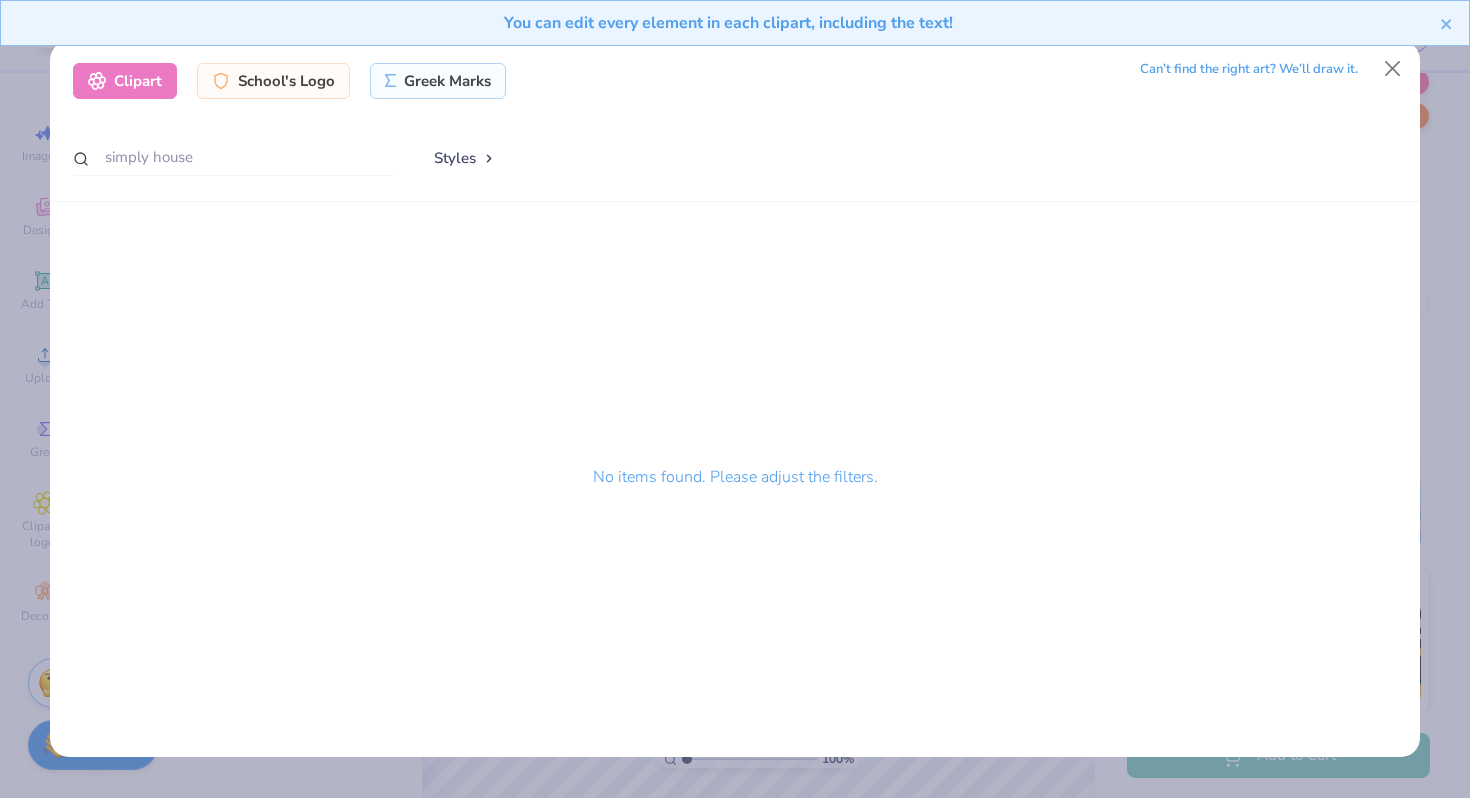 click on "Can’t find the right art? We’ll draw it." at bounding box center [1249, 69] 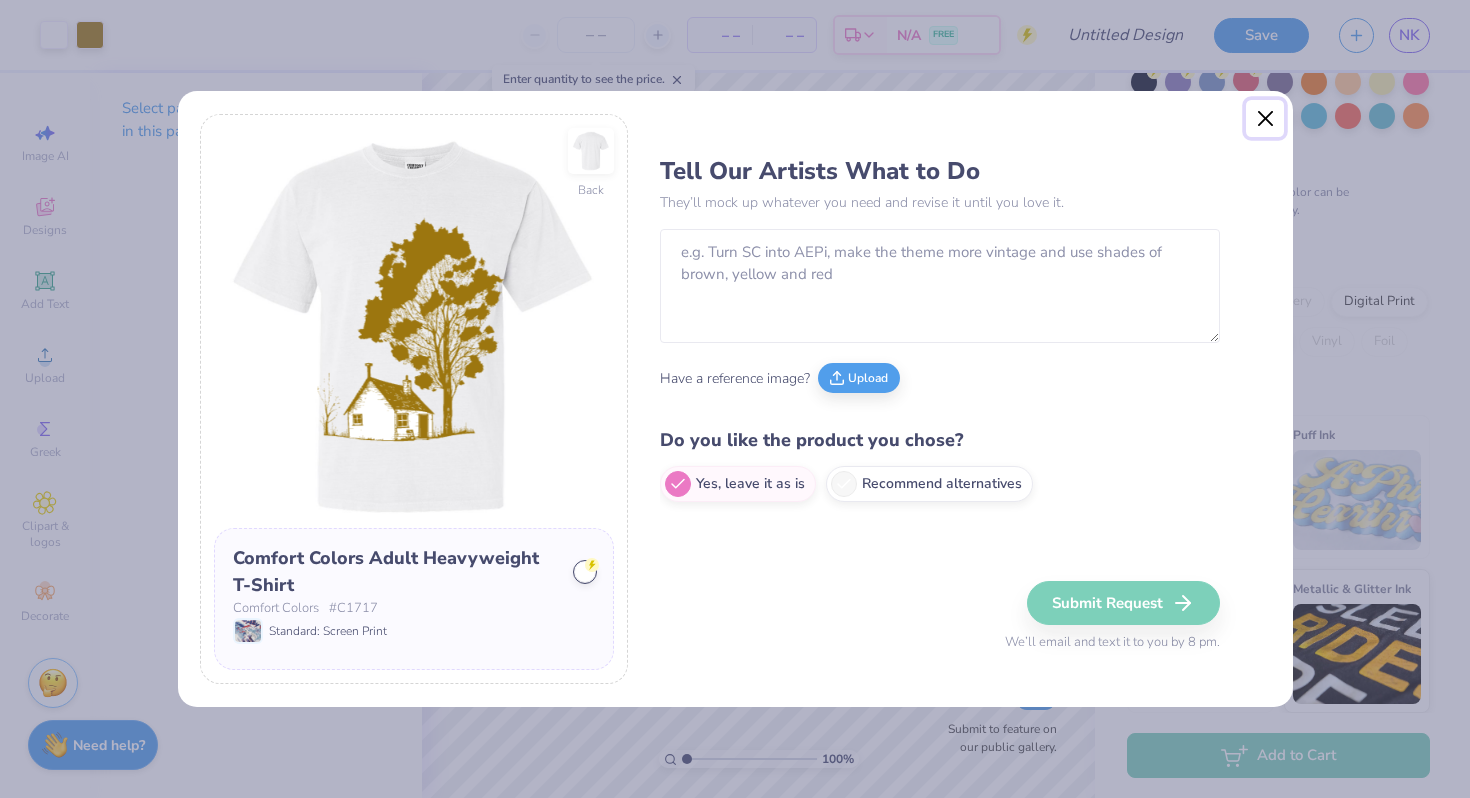 click at bounding box center [1265, 119] 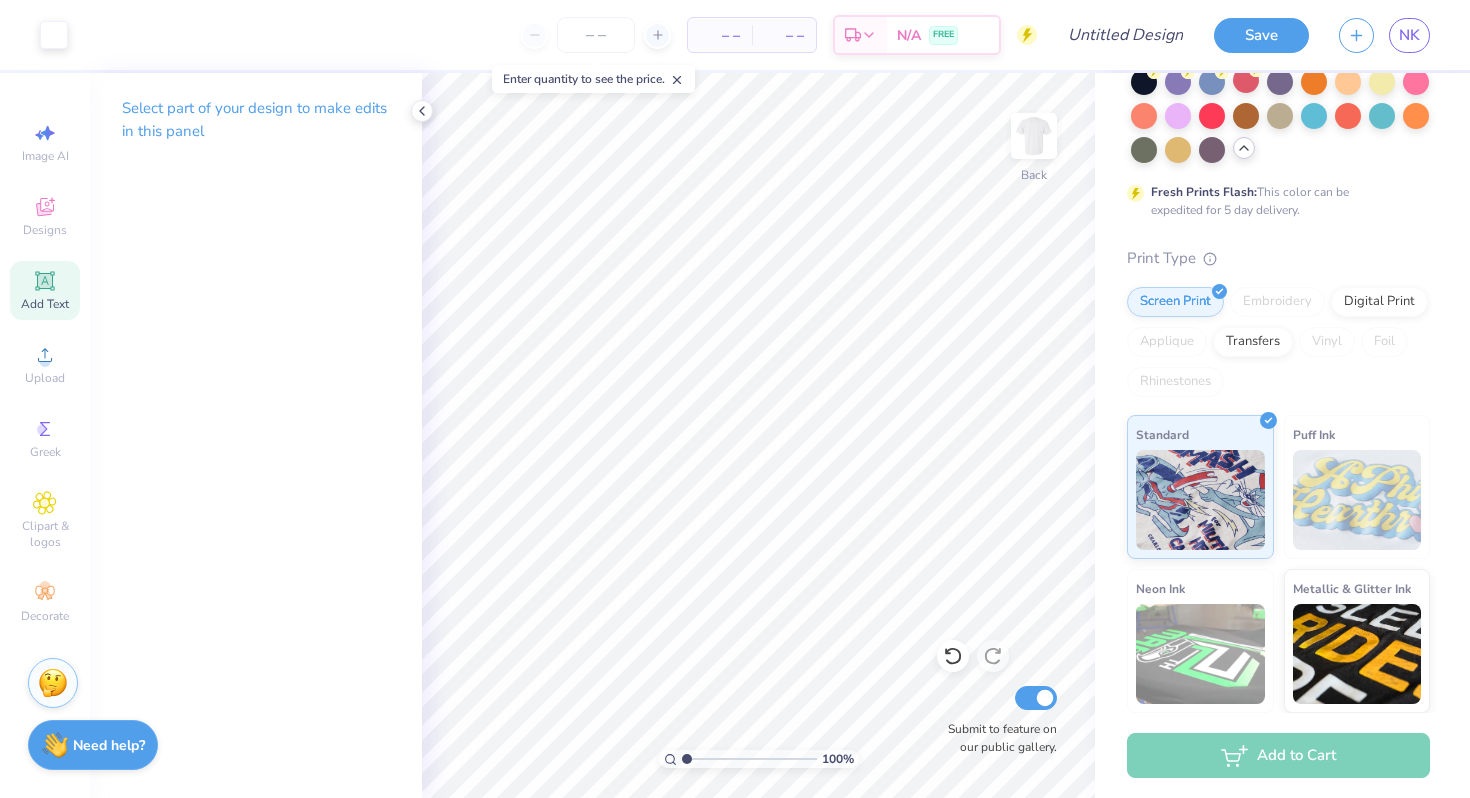 click 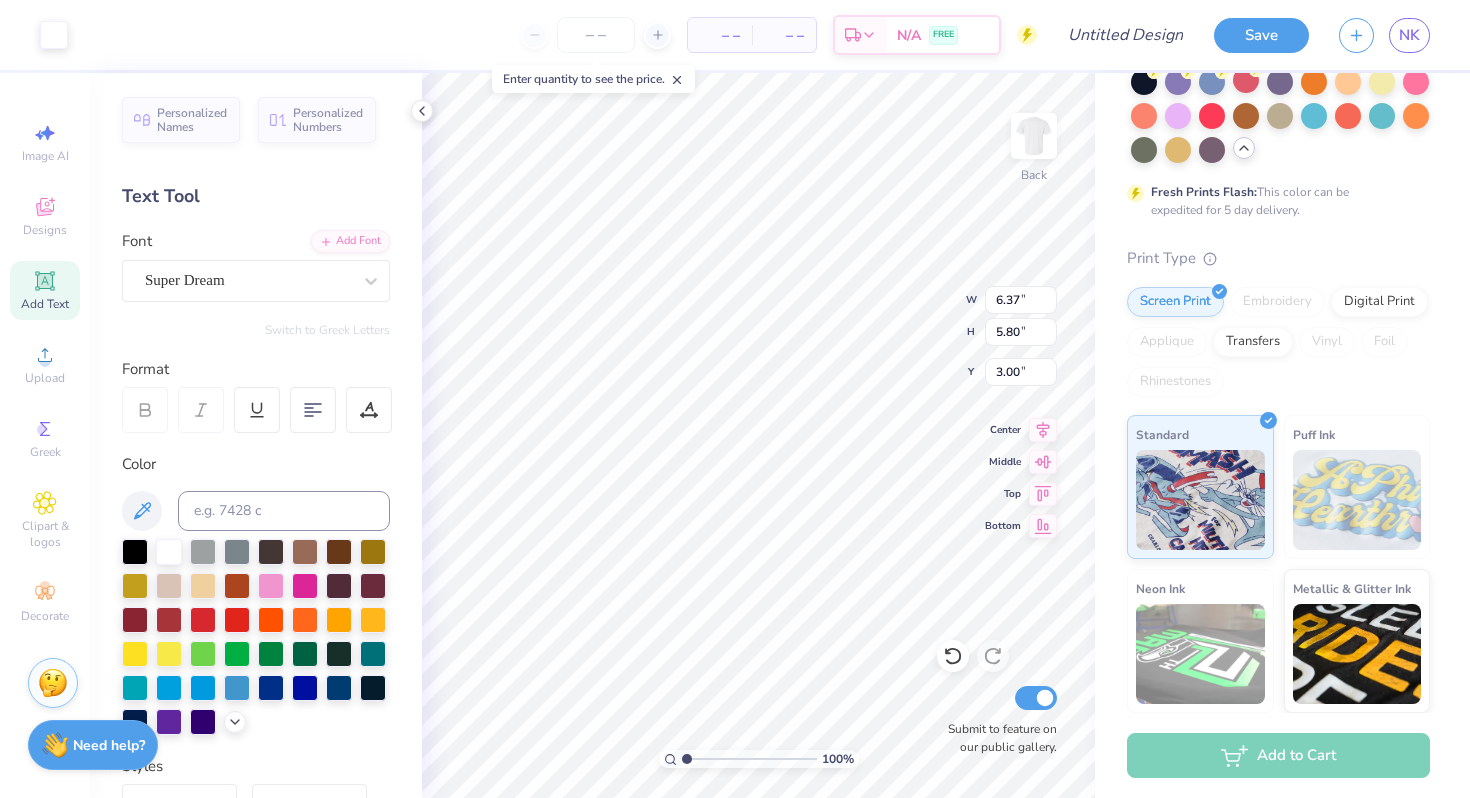 type on "3.00" 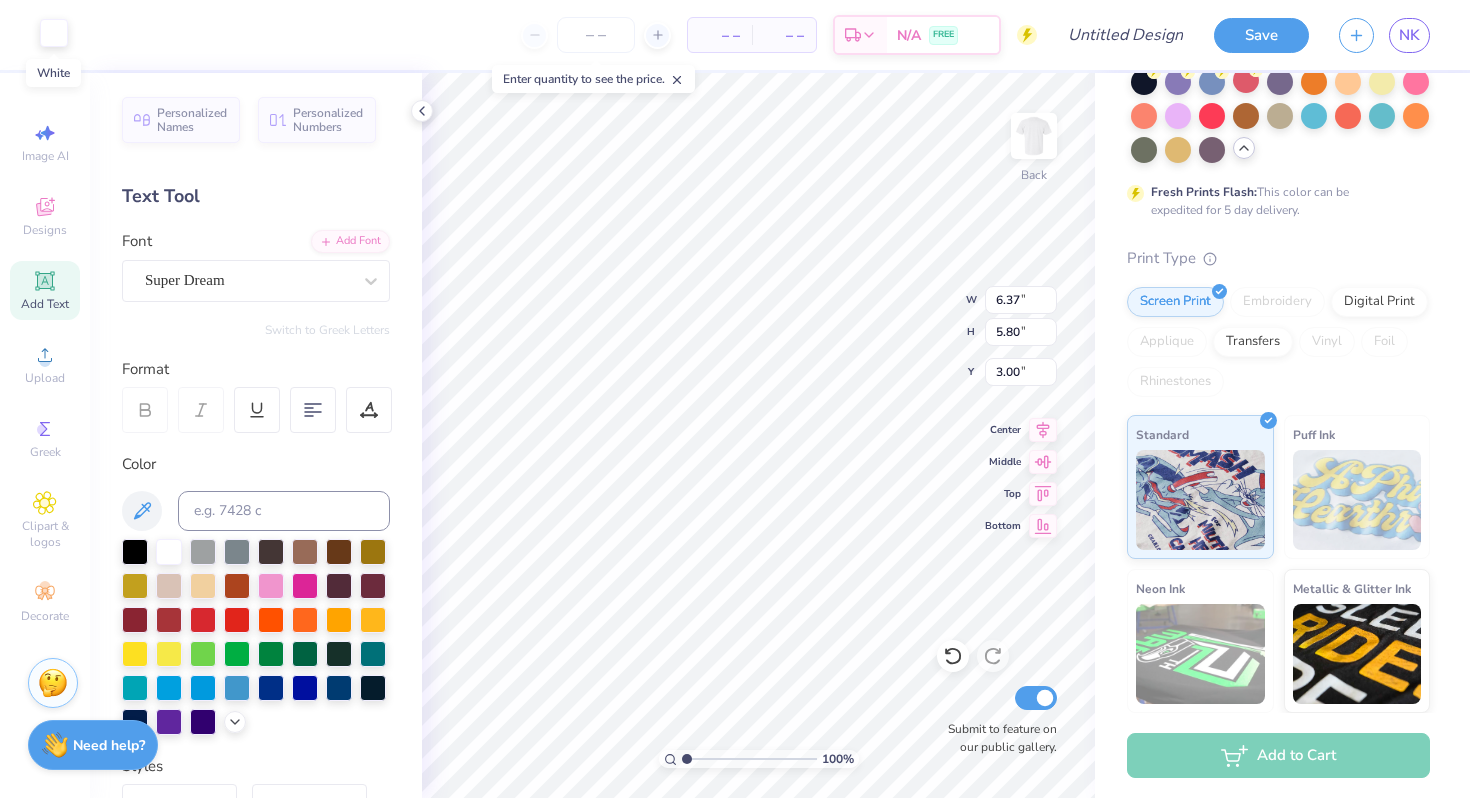 click at bounding box center [54, 33] 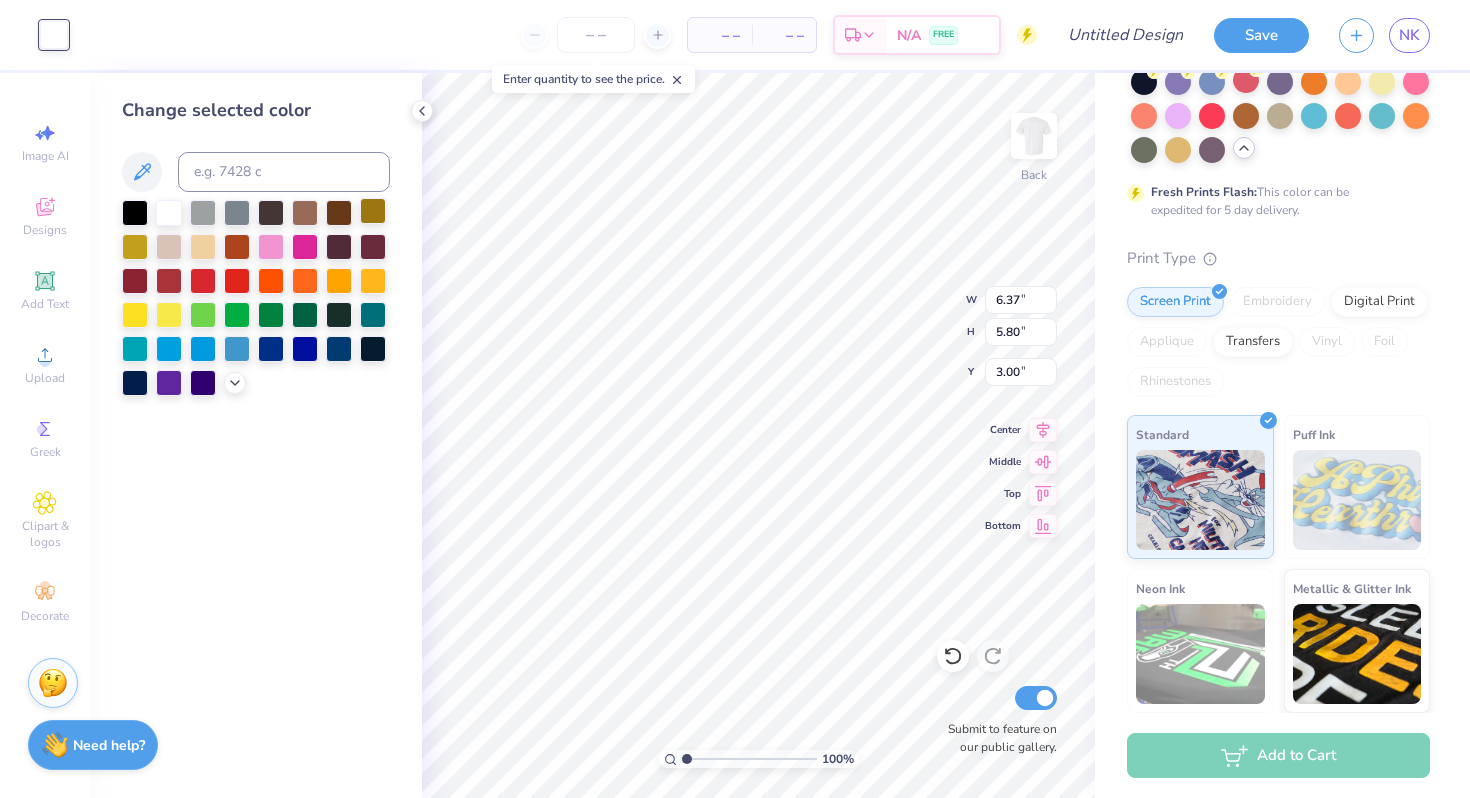 click at bounding box center [373, 211] 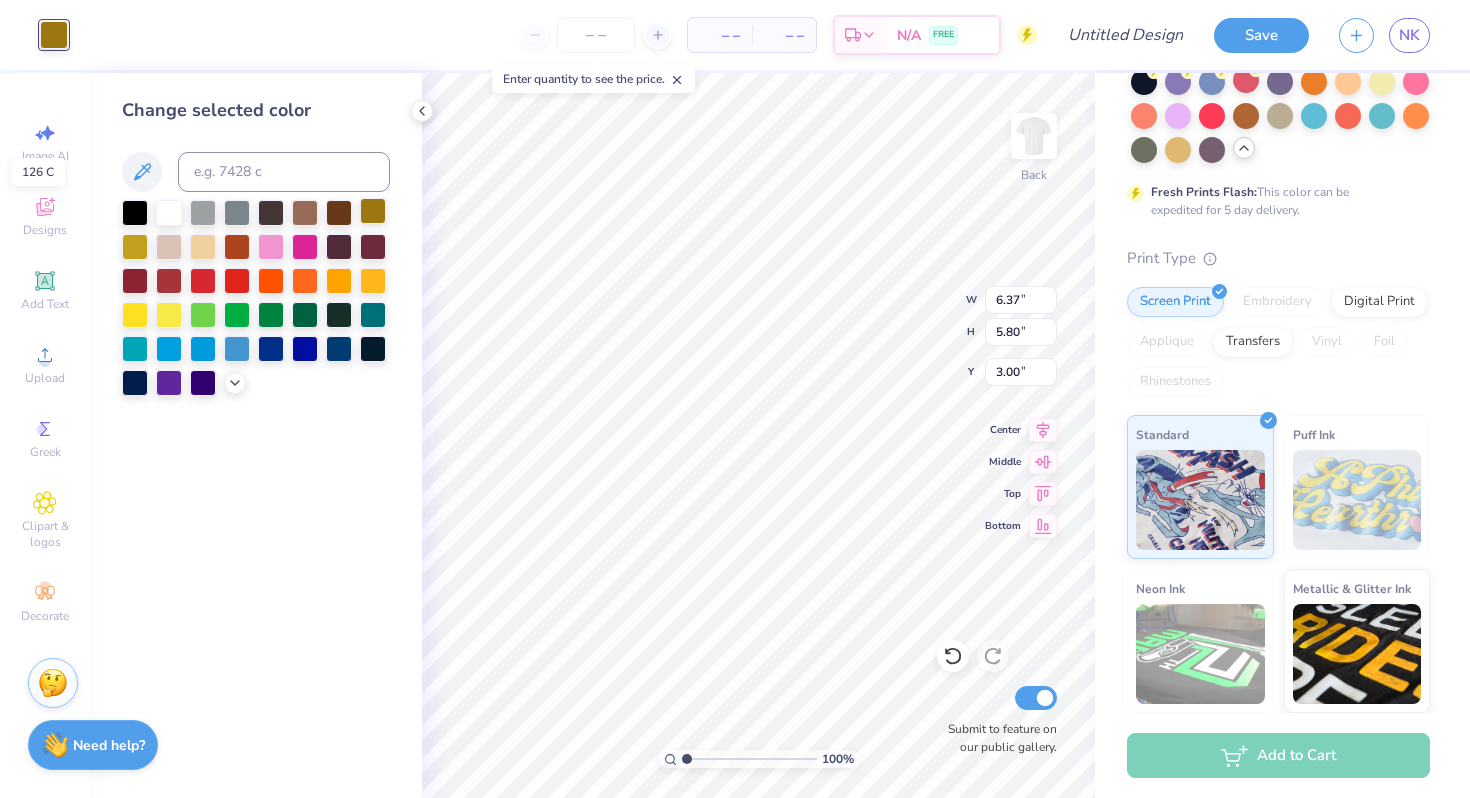 click at bounding box center (373, 211) 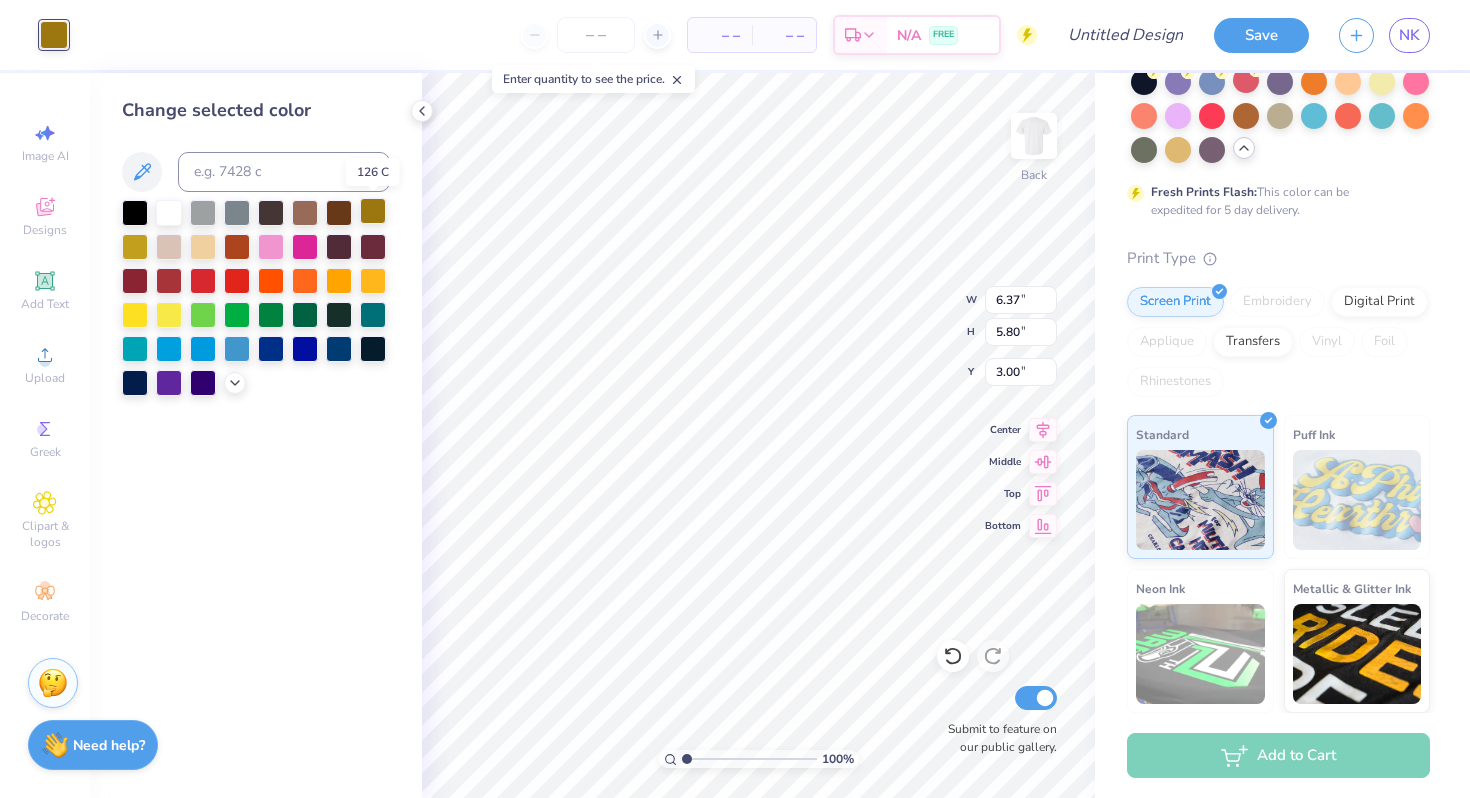 click at bounding box center (373, 211) 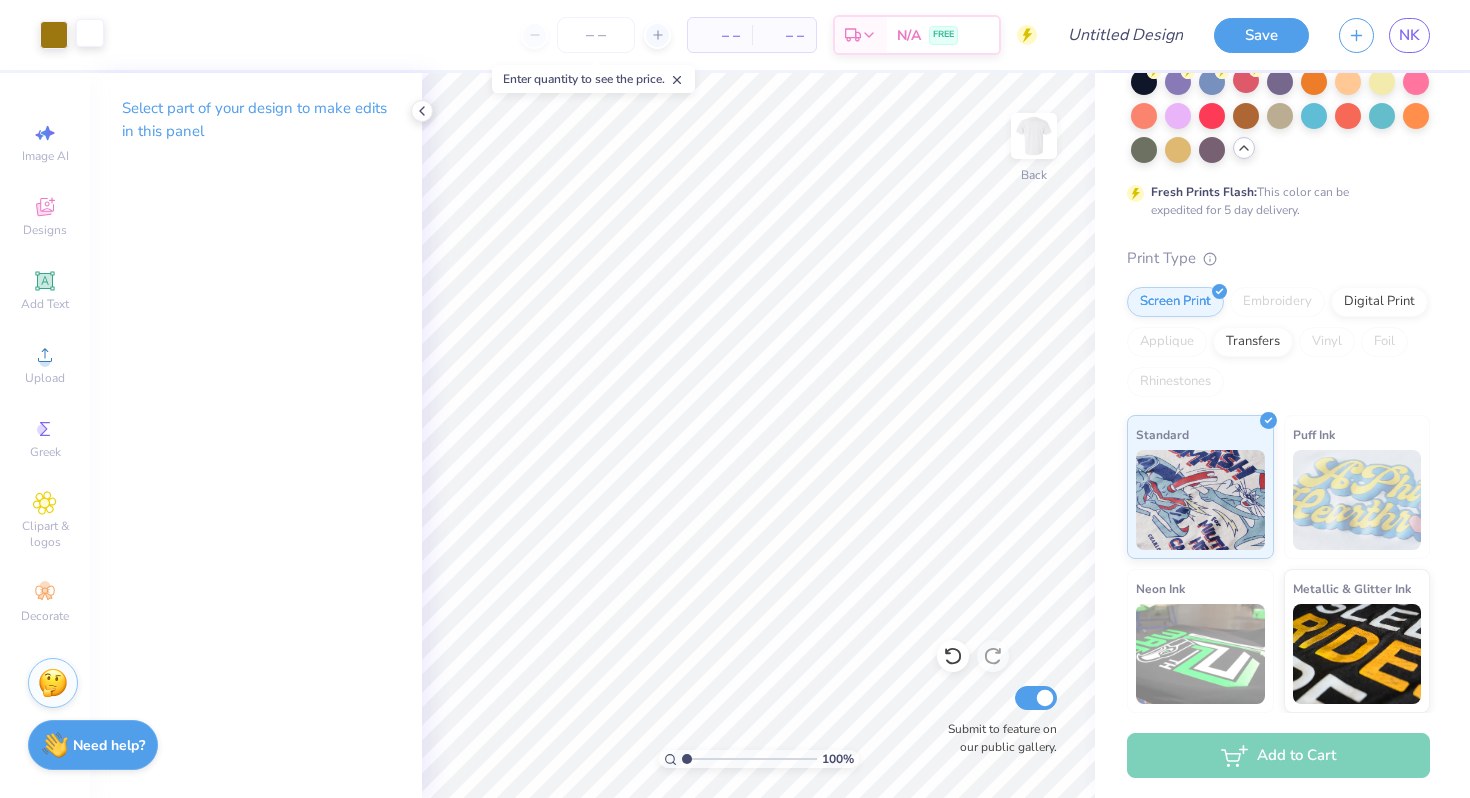 click at bounding box center [90, 33] 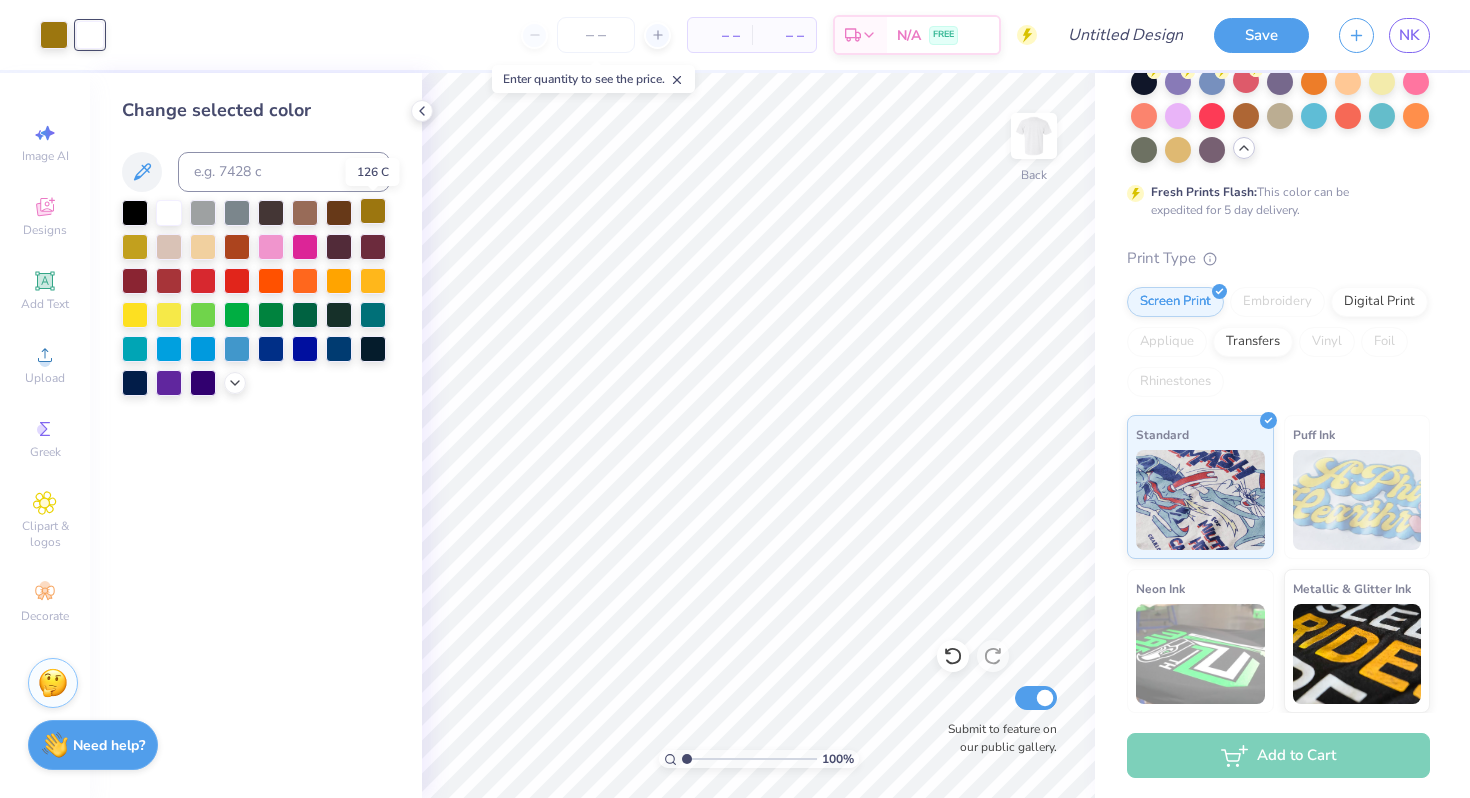 click at bounding box center (373, 211) 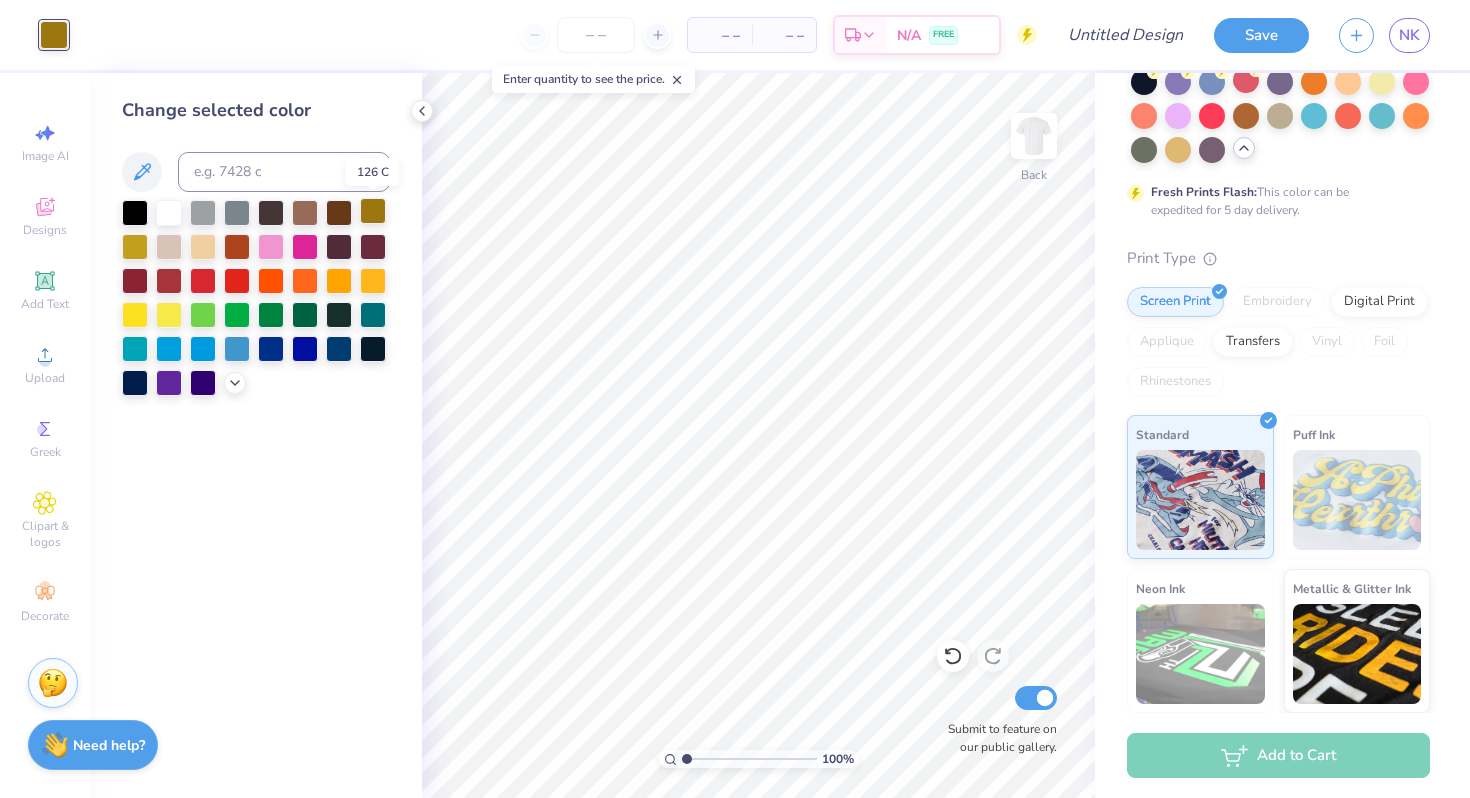click at bounding box center [373, 211] 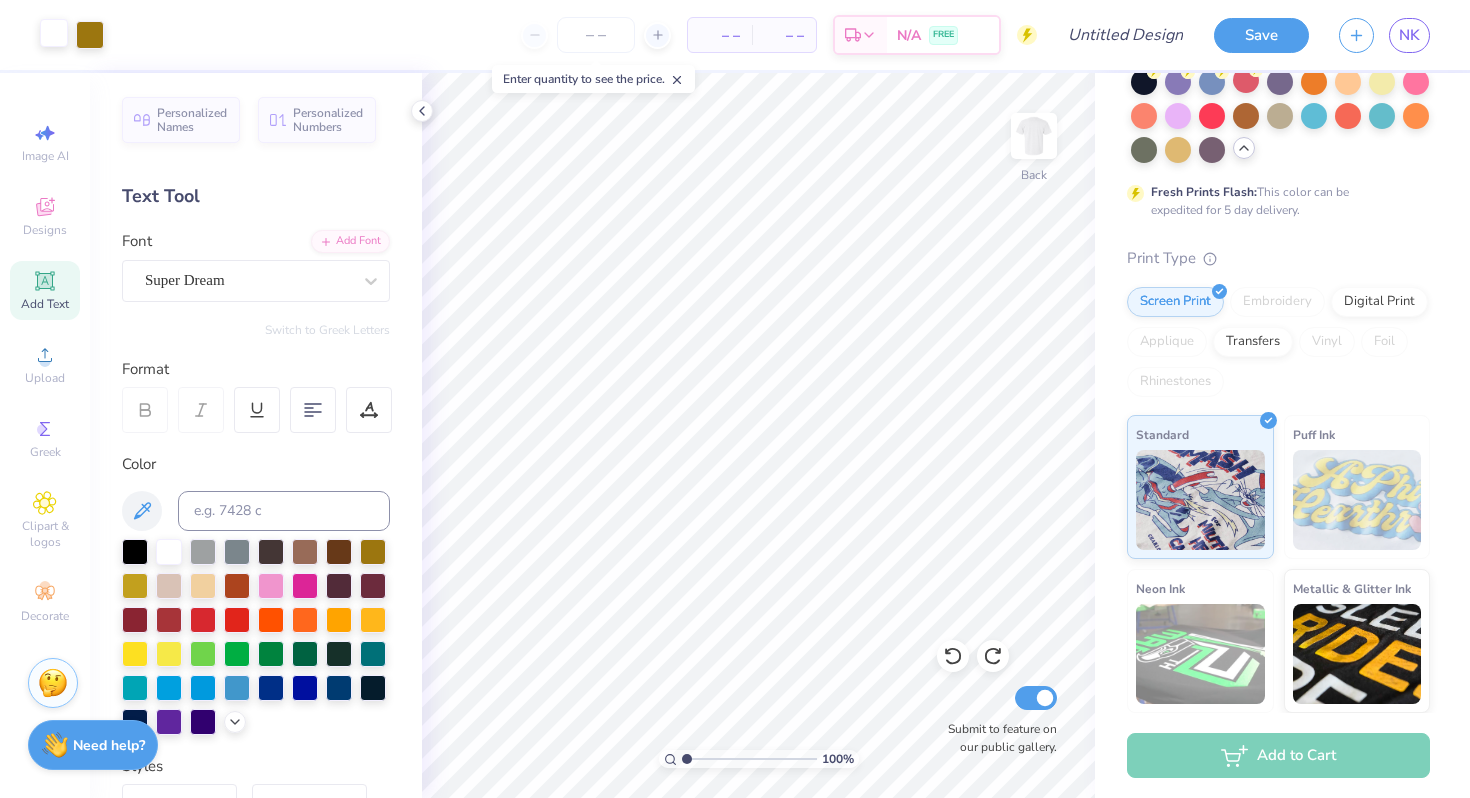 click at bounding box center (54, 33) 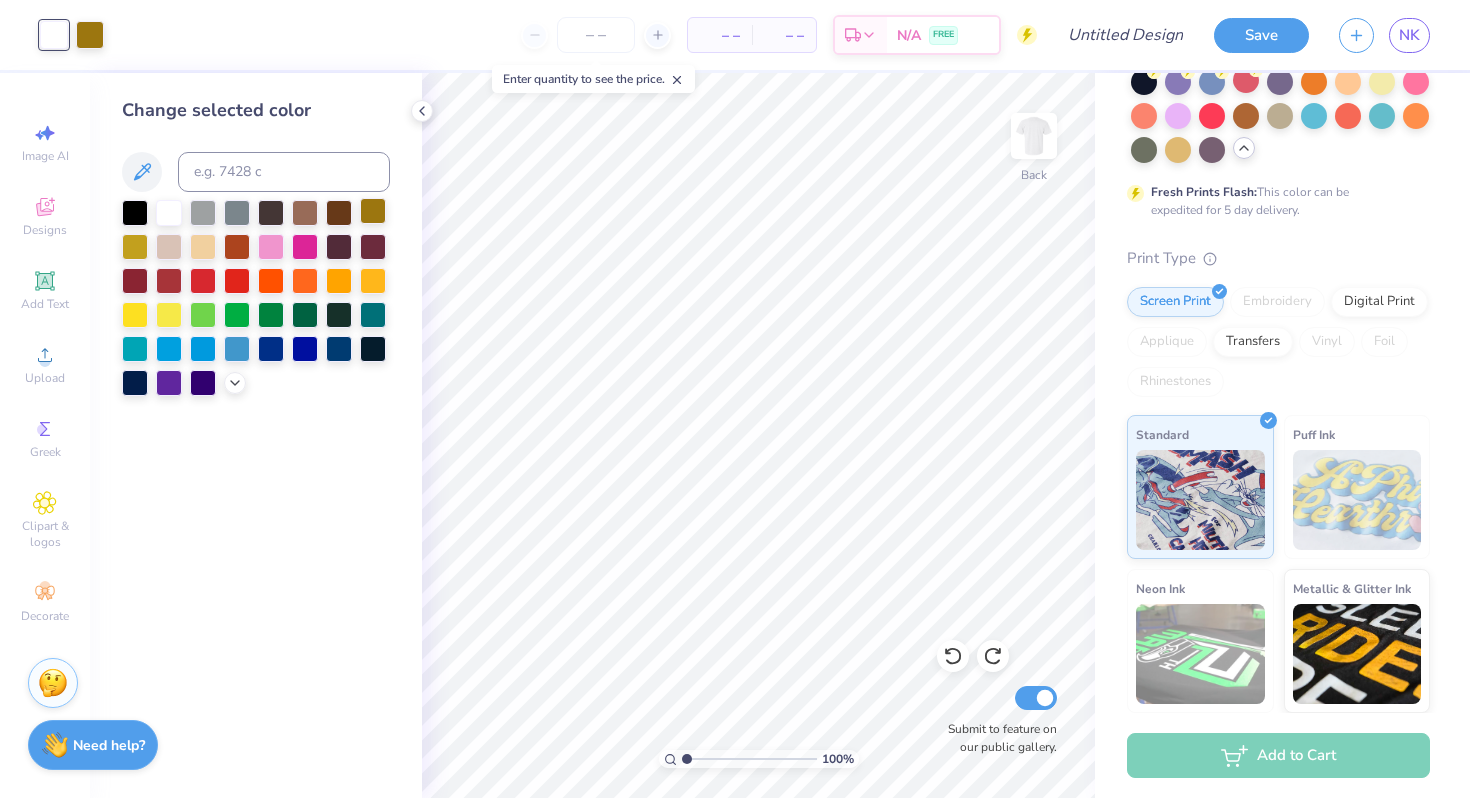 click at bounding box center (373, 211) 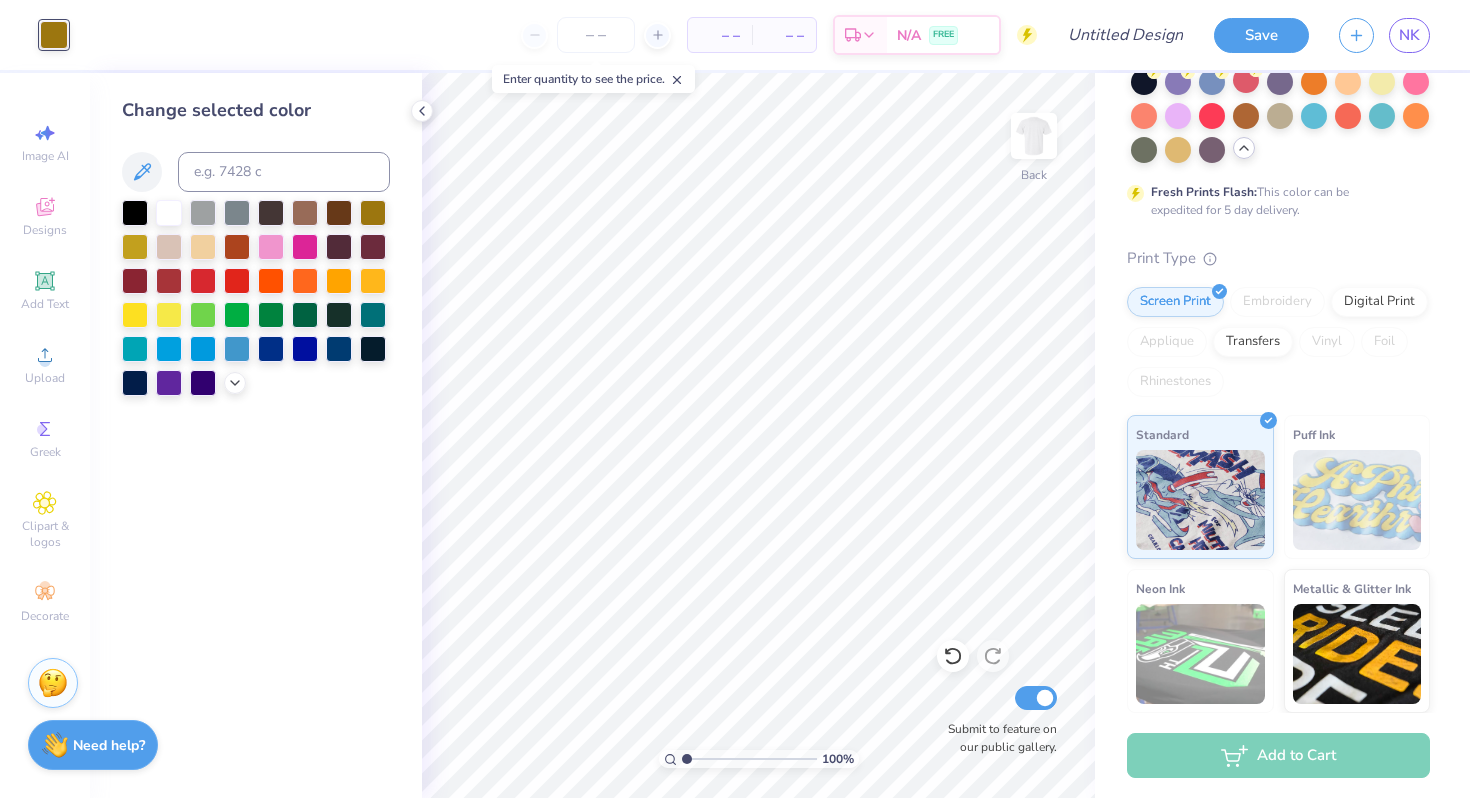 click on "– – Per Item – – Total Est.  Delivery N/A FREE" at bounding box center [560, 35] 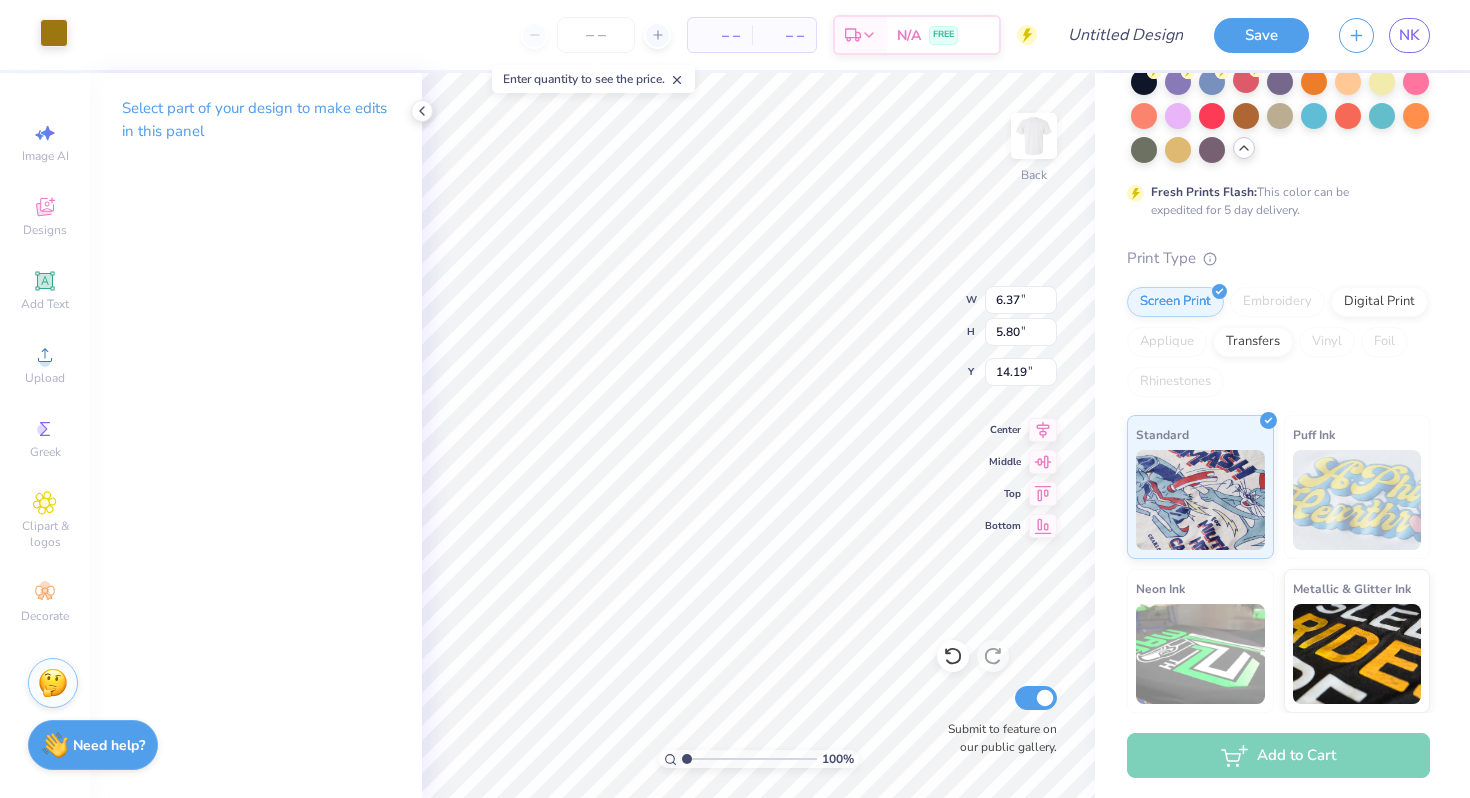 click at bounding box center (54, 33) 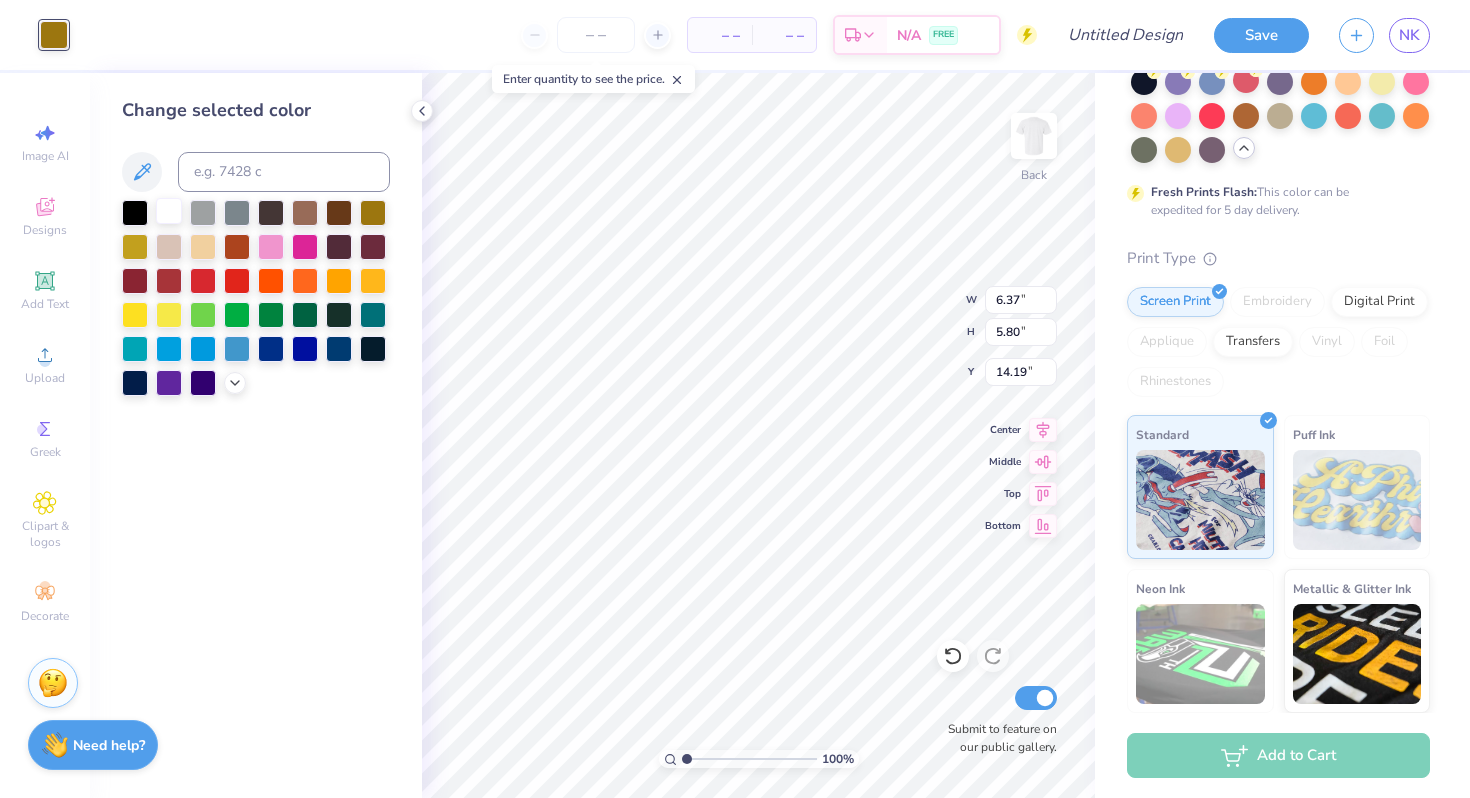 click at bounding box center [169, 211] 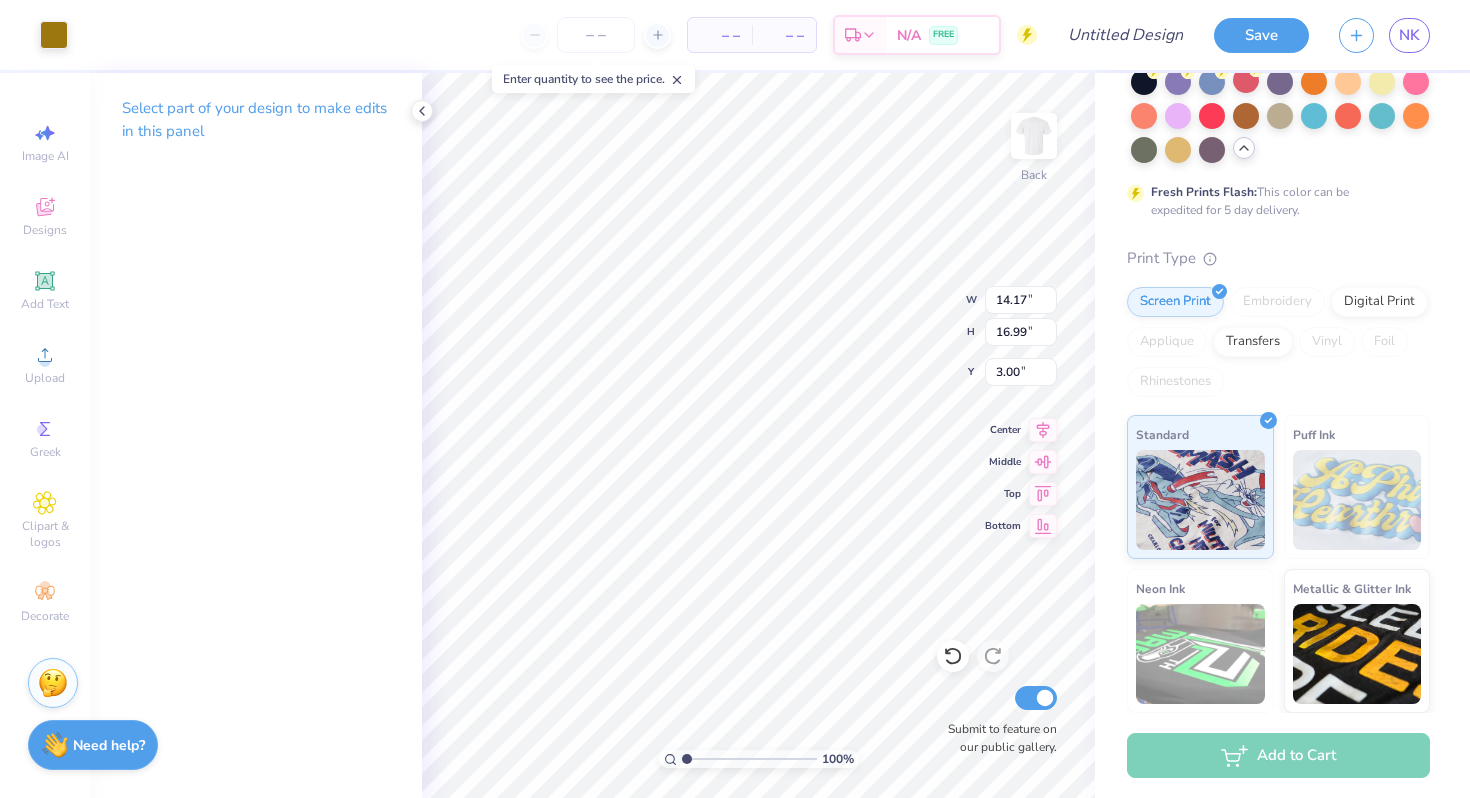 click on "– – Per Item – – Total Est.  Delivery N/A FREE" at bounding box center (560, 35) 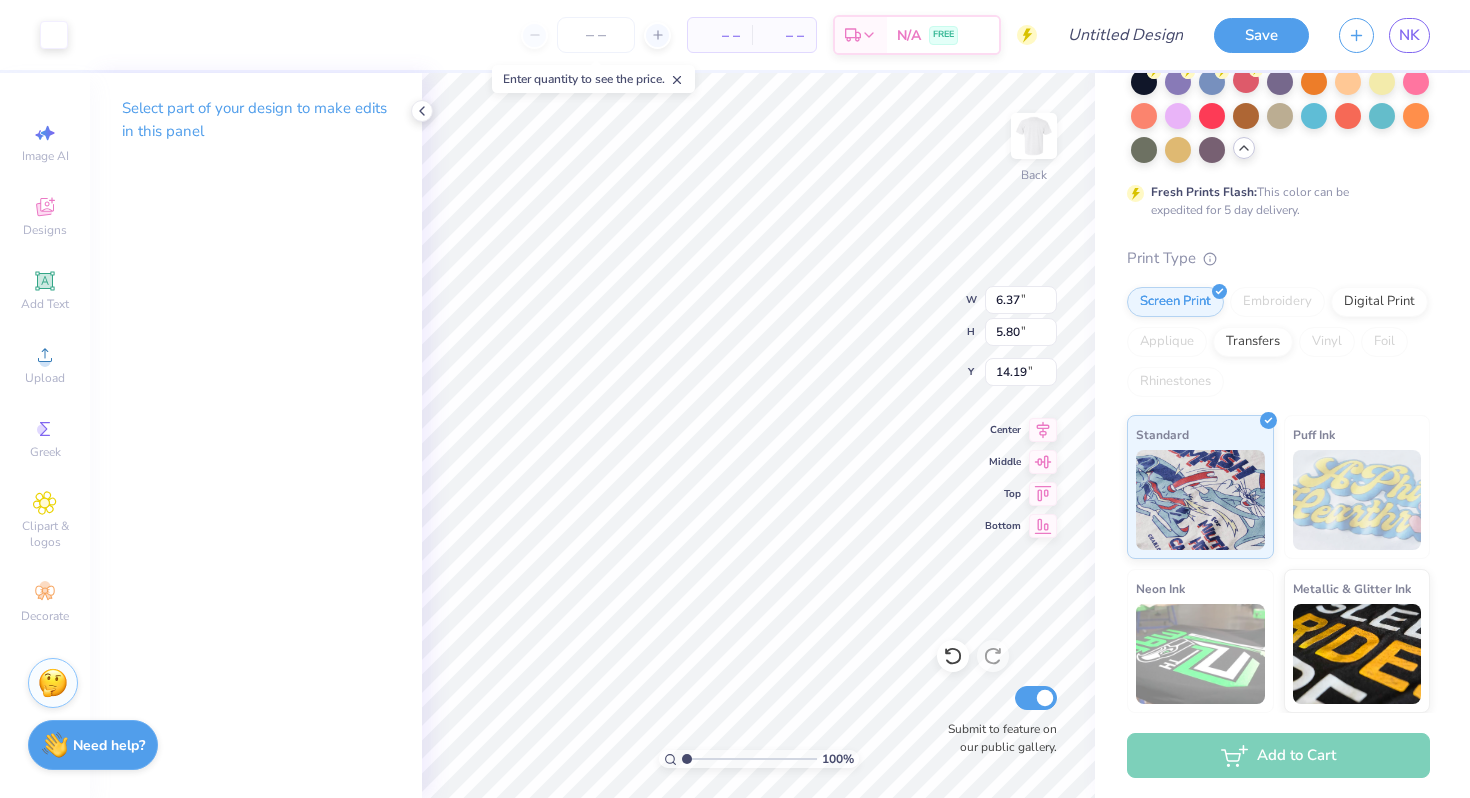 type on "8.10" 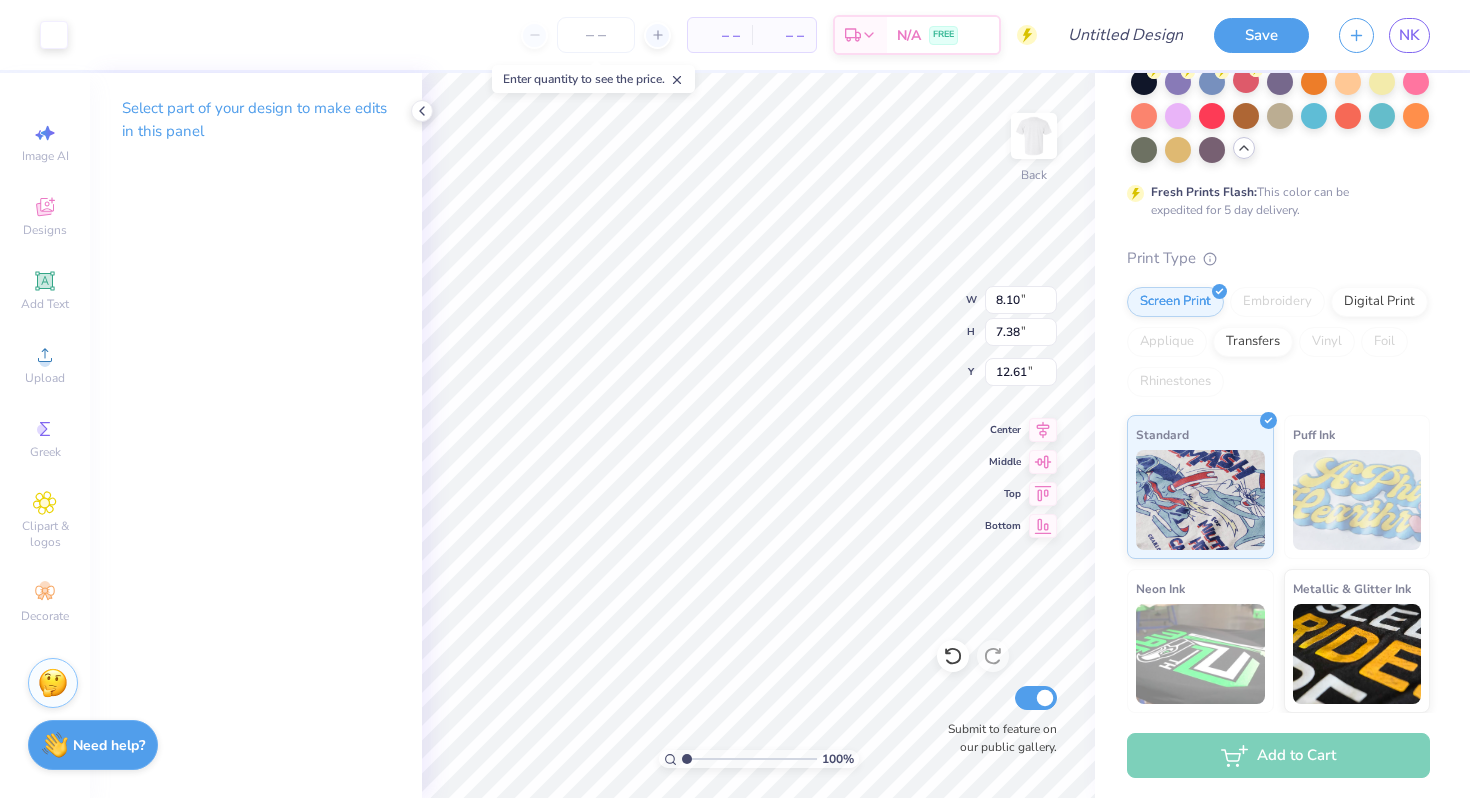 type on "6.37" 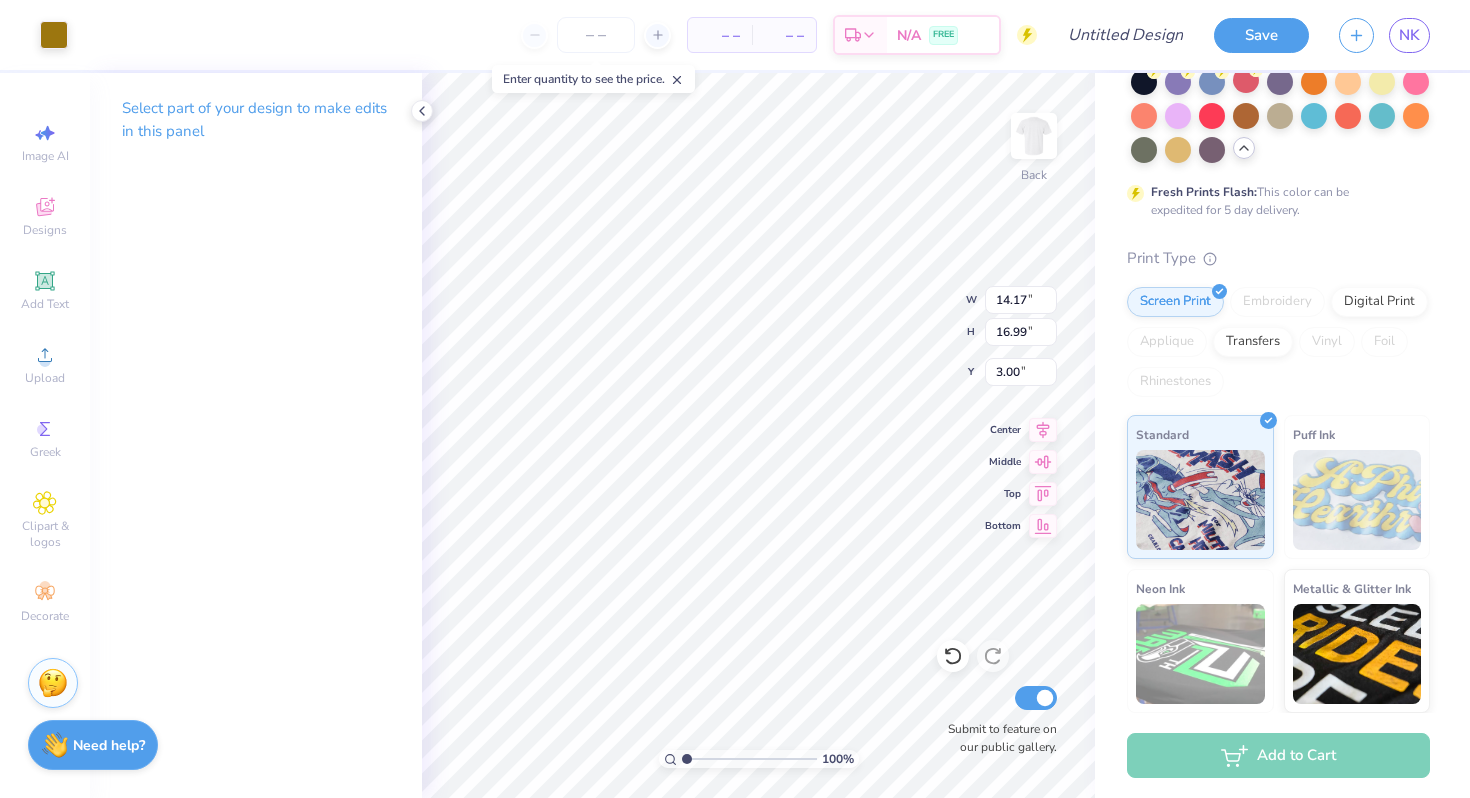 type on "3.55" 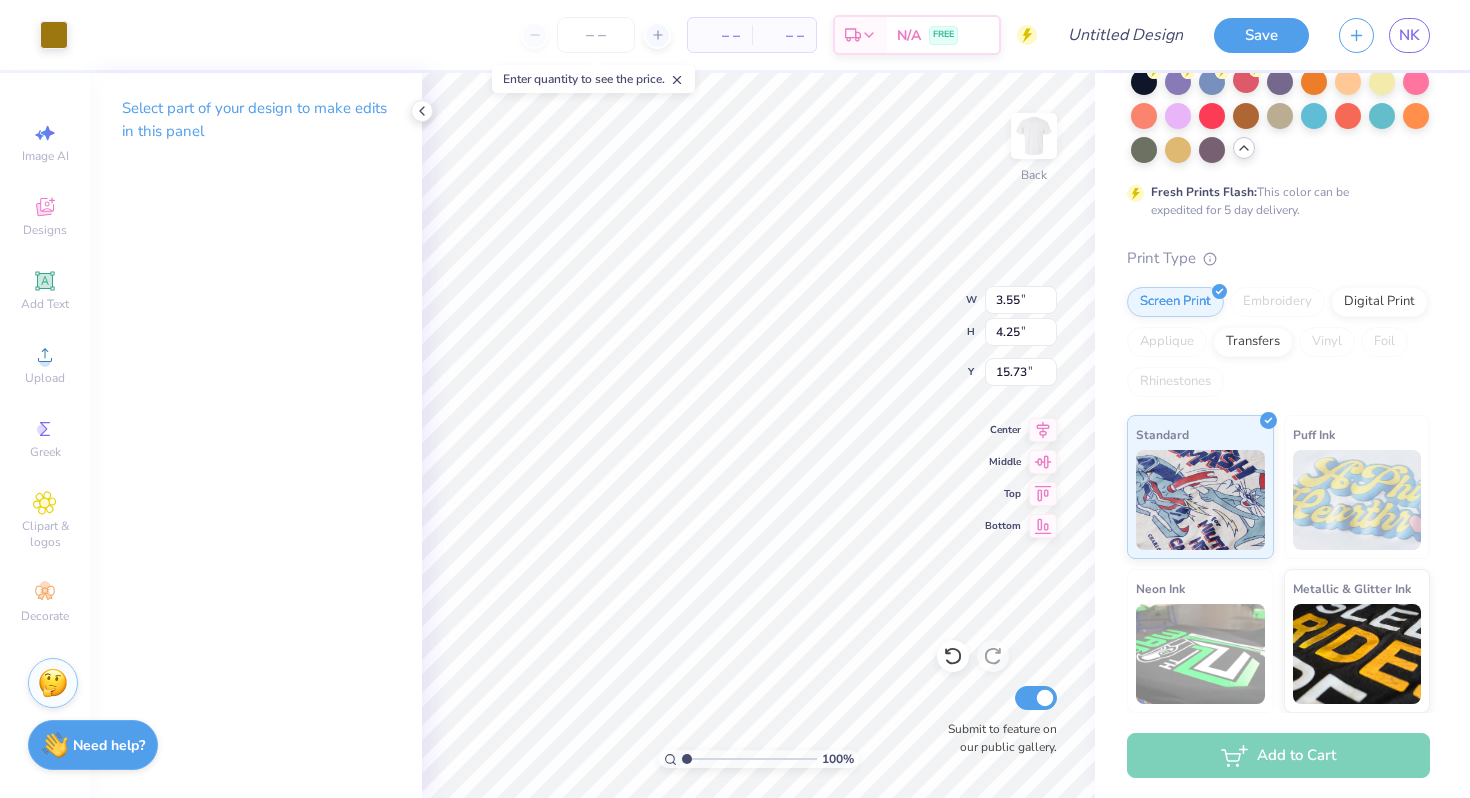 type on "14.17" 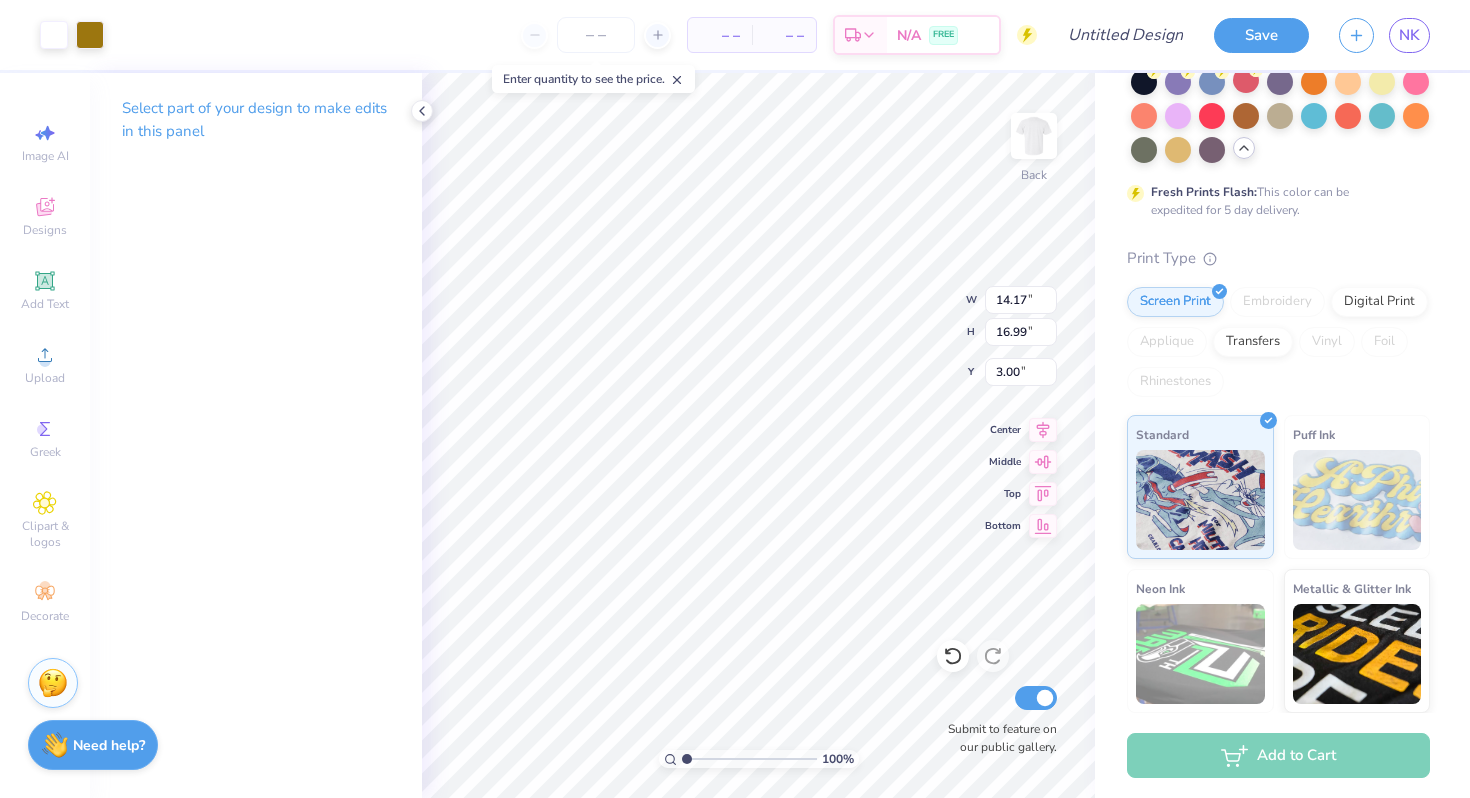 type on "3.85" 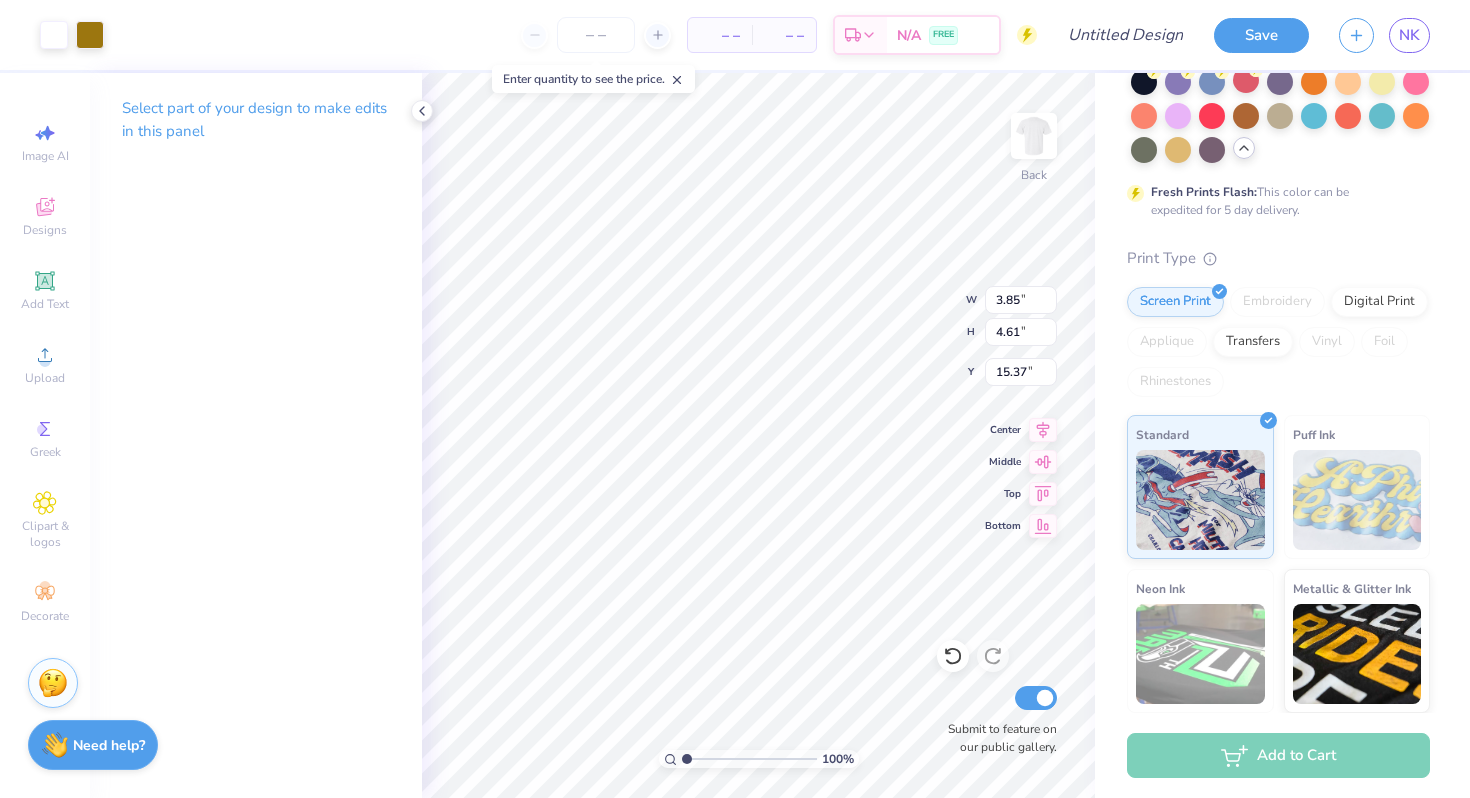 type on "2.00" 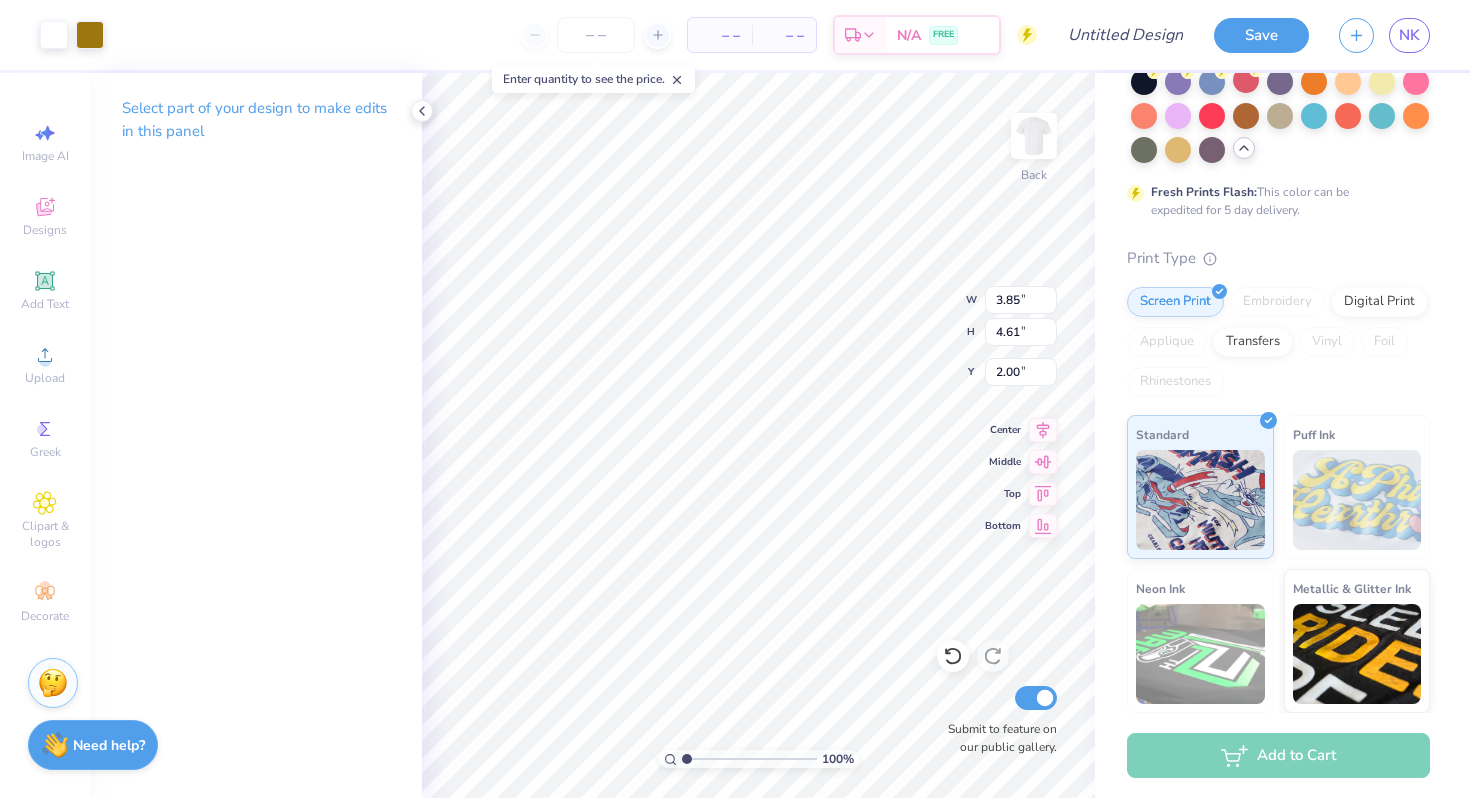 type on "2.80" 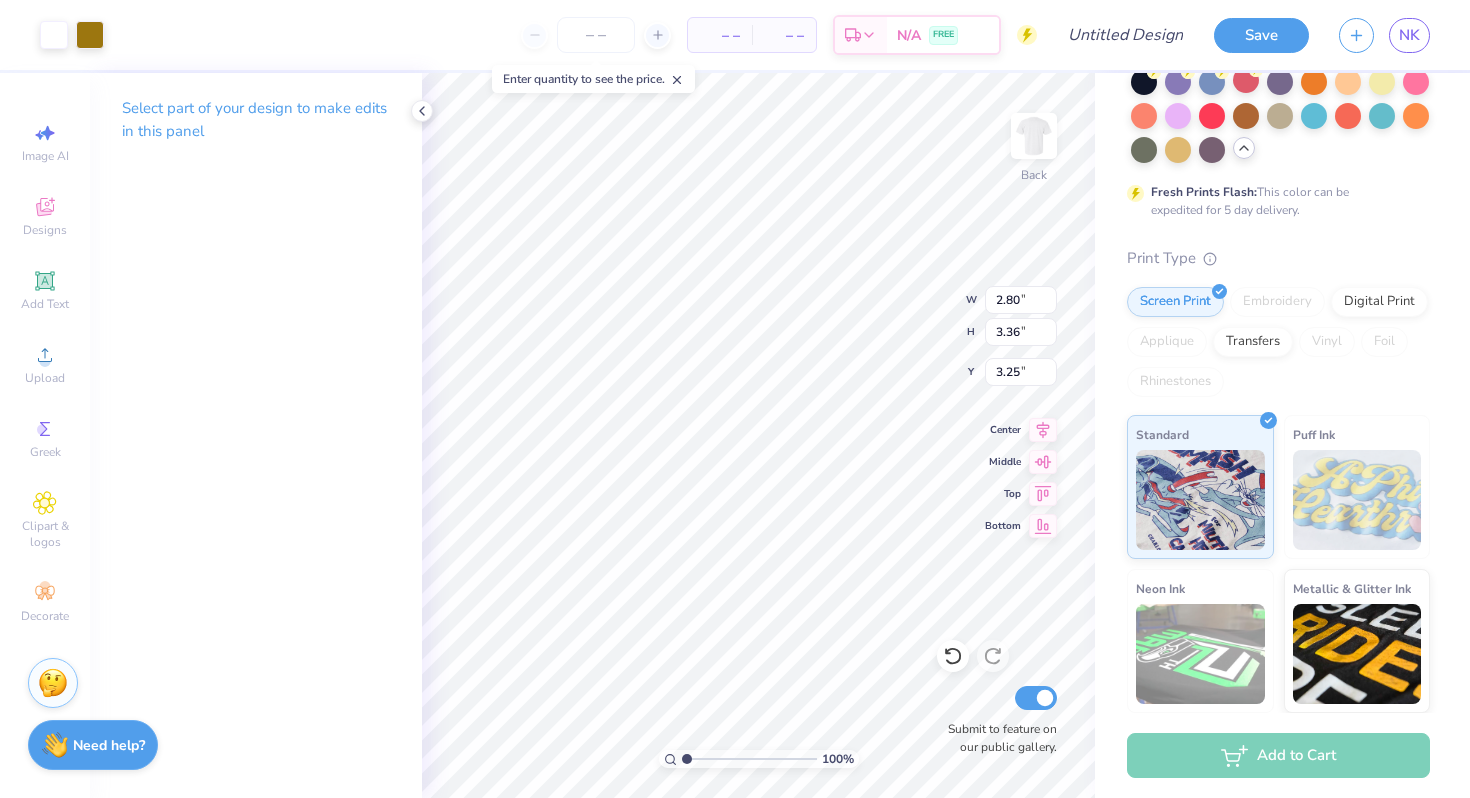type on "3.00" 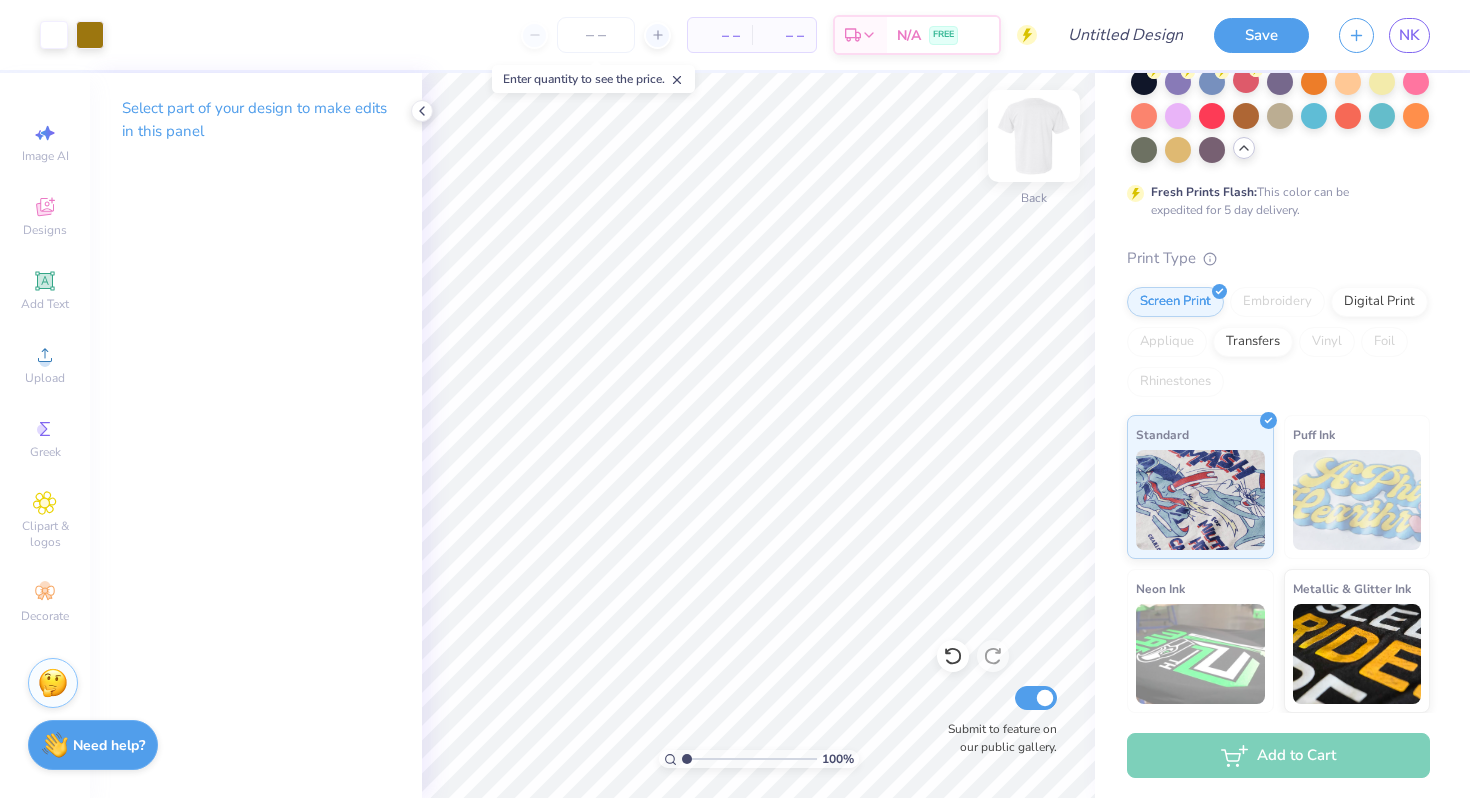 click at bounding box center (1034, 136) 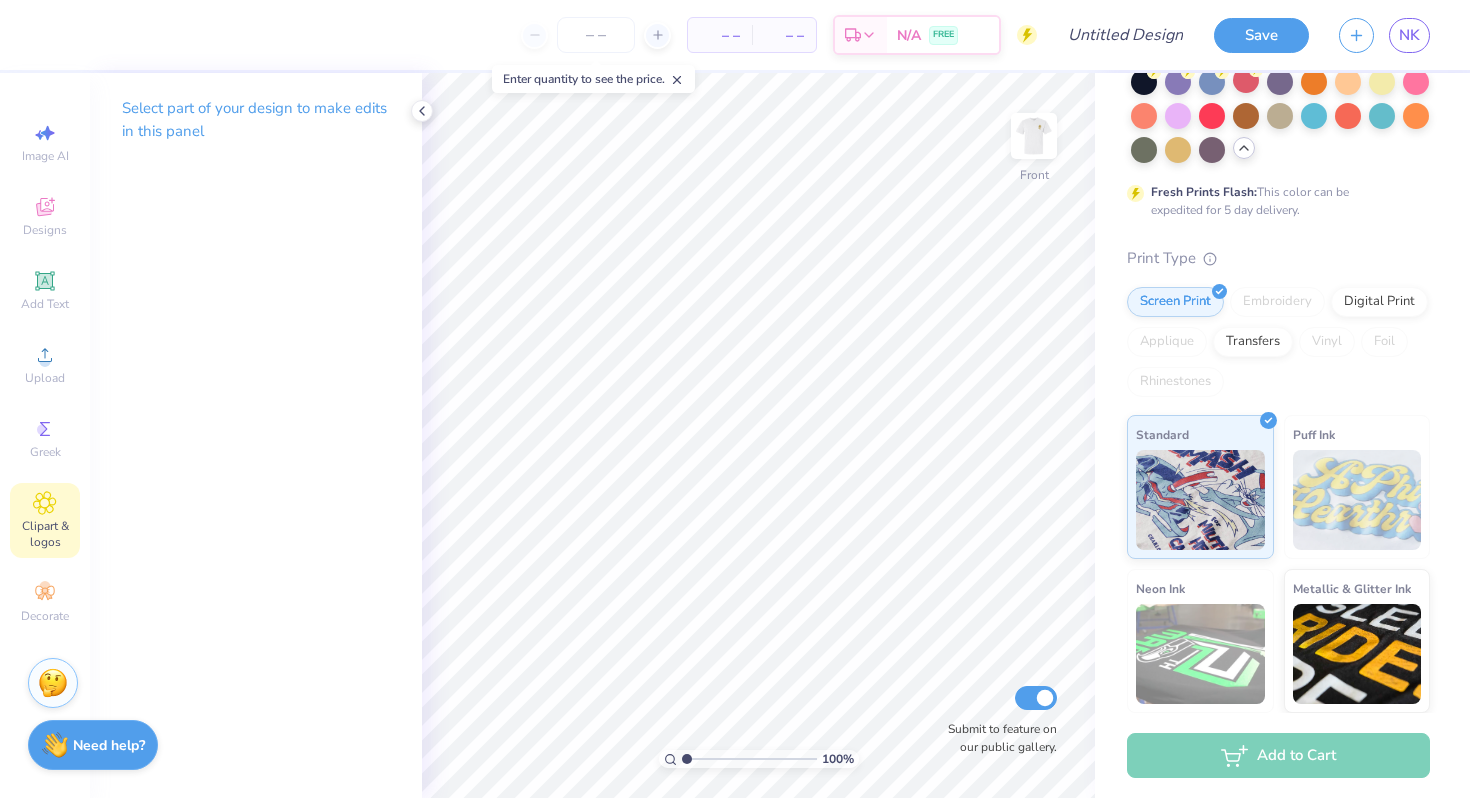 click 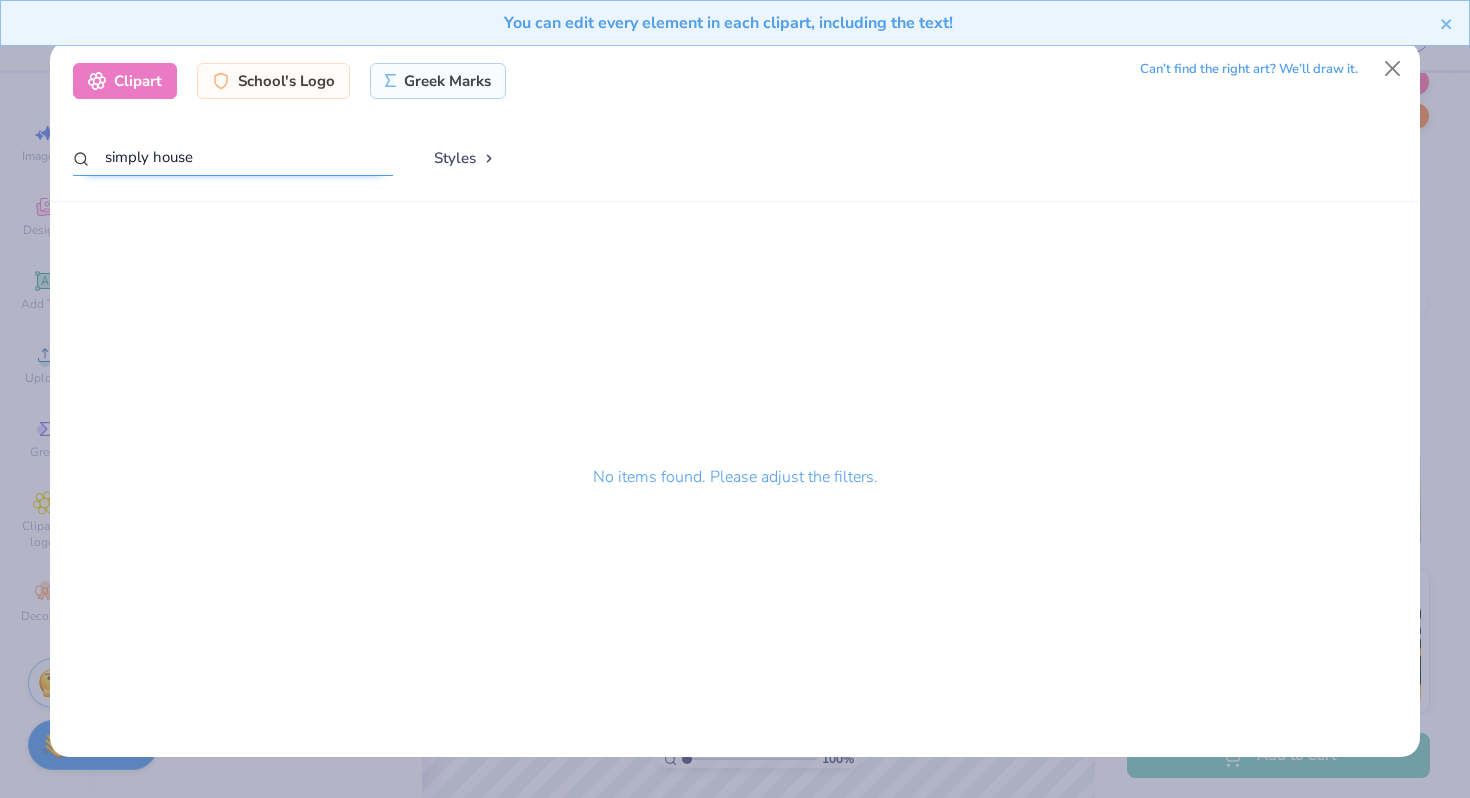 click on "simply house" at bounding box center [233, 157] 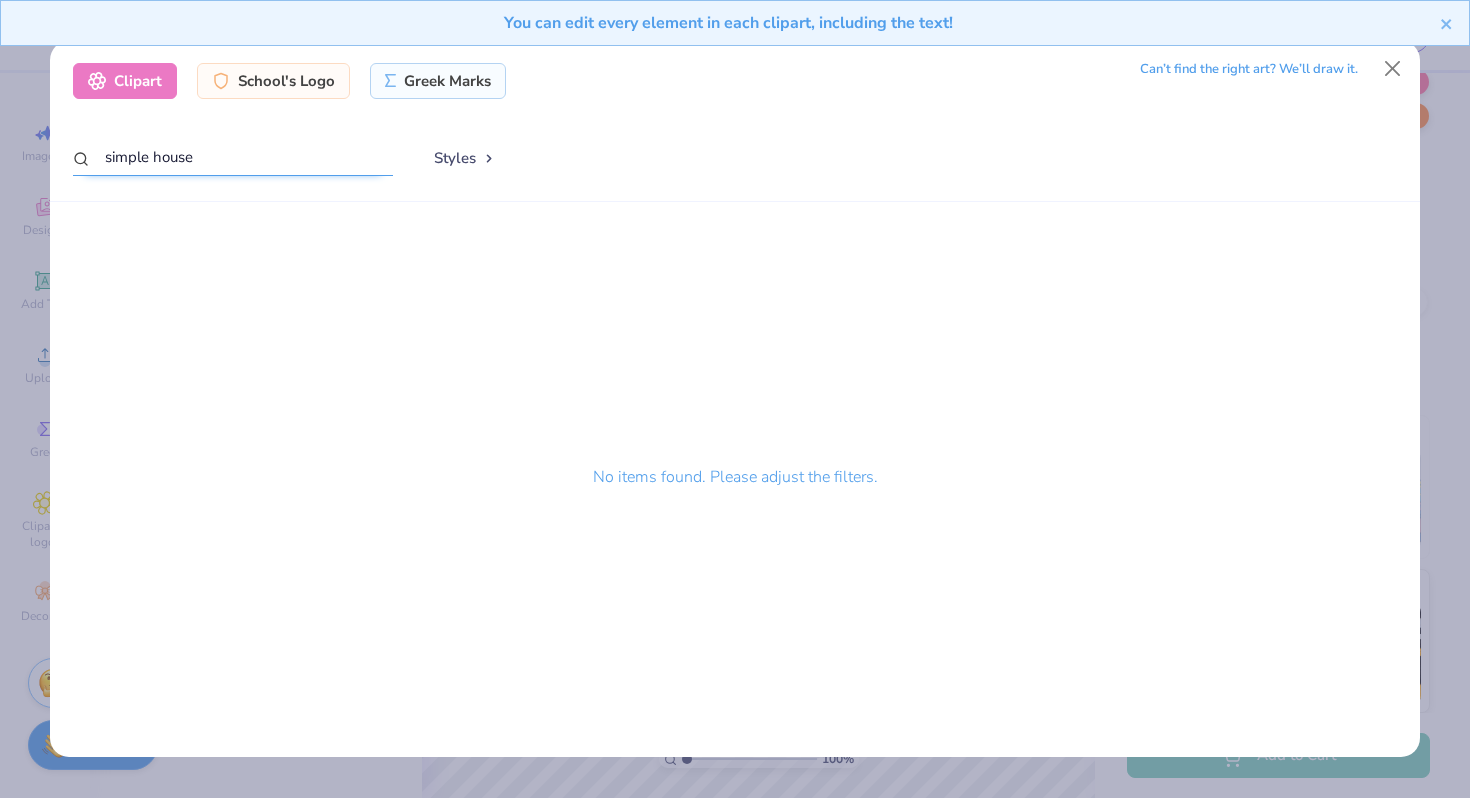 click on "simple house" at bounding box center (233, 157) 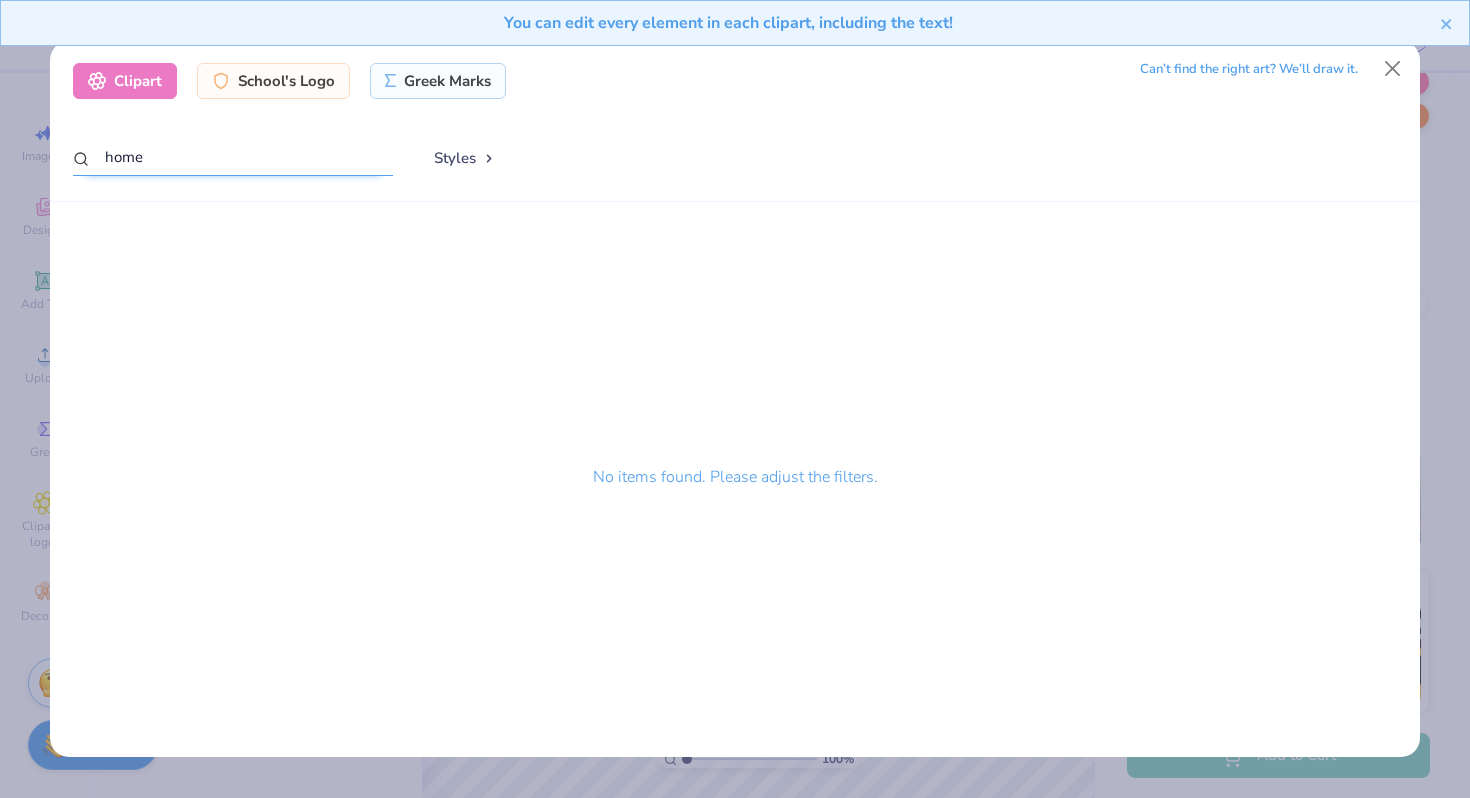 type on "home" 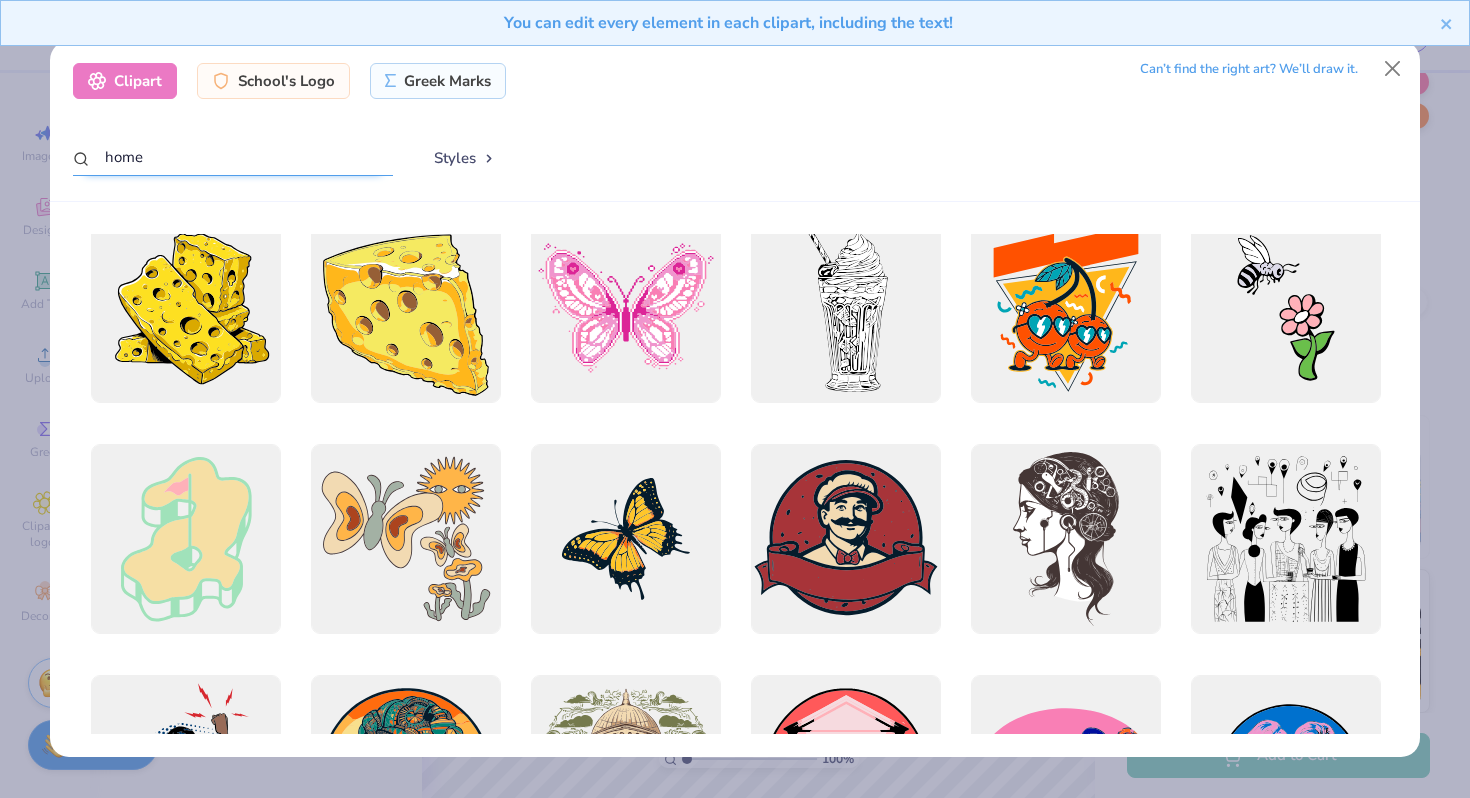 scroll, scrollTop: 4411, scrollLeft: 0, axis: vertical 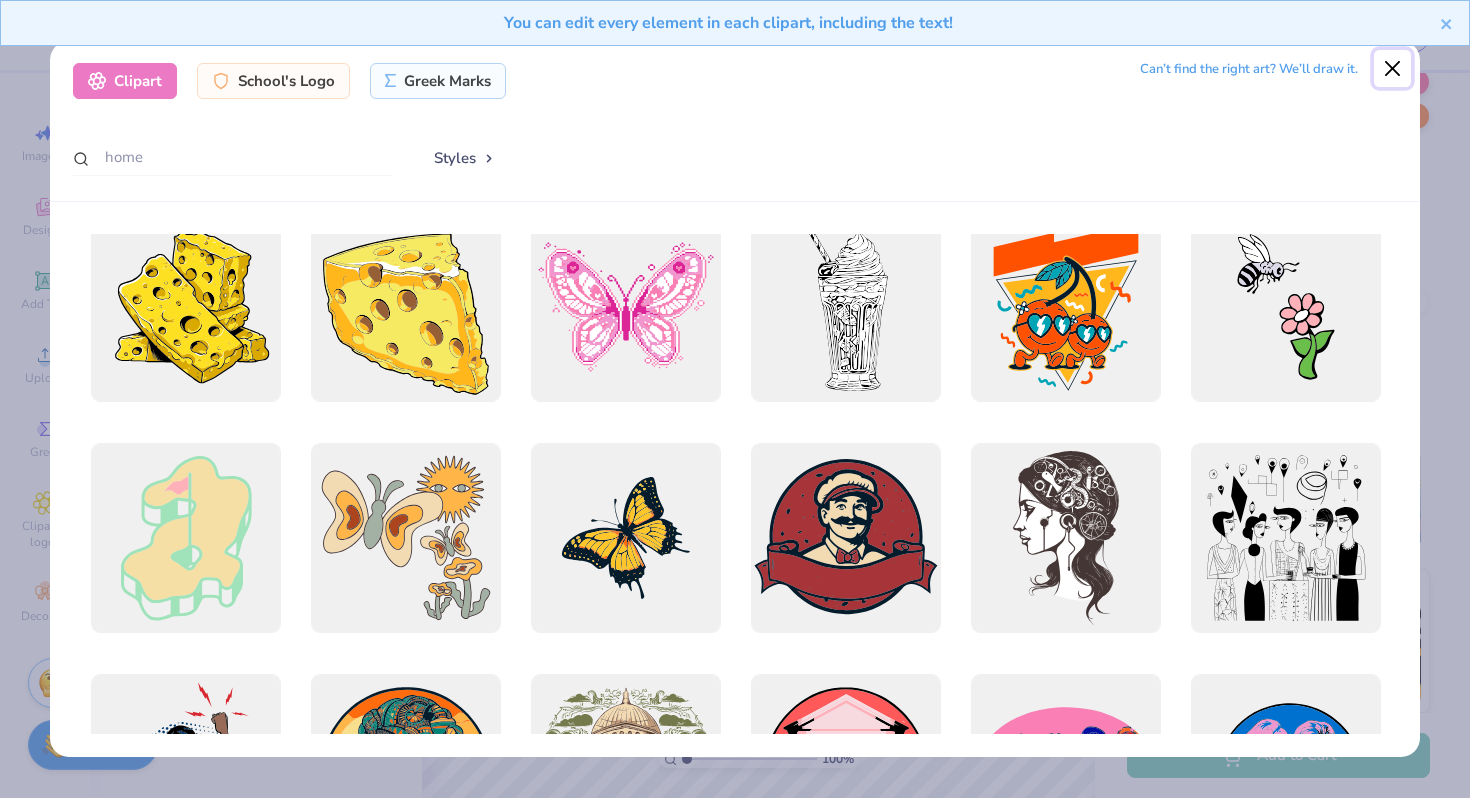 click at bounding box center [1393, 69] 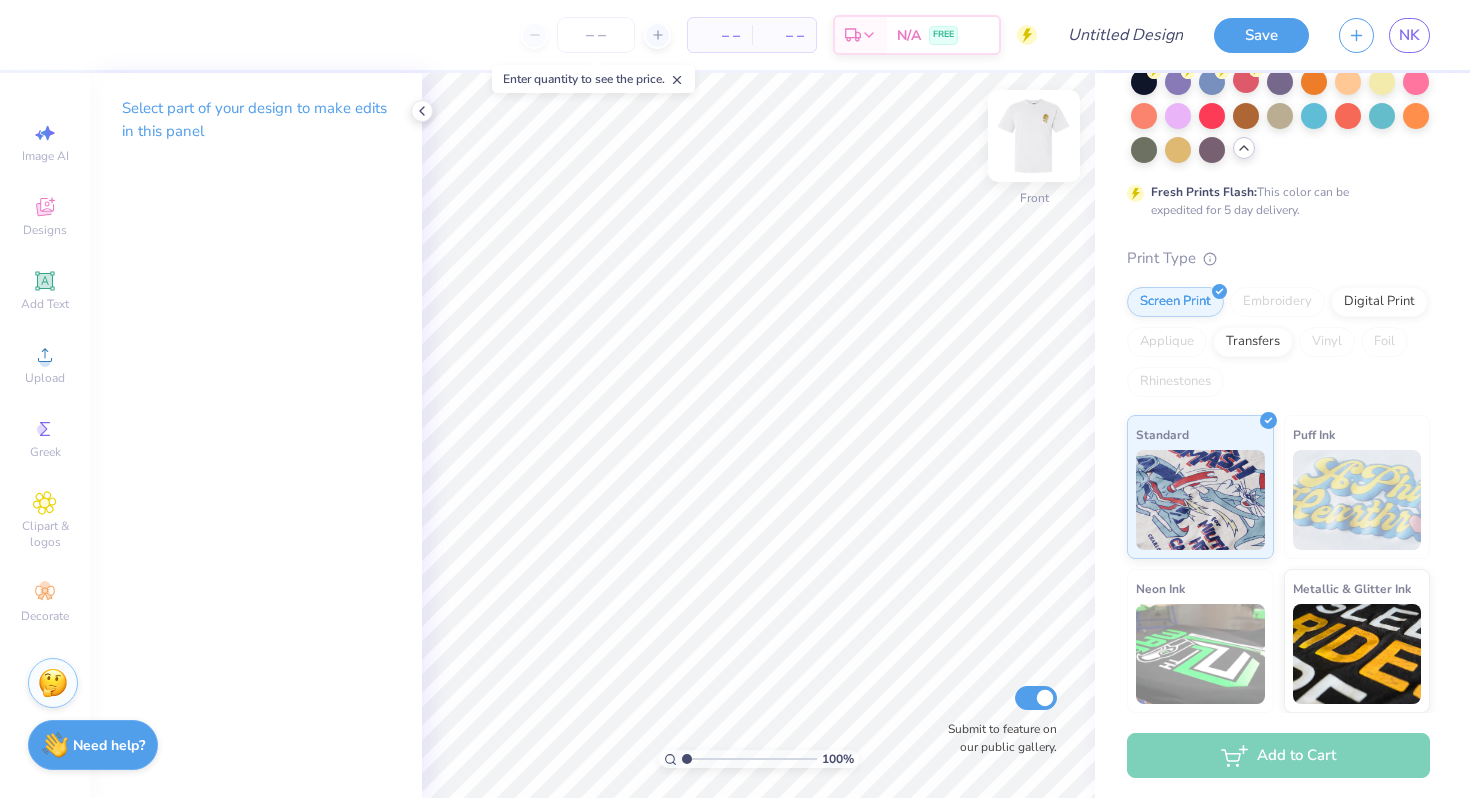 click at bounding box center (1034, 136) 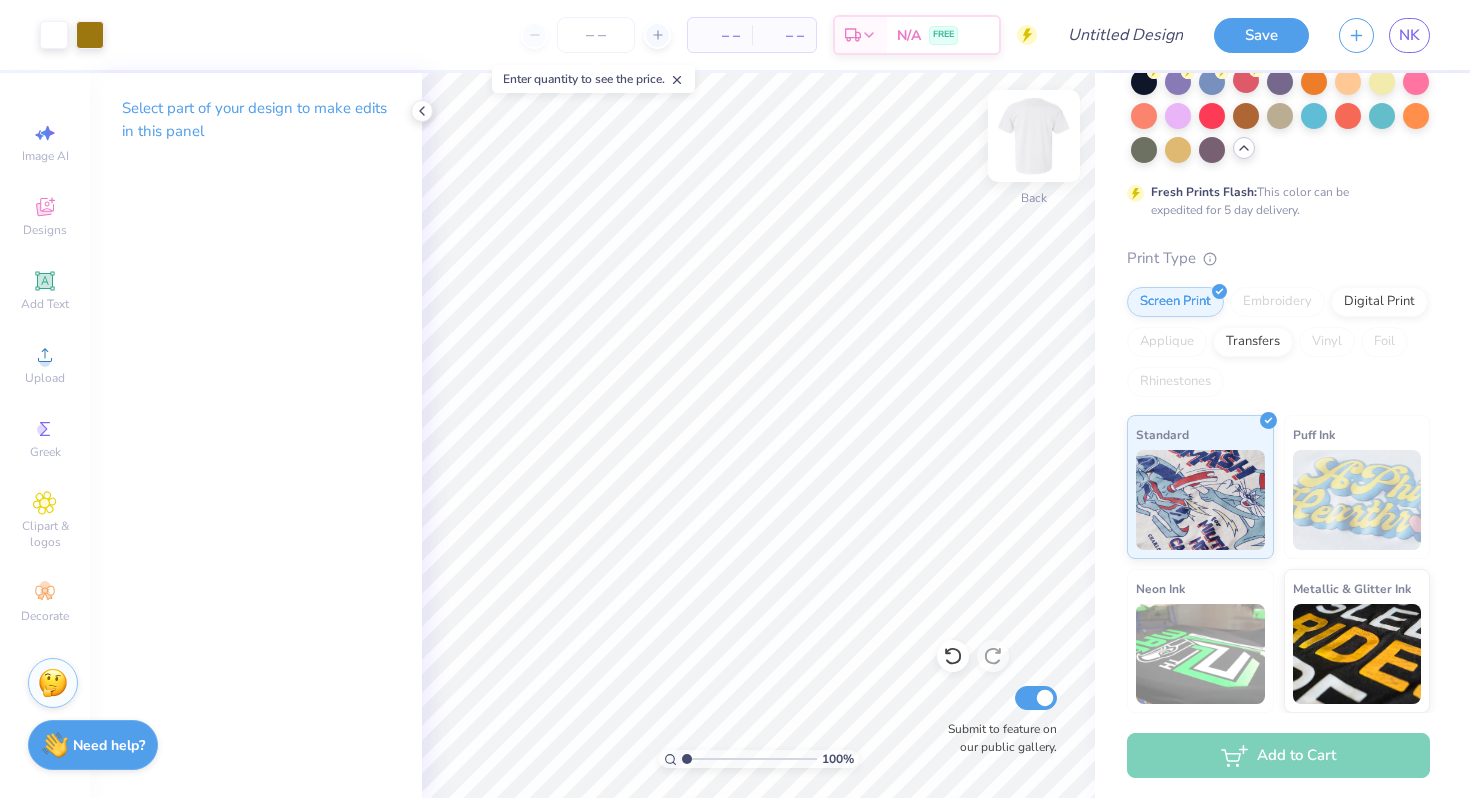 click at bounding box center [1034, 136] 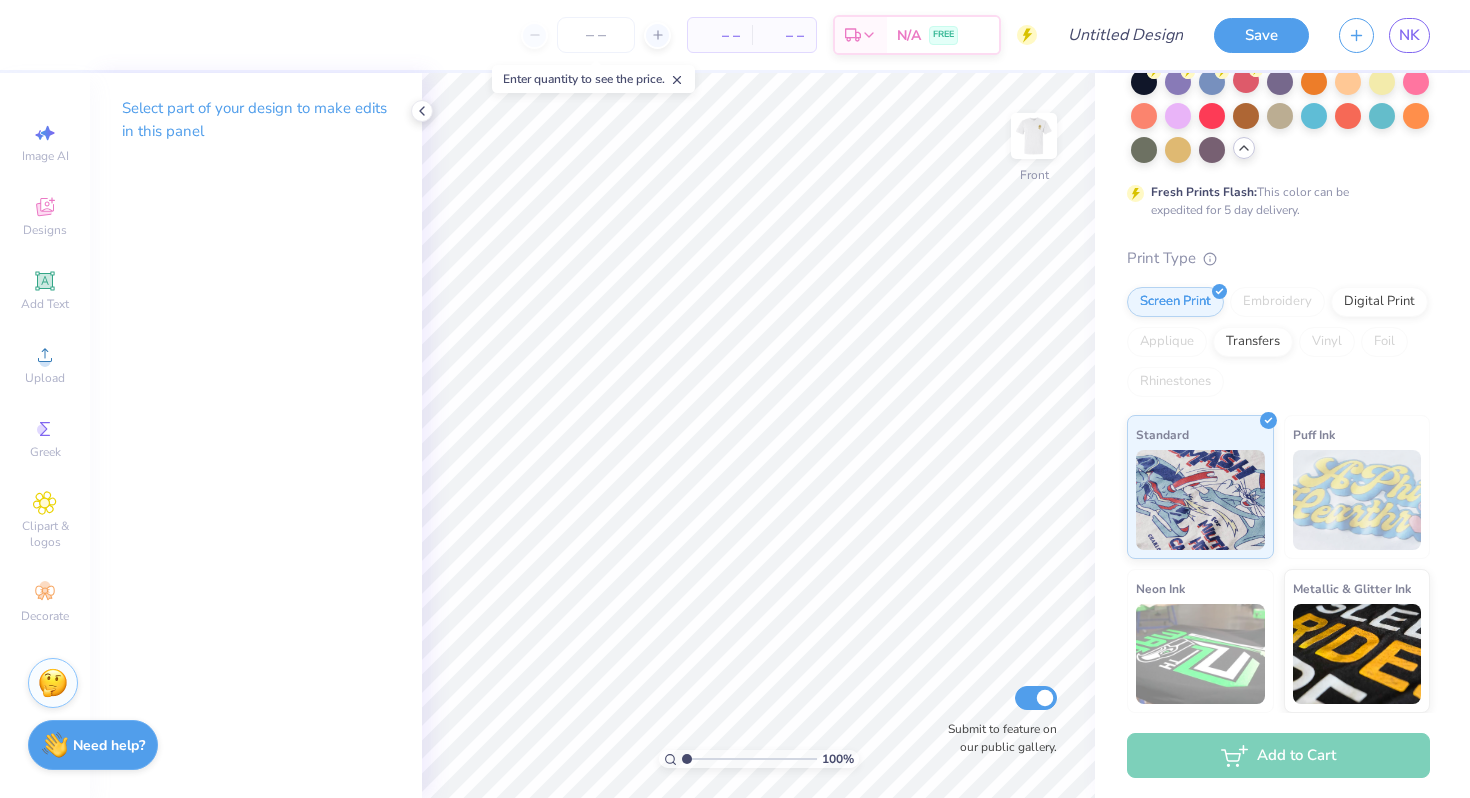 click at bounding box center (1034, 136) 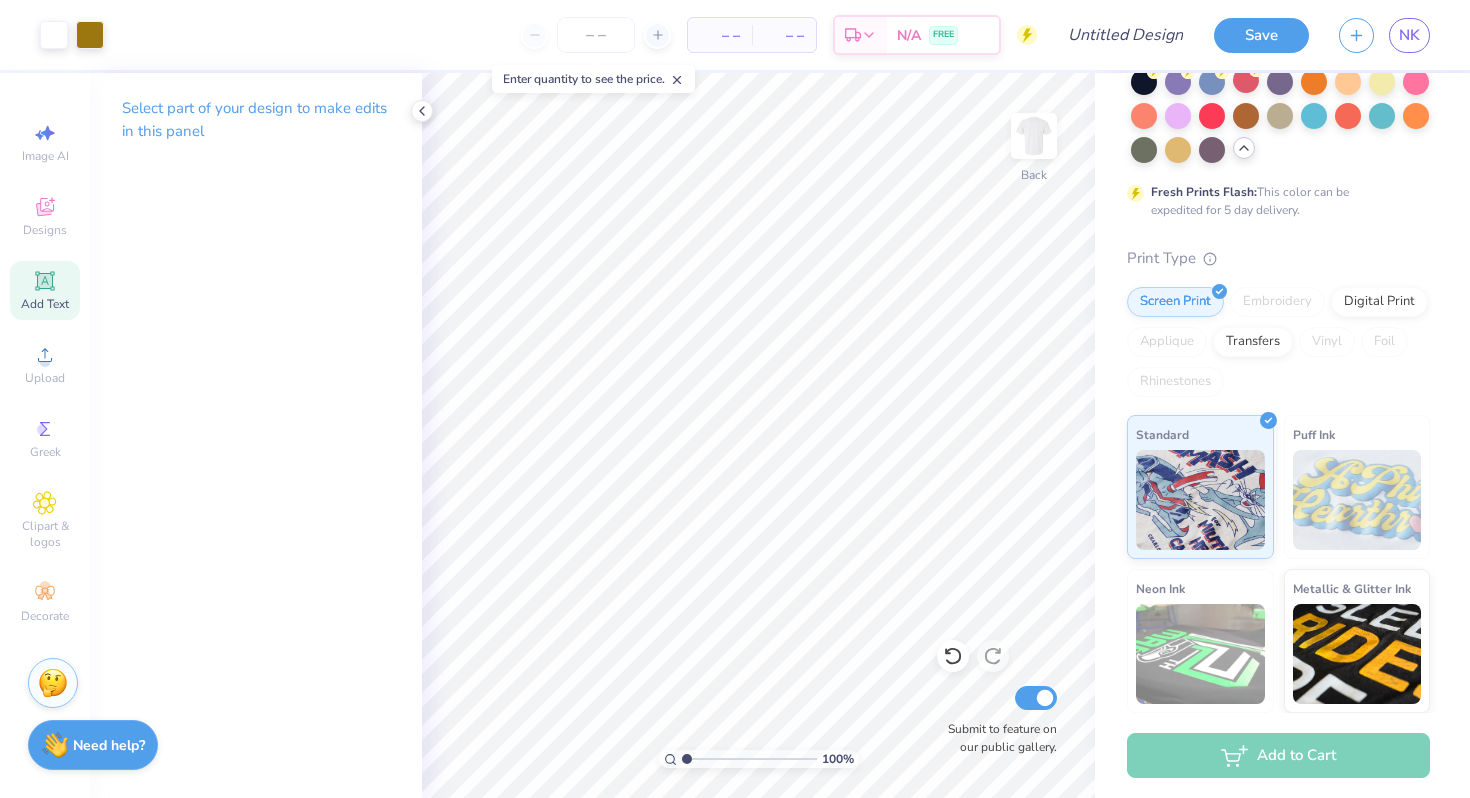 click 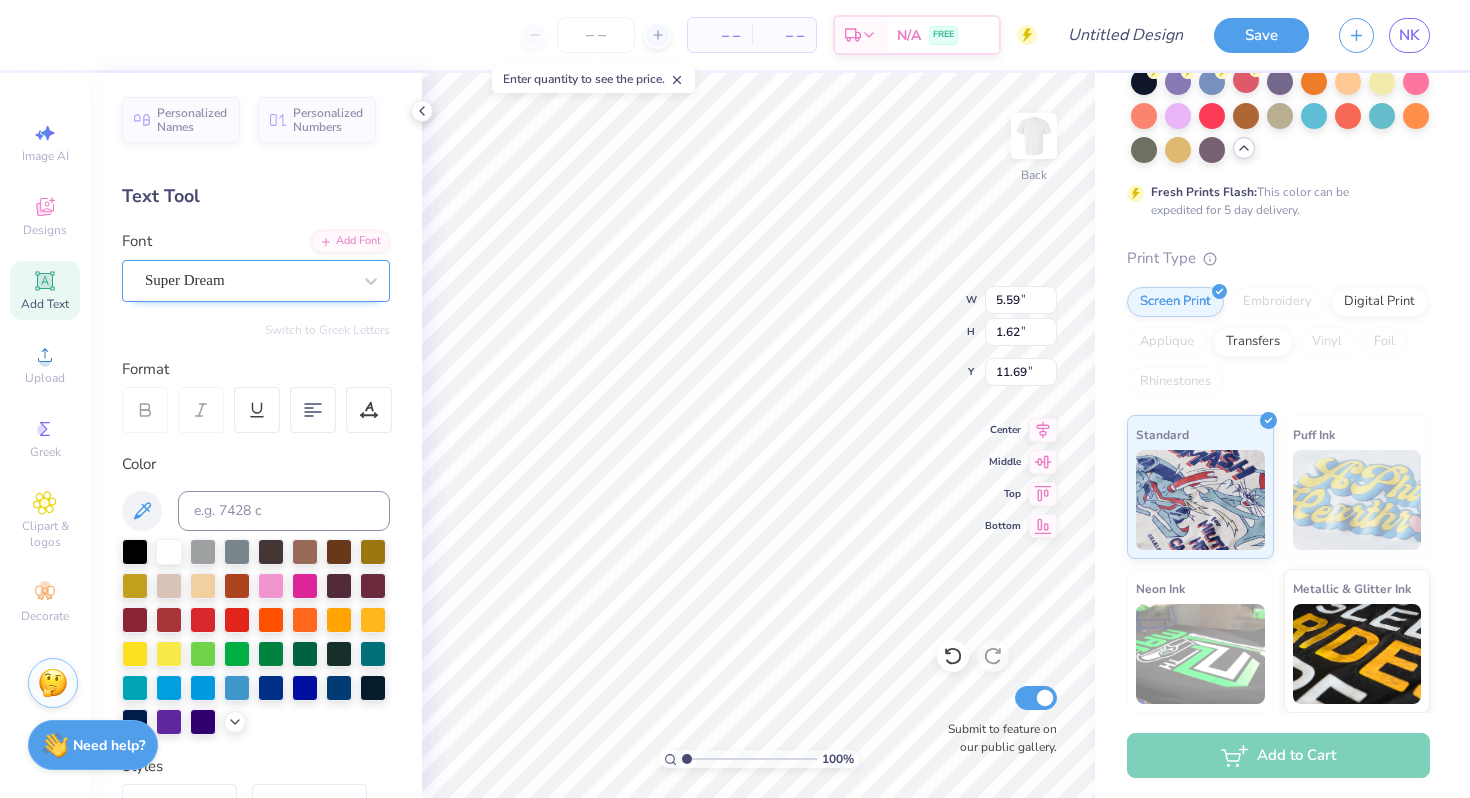 click on "Super Dream" at bounding box center (248, 280) 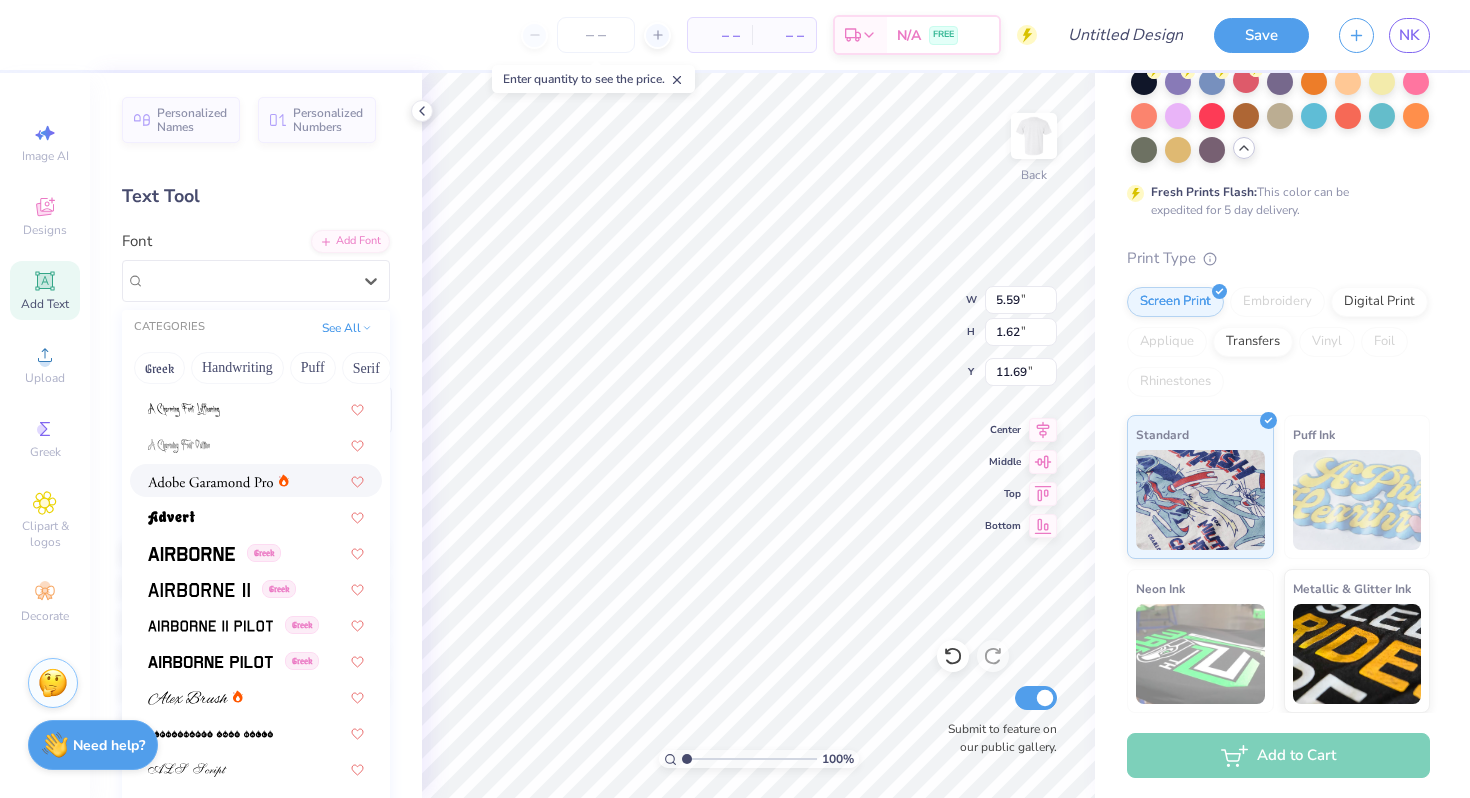 scroll, scrollTop: 219, scrollLeft: 0, axis: vertical 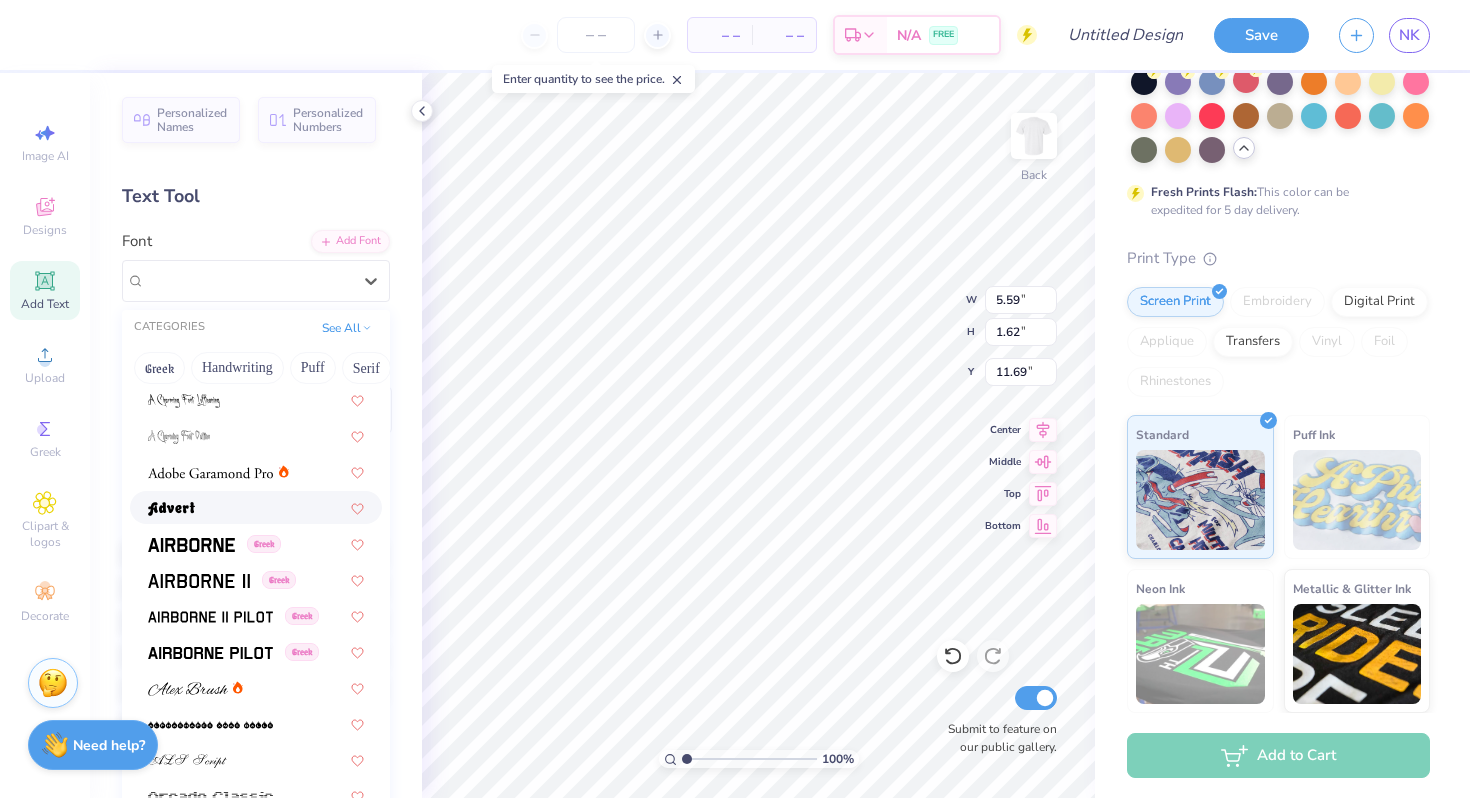click at bounding box center [256, 507] 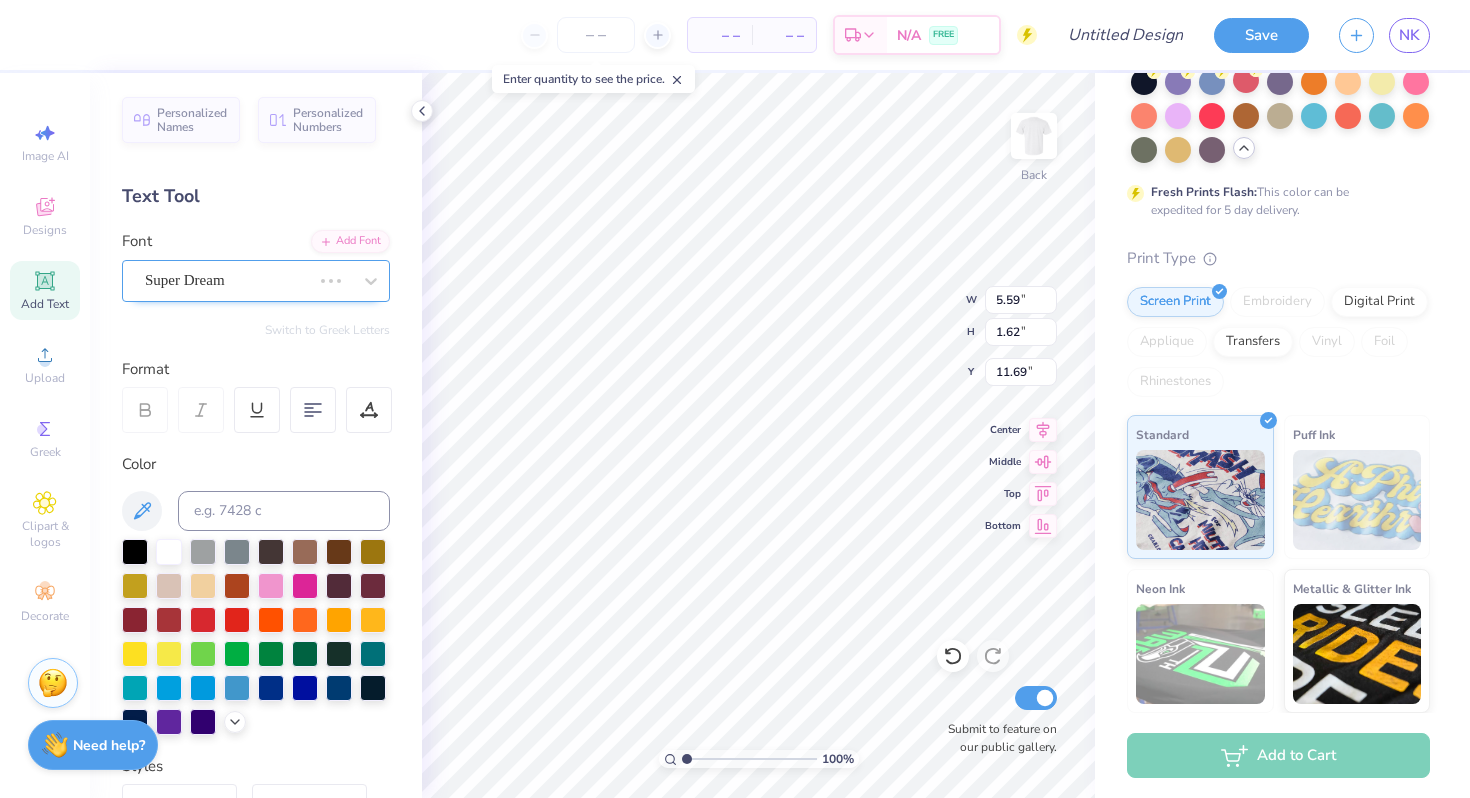 click on "Super Dream" at bounding box center [228, 280] 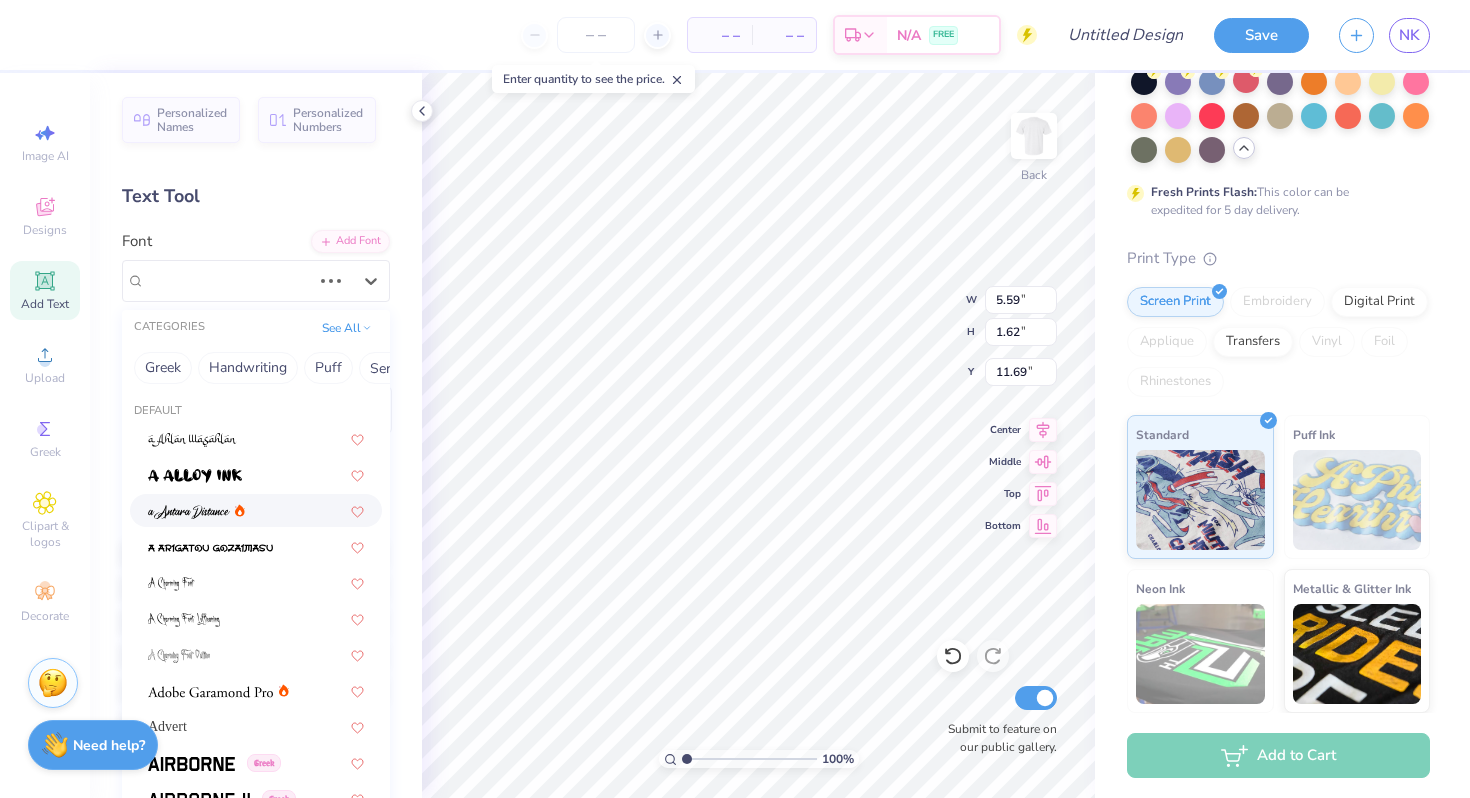 scroll, scrollTop: 0, scrollLeft: 0, axis: both 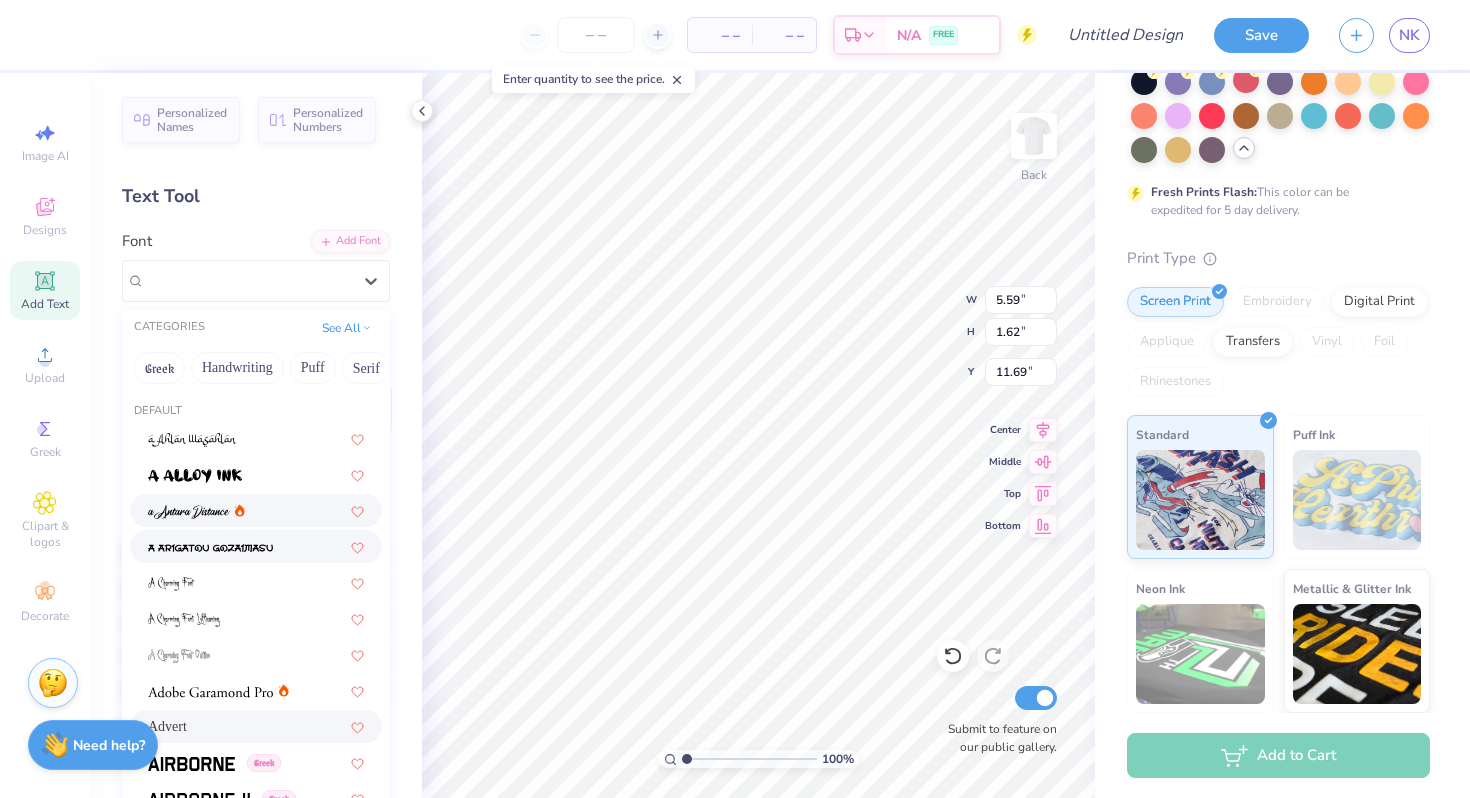 type on "5.42" 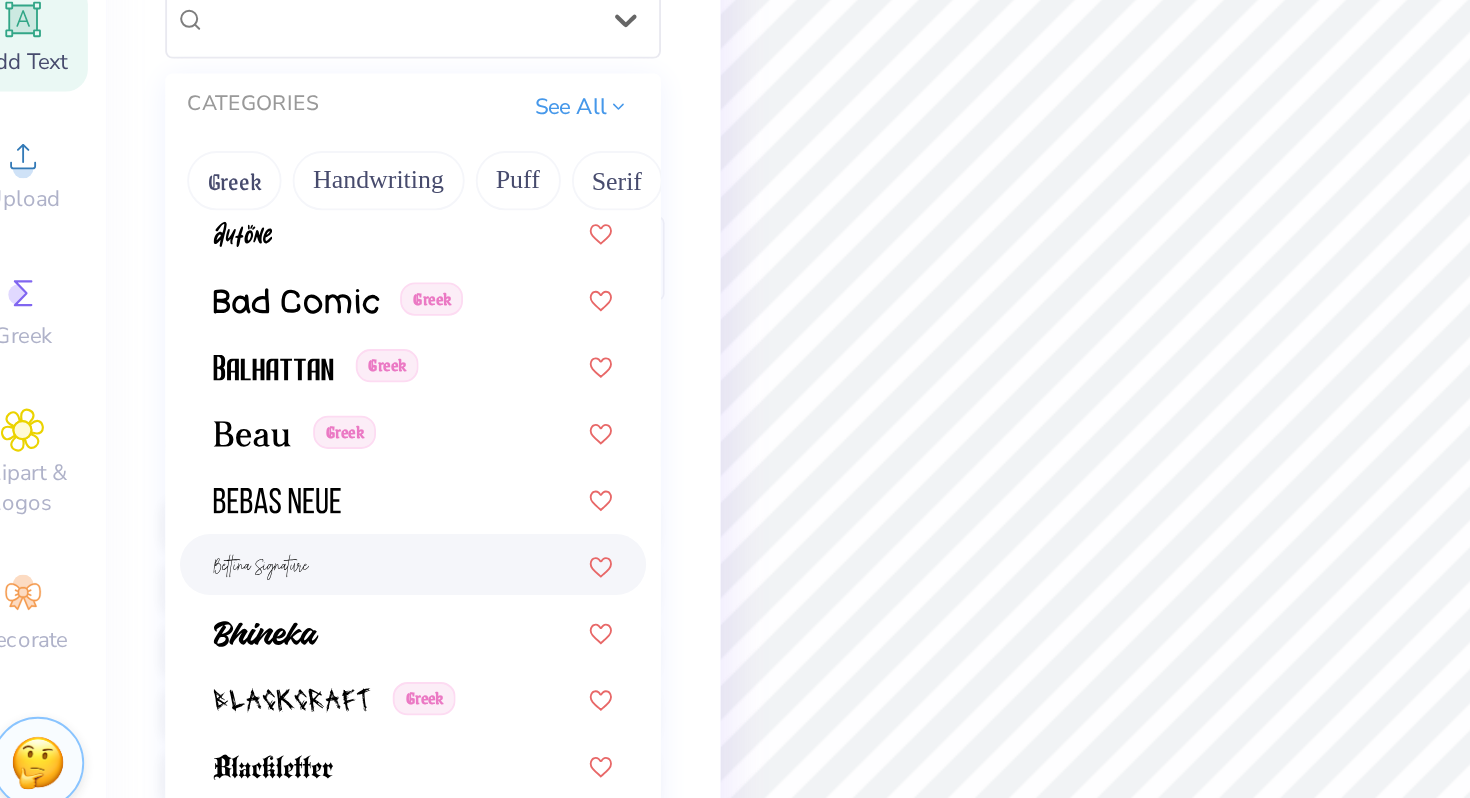 scroll, scrollTop: 836, scrollLeft: 0, axis: vertical 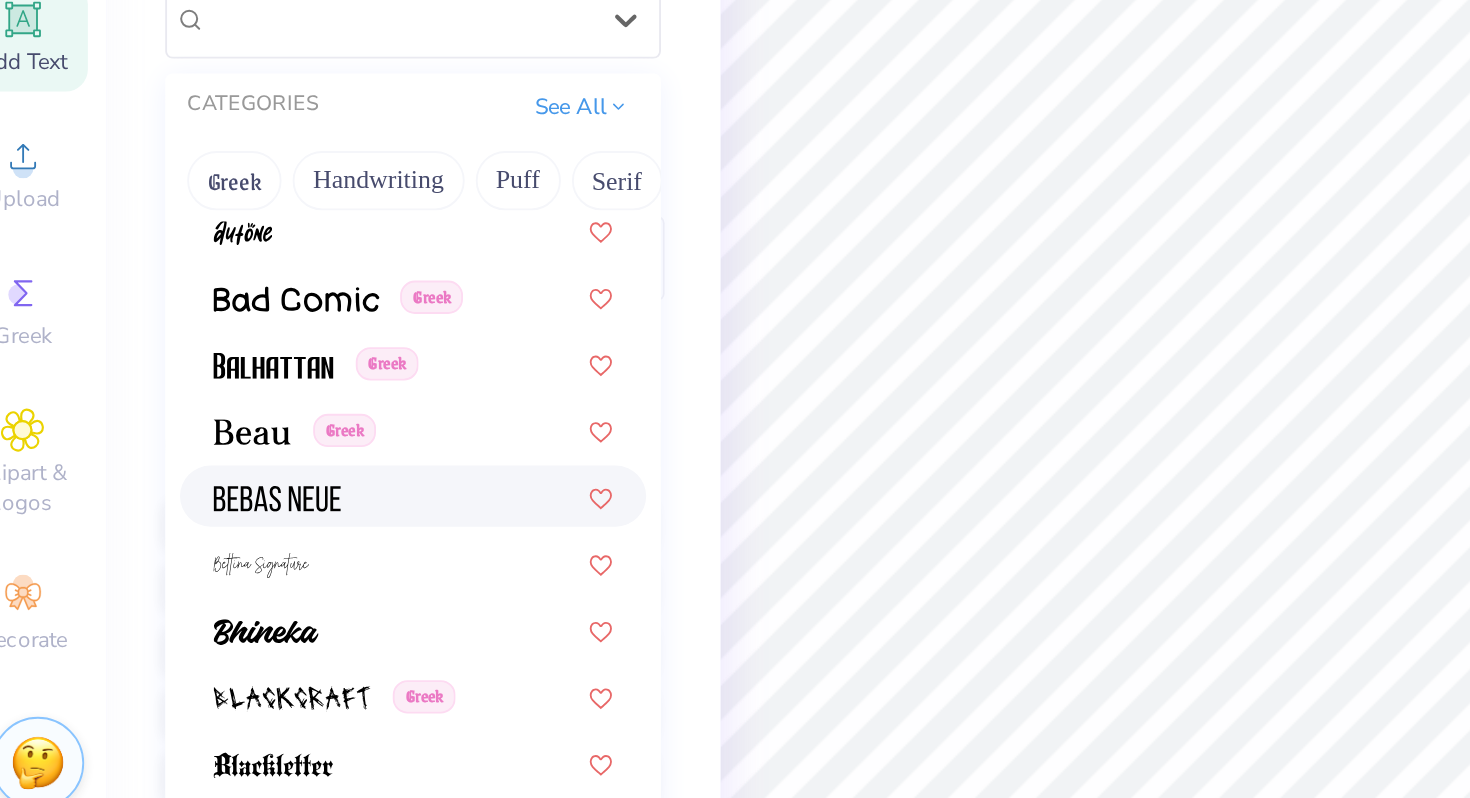 click at bounding box center (256, 538) 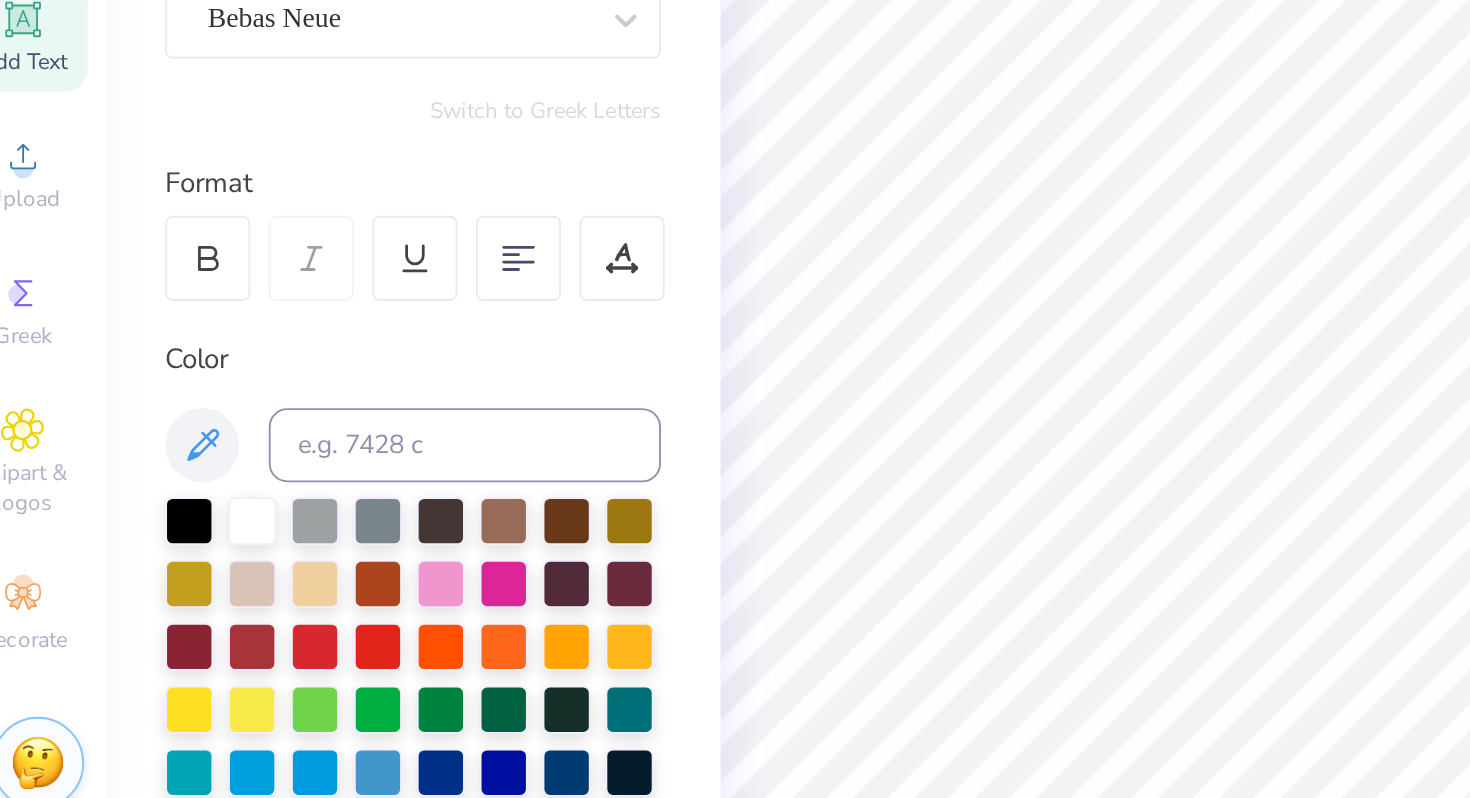 type on "3.45" 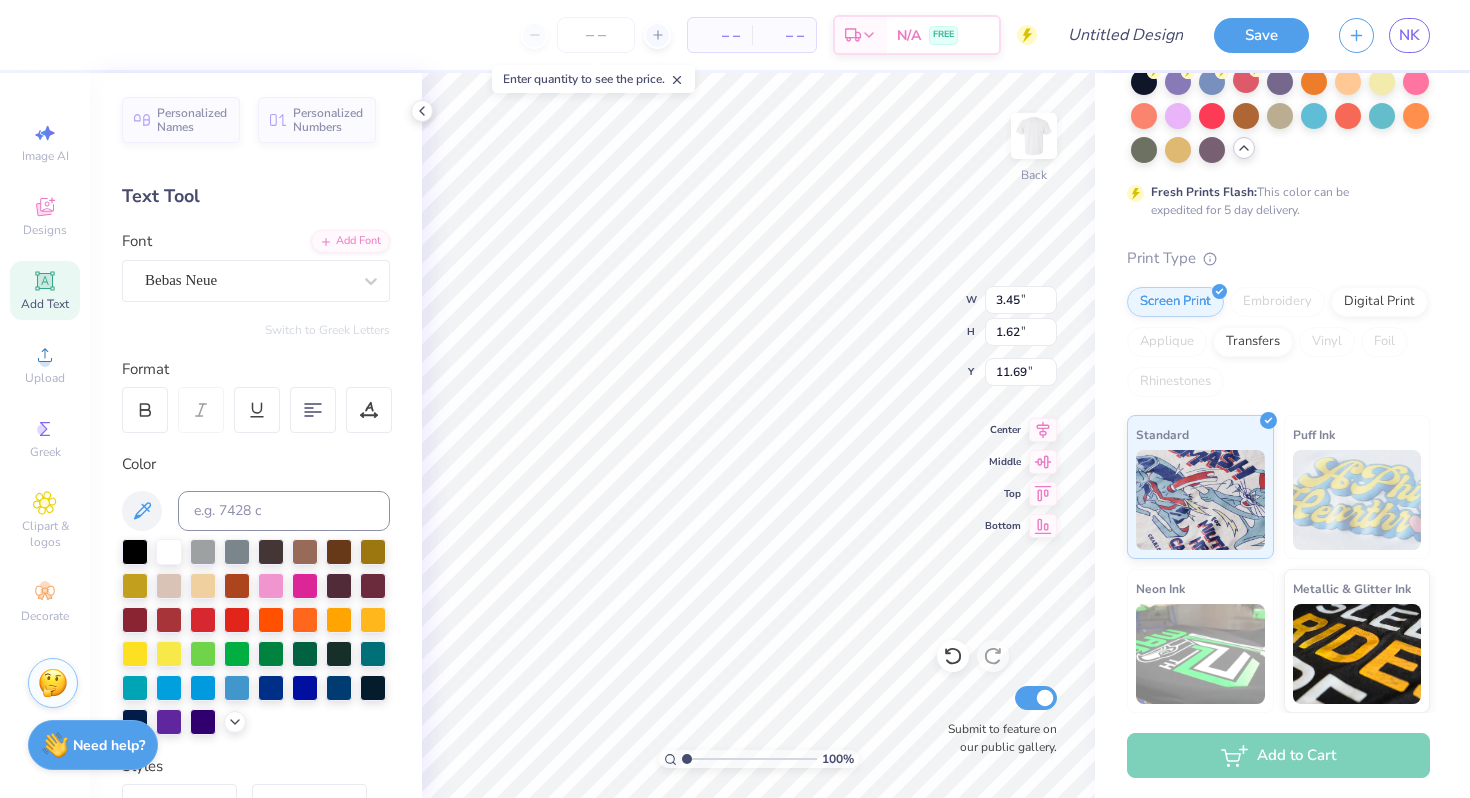 scroll, scrollTop: 0, scrollLeft: 0, axis: both 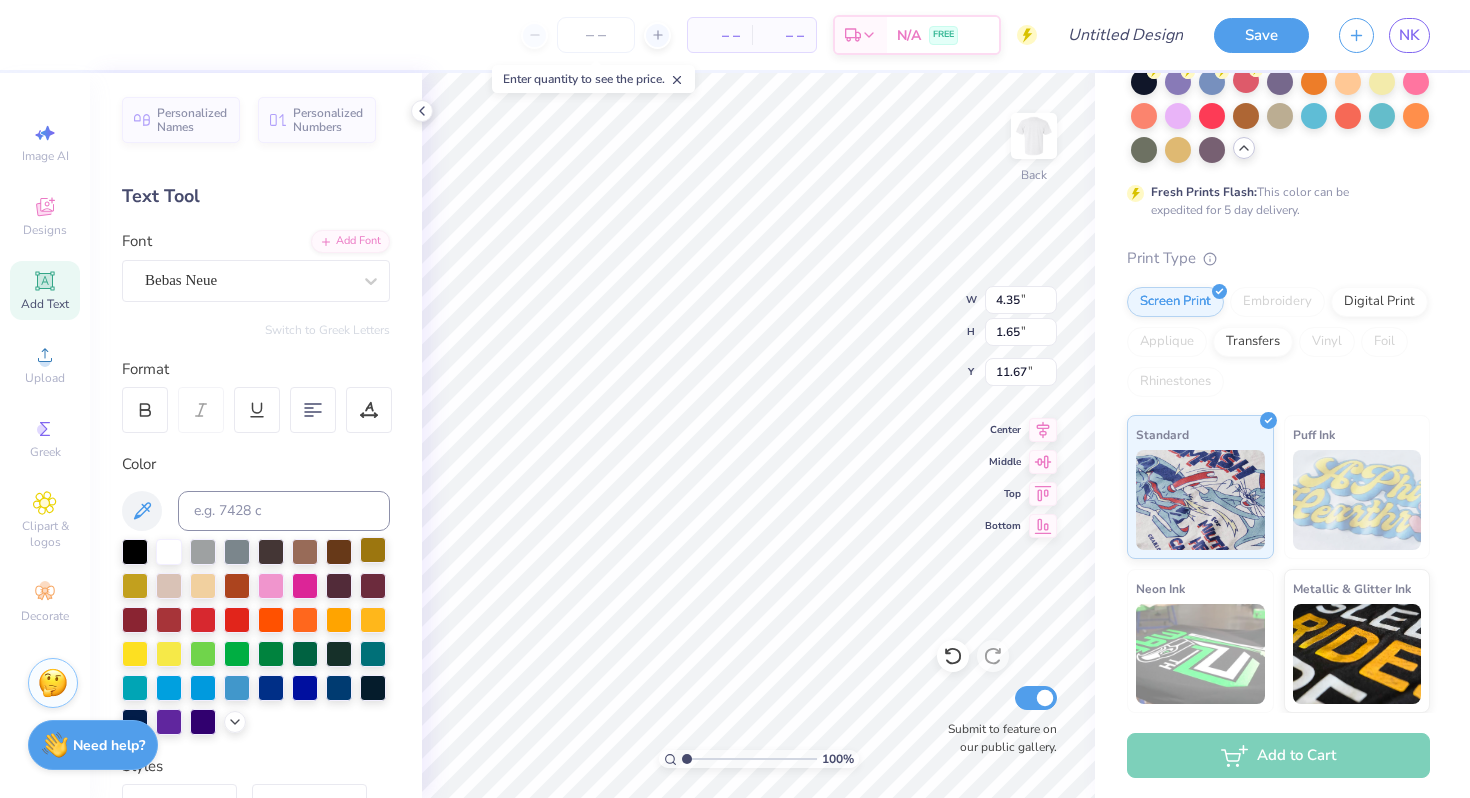 click at bounding box center (373, 550) 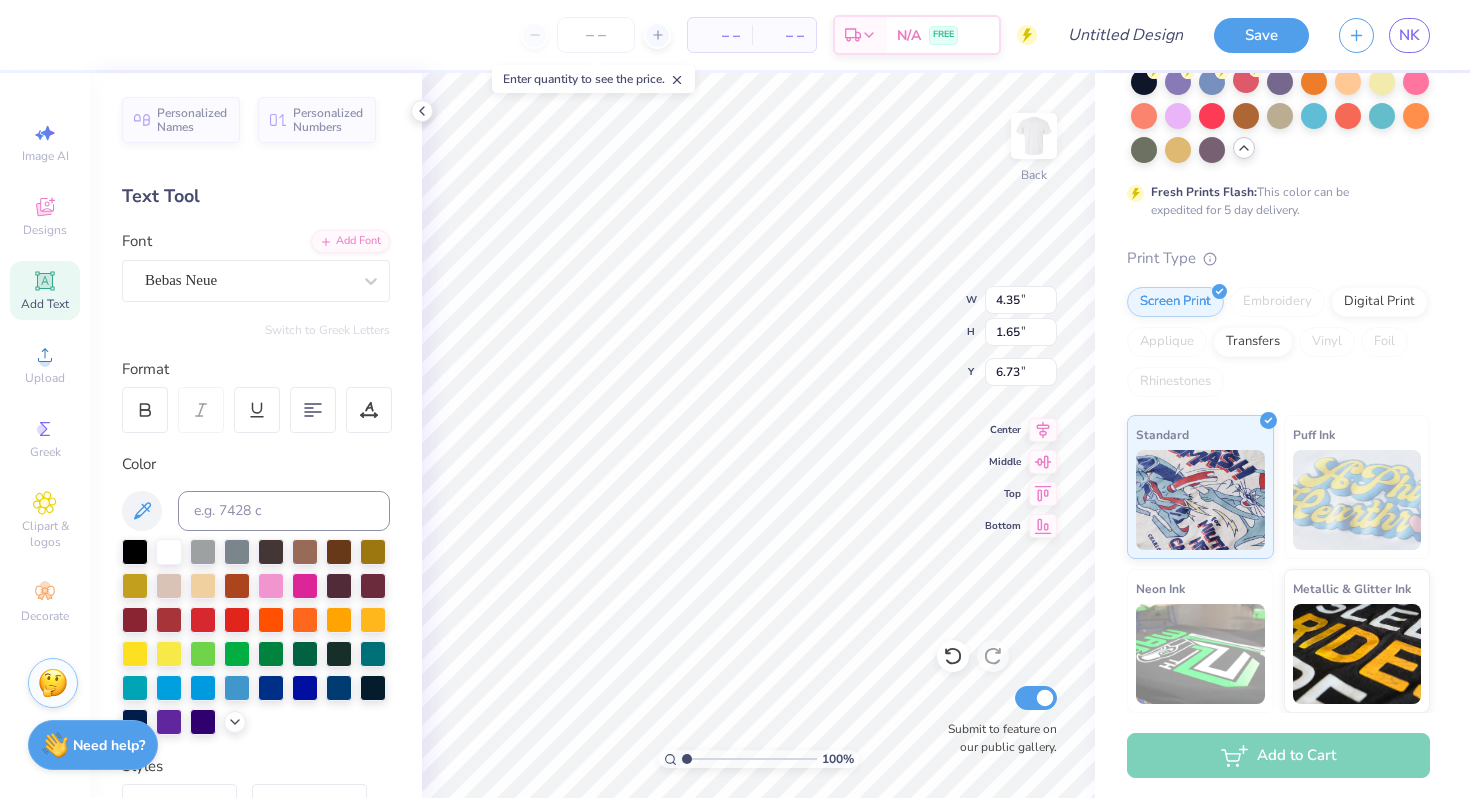 type on "6.73" 